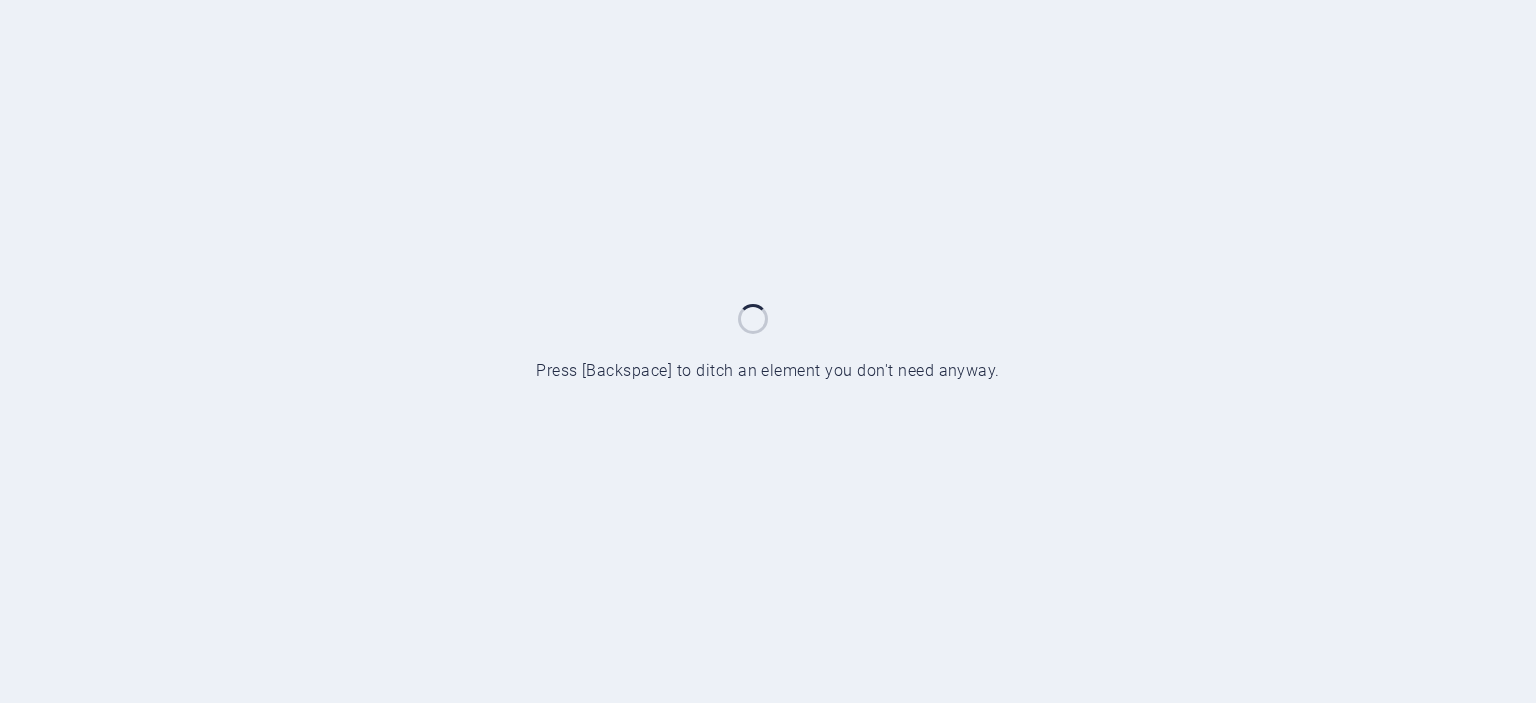 scroll, scrollTop: 0, scrollLeft: 0, axis: both 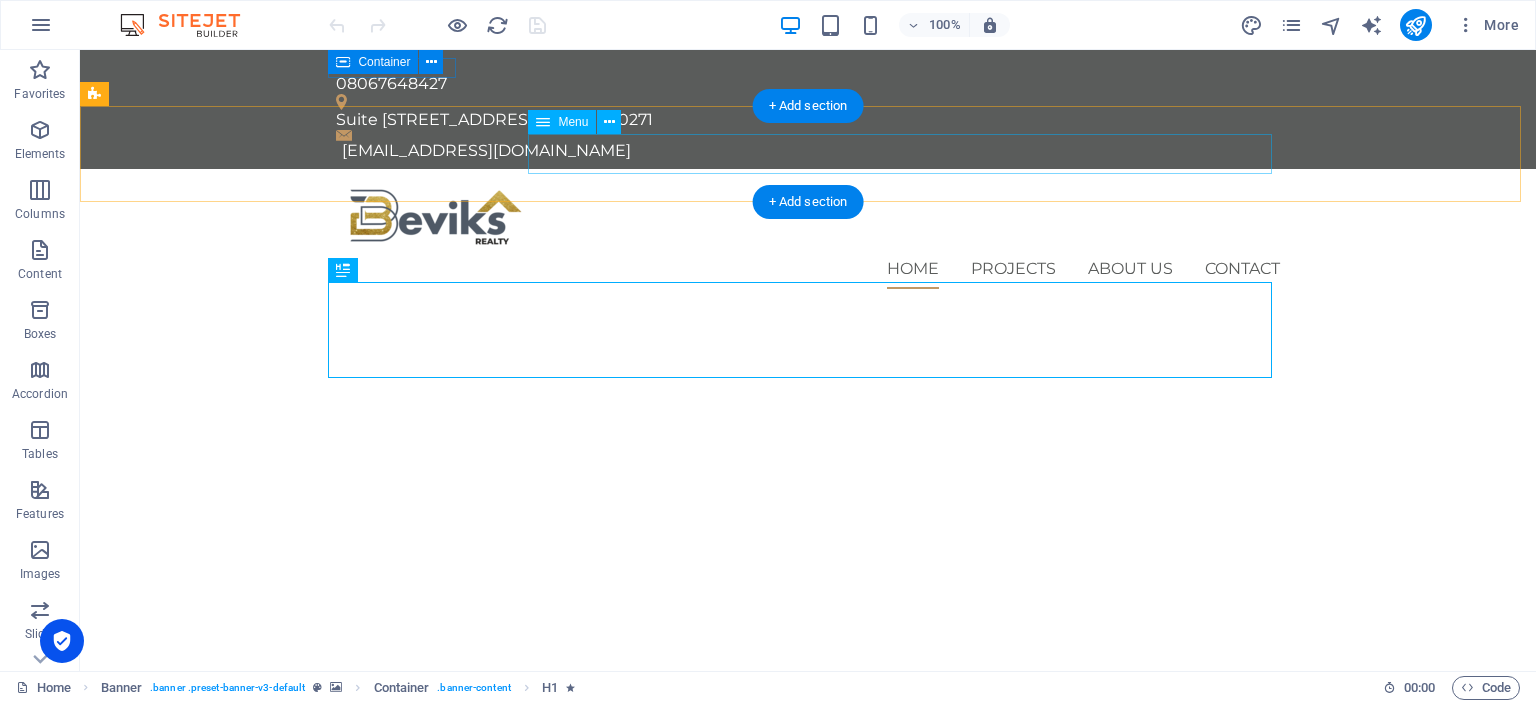 click on "Home Projects About us Contact" at bounding box center [808, 269] 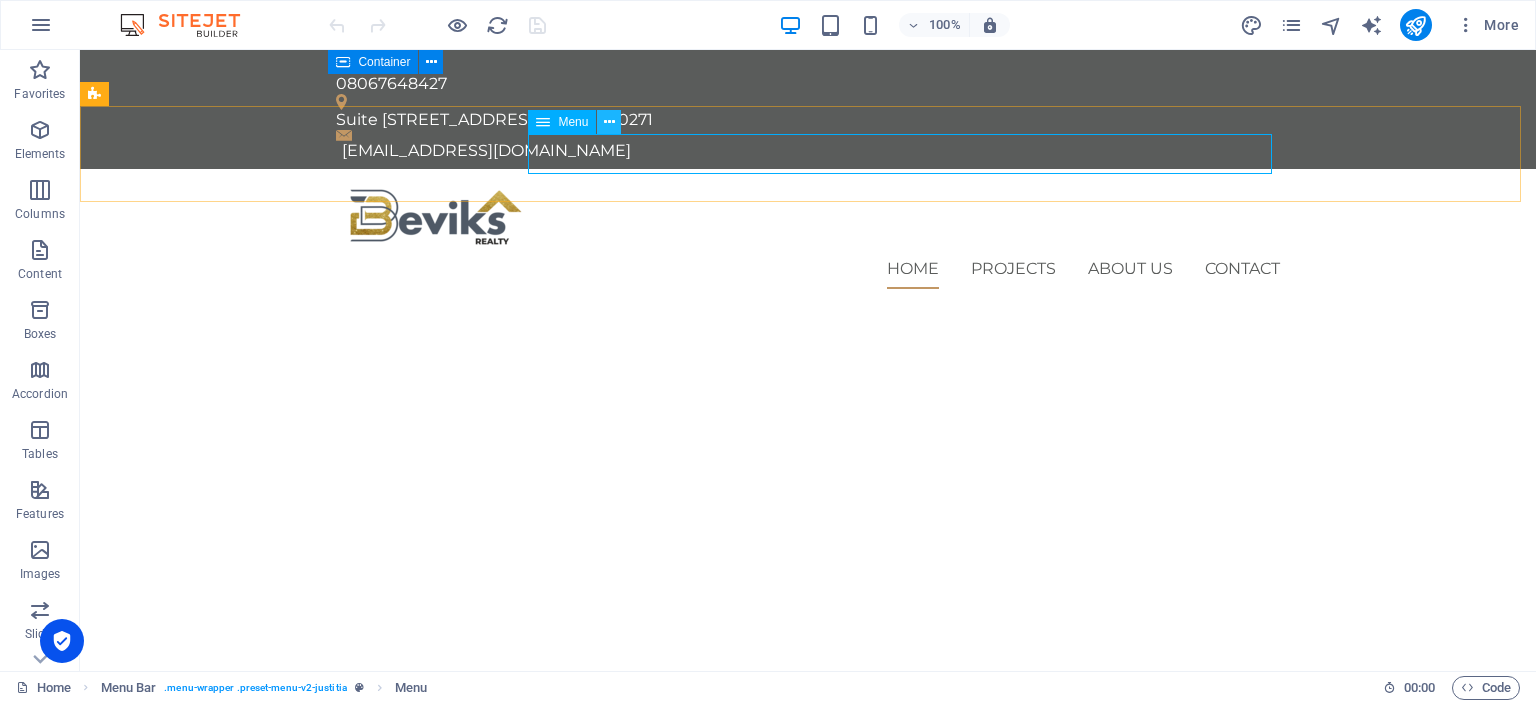 click at bounding box center [609, 122] 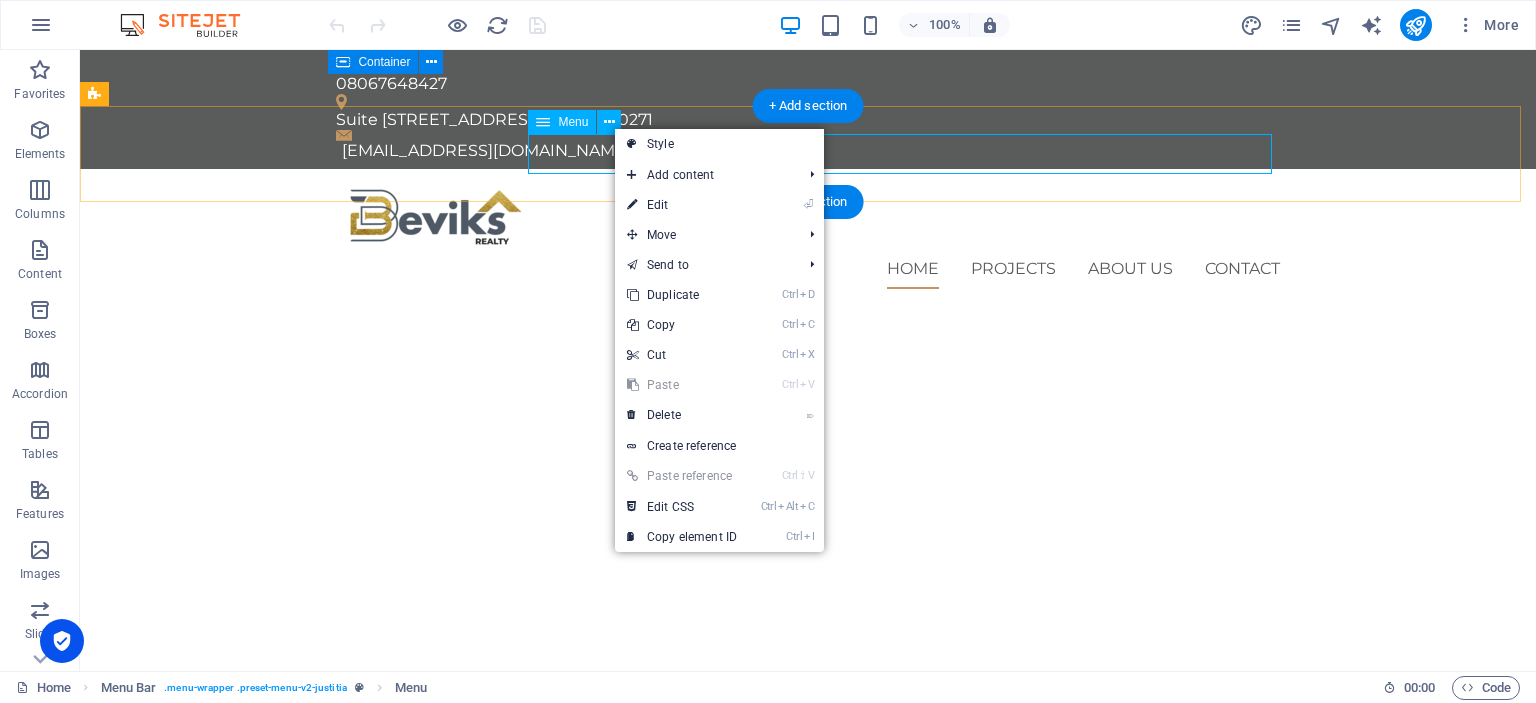 click on "Home Projects About us Contact" at bounding box center (808, 269) 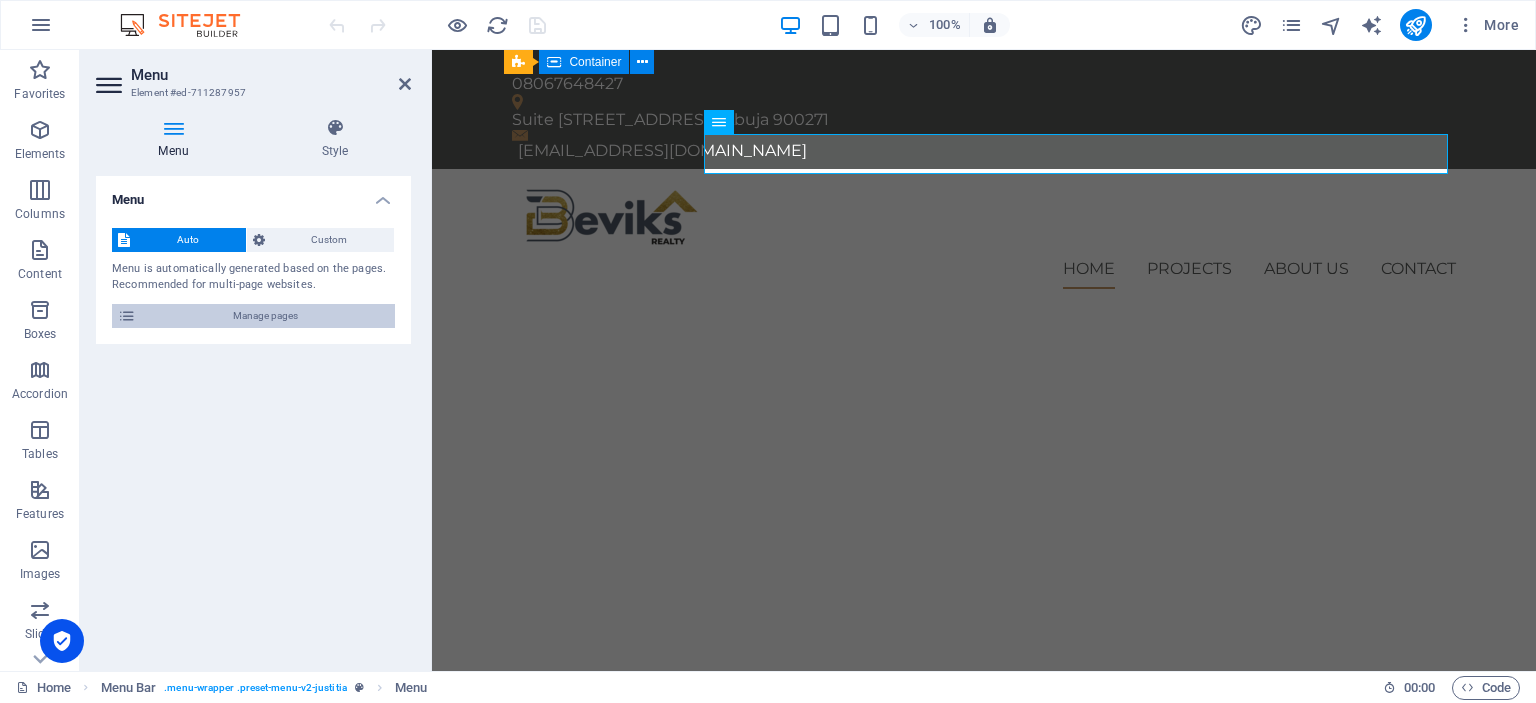 click on "Manage pages" at bounding box center (265, 316) 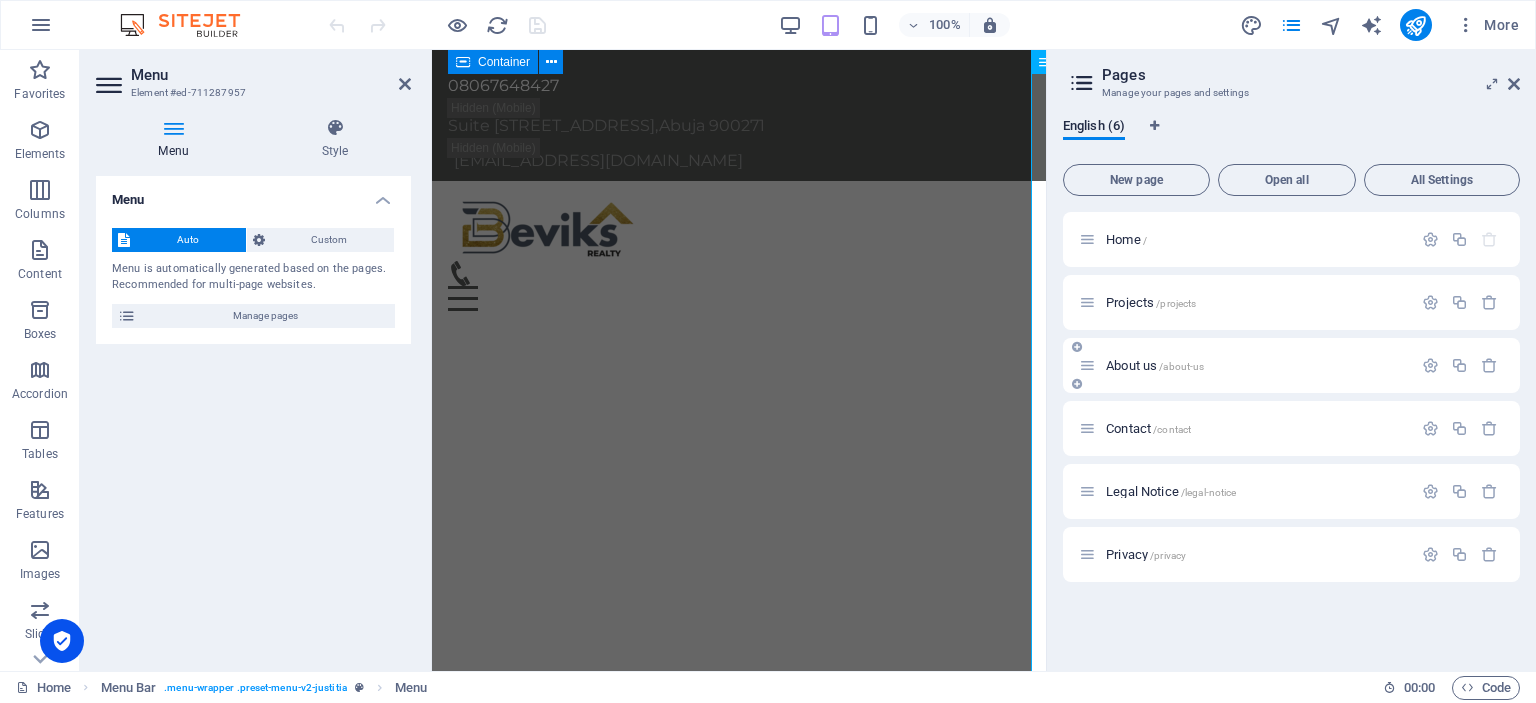 click on "About us /about-us" at bounding box center [1245, 365] 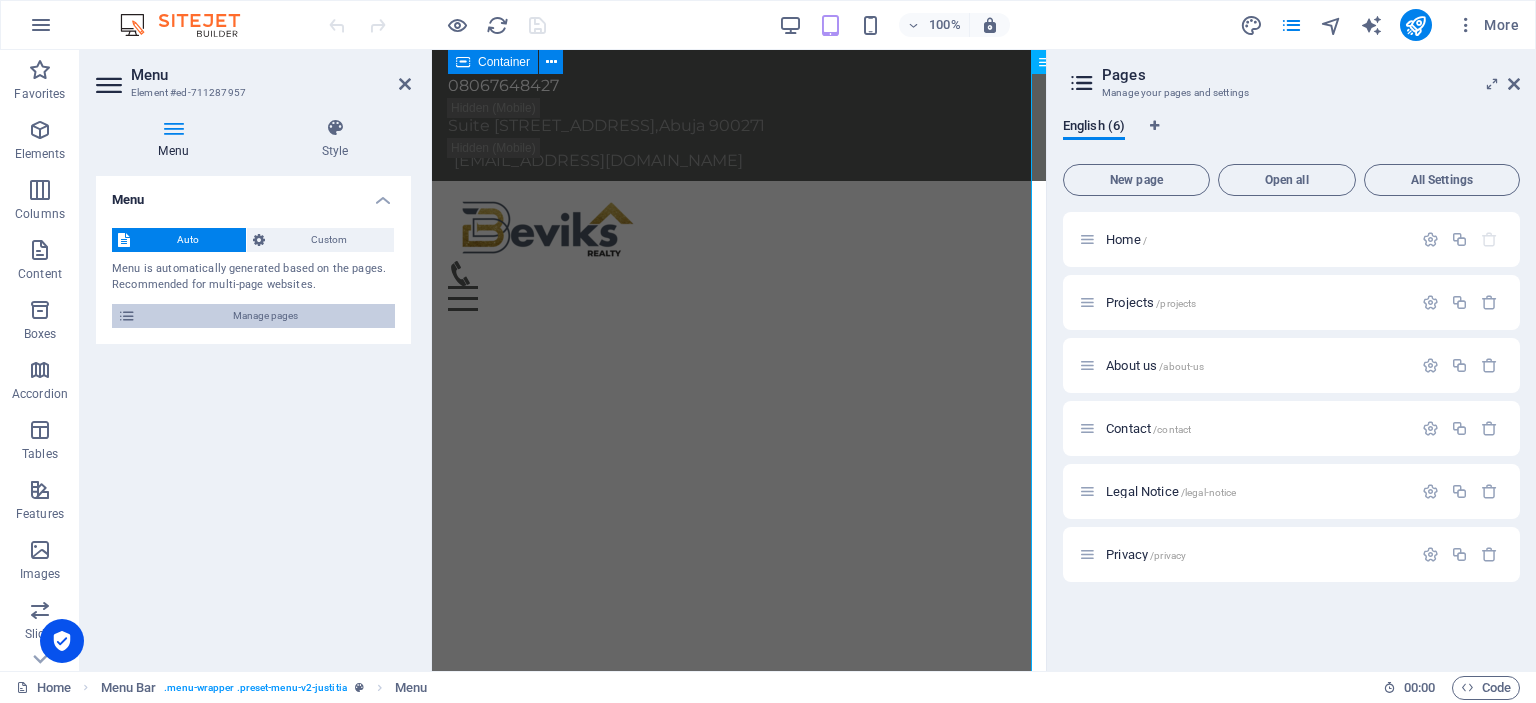 click on "Manage pages" at bounding box center (265, 316) 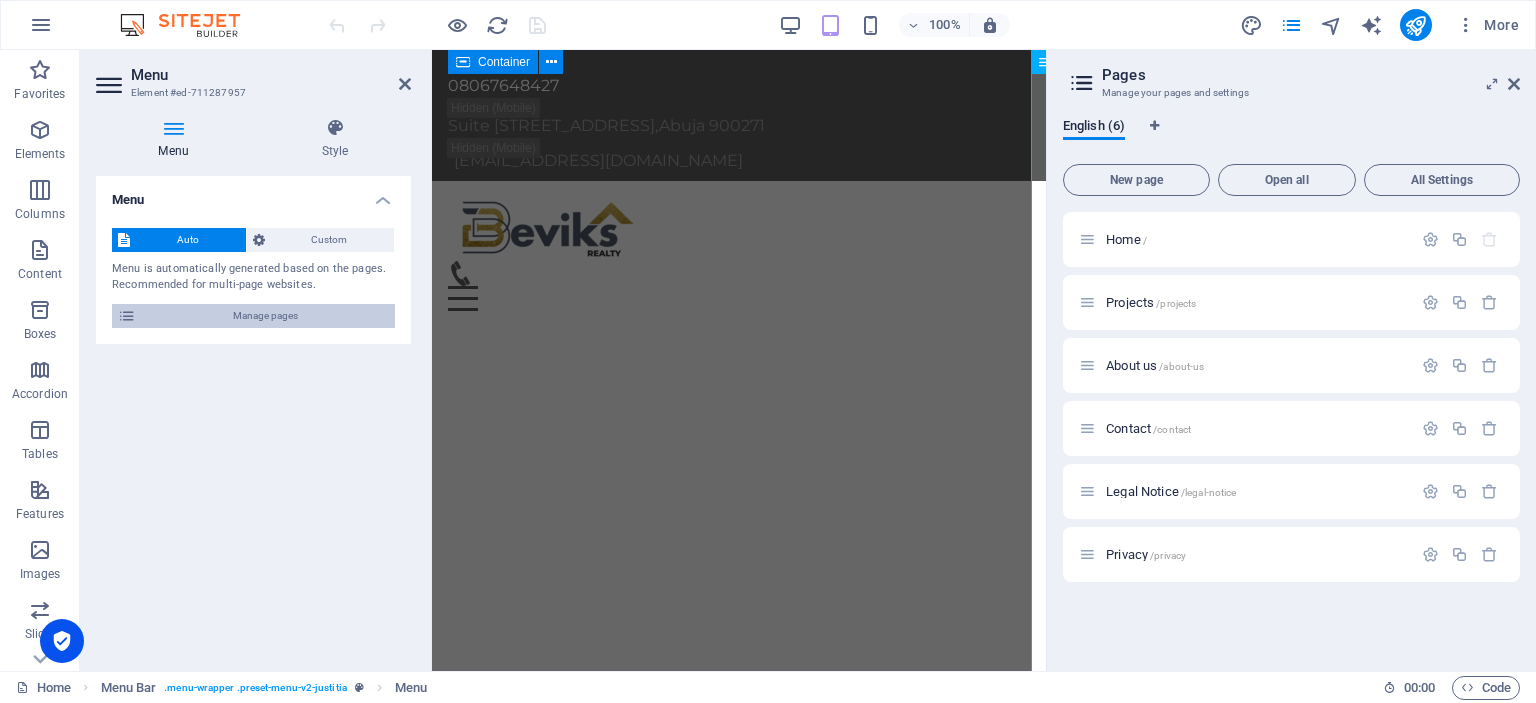 click at bounding box center (127, 316) 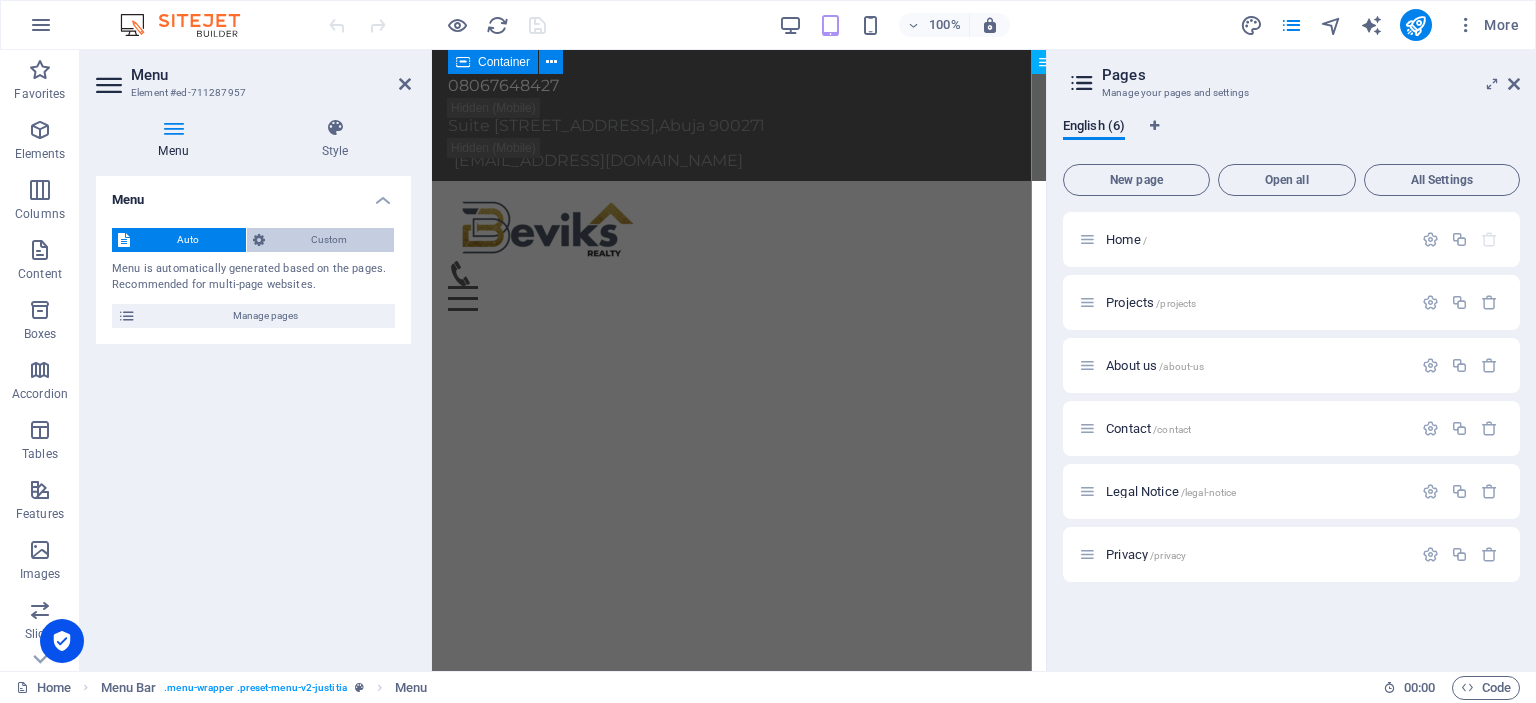 click on "Custom" at bounding box center [330, 240] 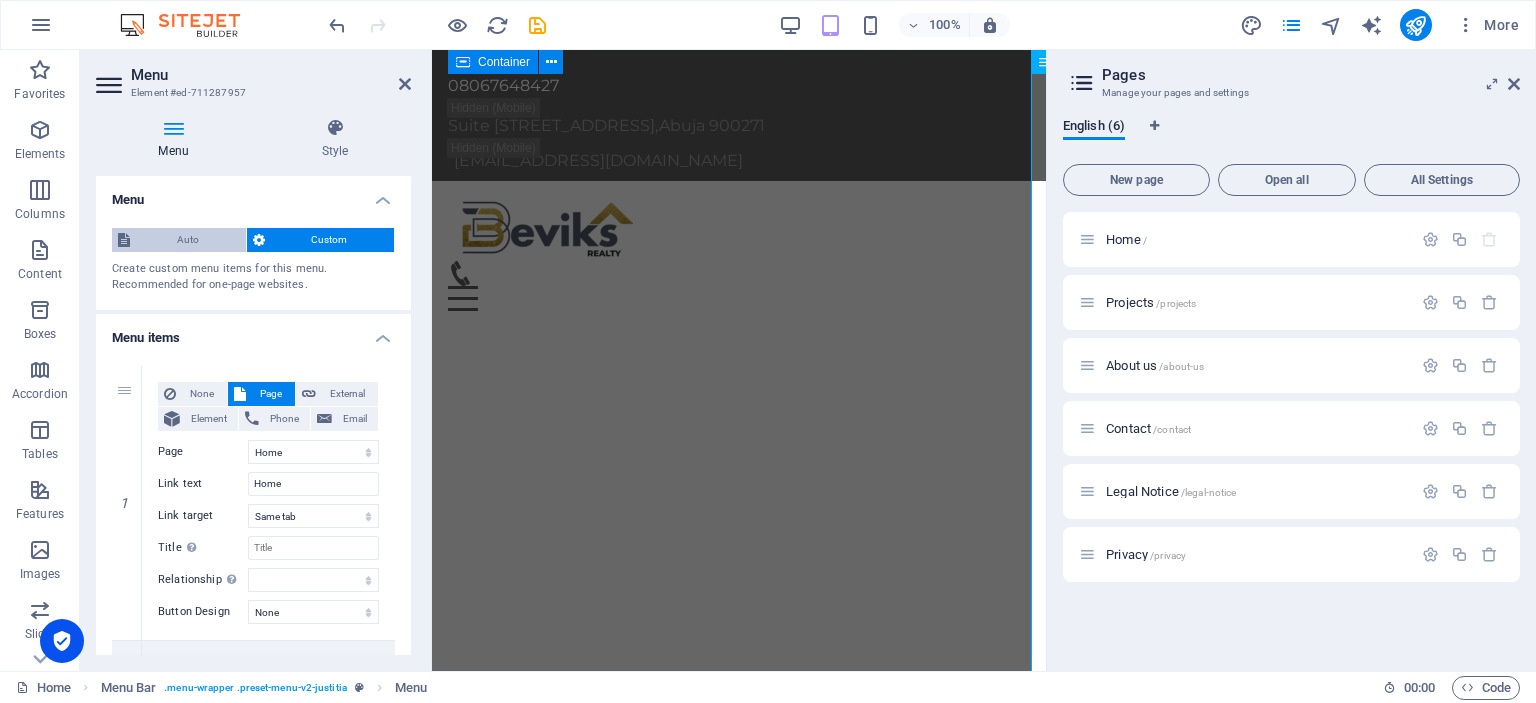click on "Auto" at bounding box center (188, 240) 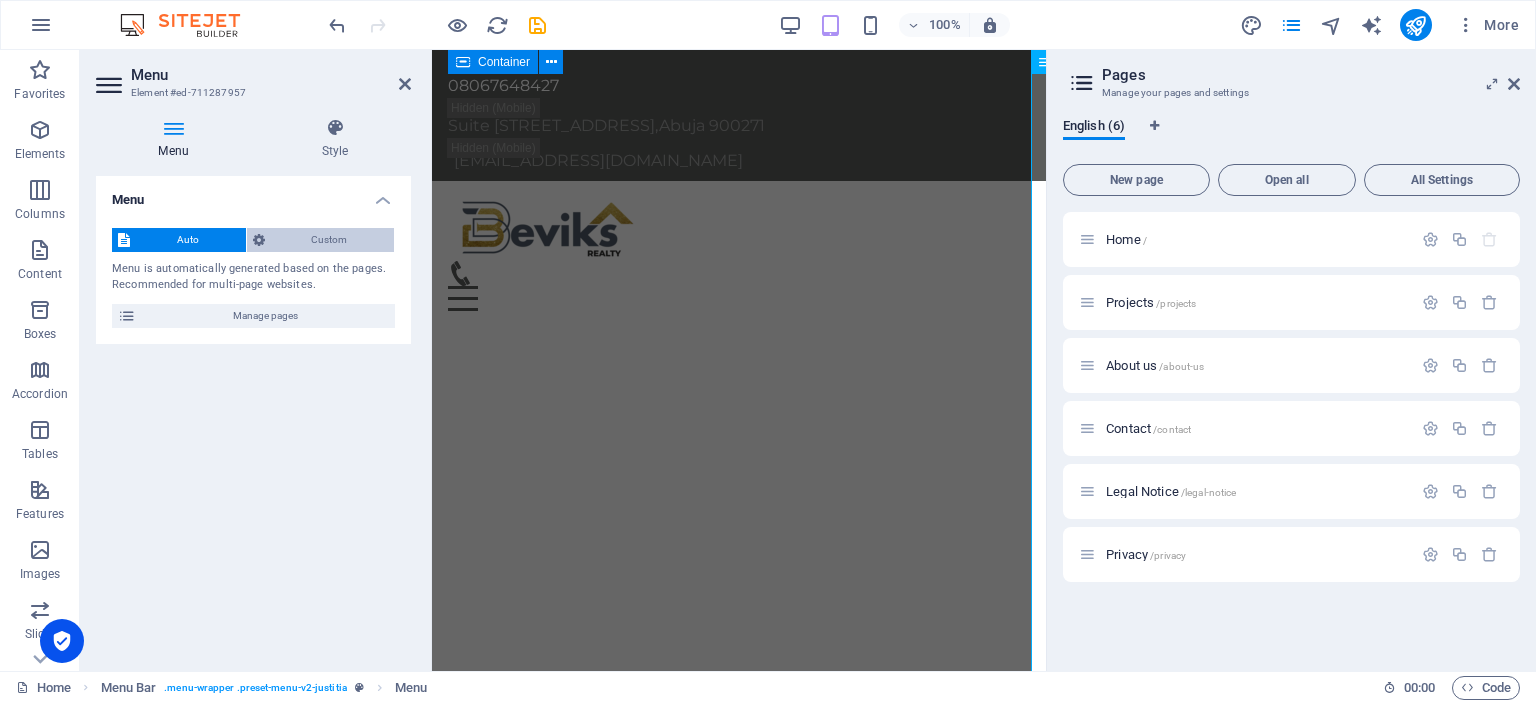 click on "Custom" at bounding box center [330, 240] 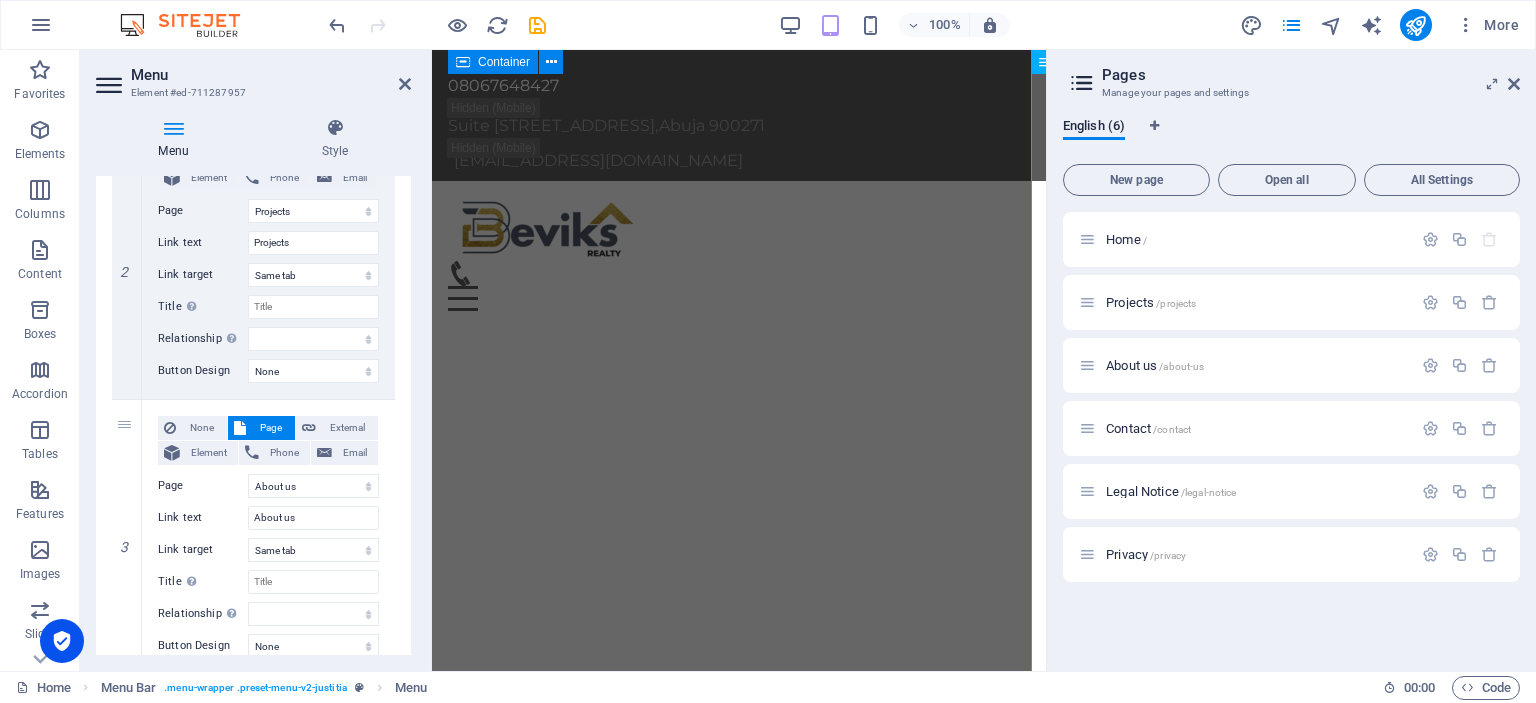 scroll, scrollTop: 0, scrollLeft: 0, axis: both 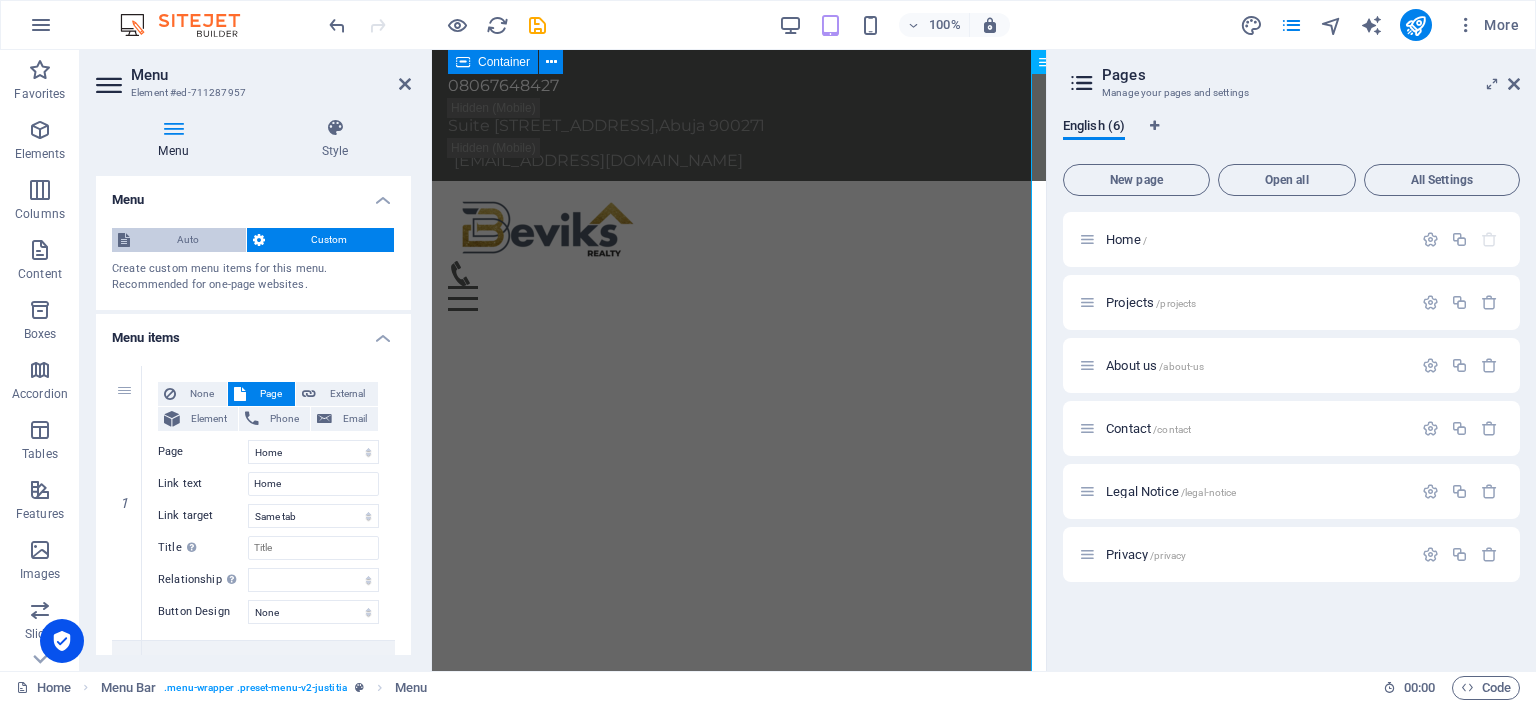click on "Auto" at bounding box center [188, 240] 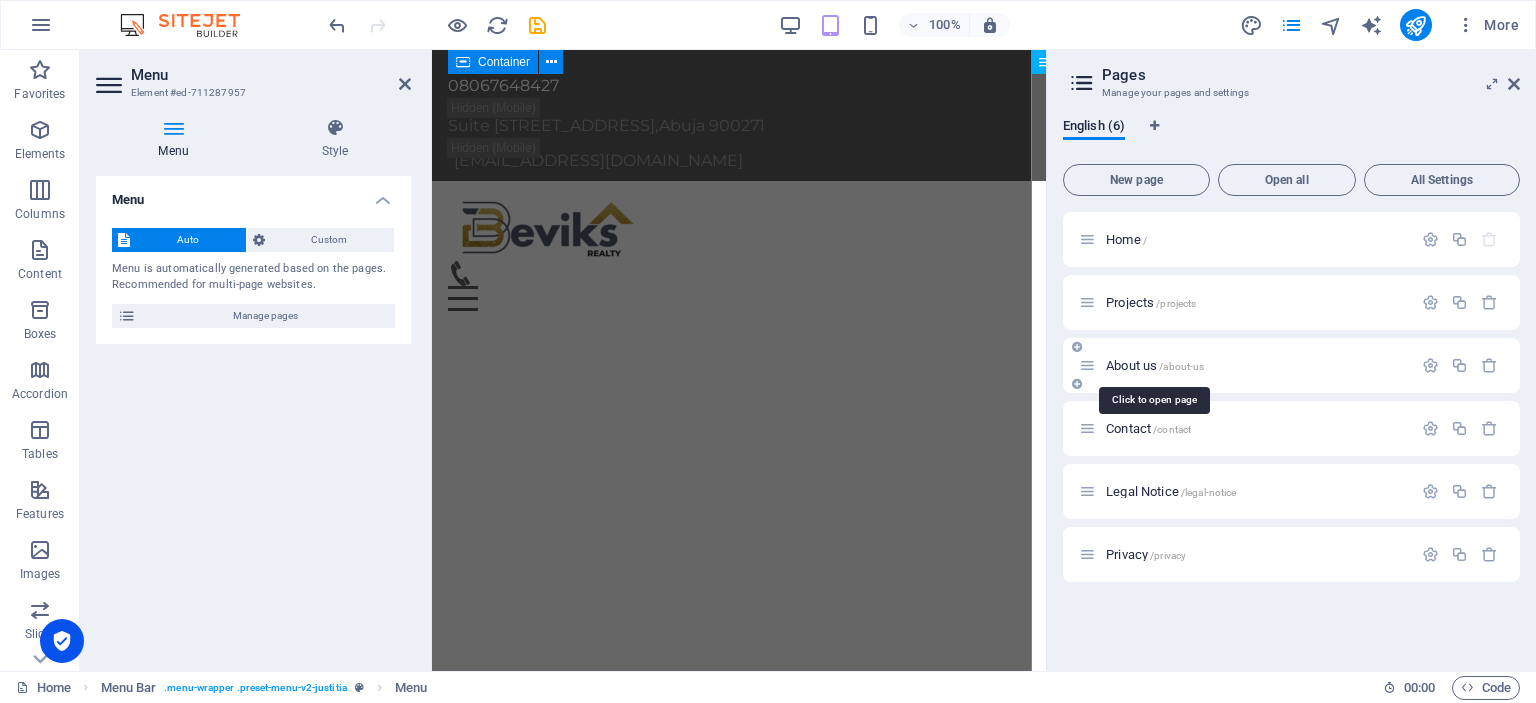 click on "/about-us" at bounding box center [1181, 366] 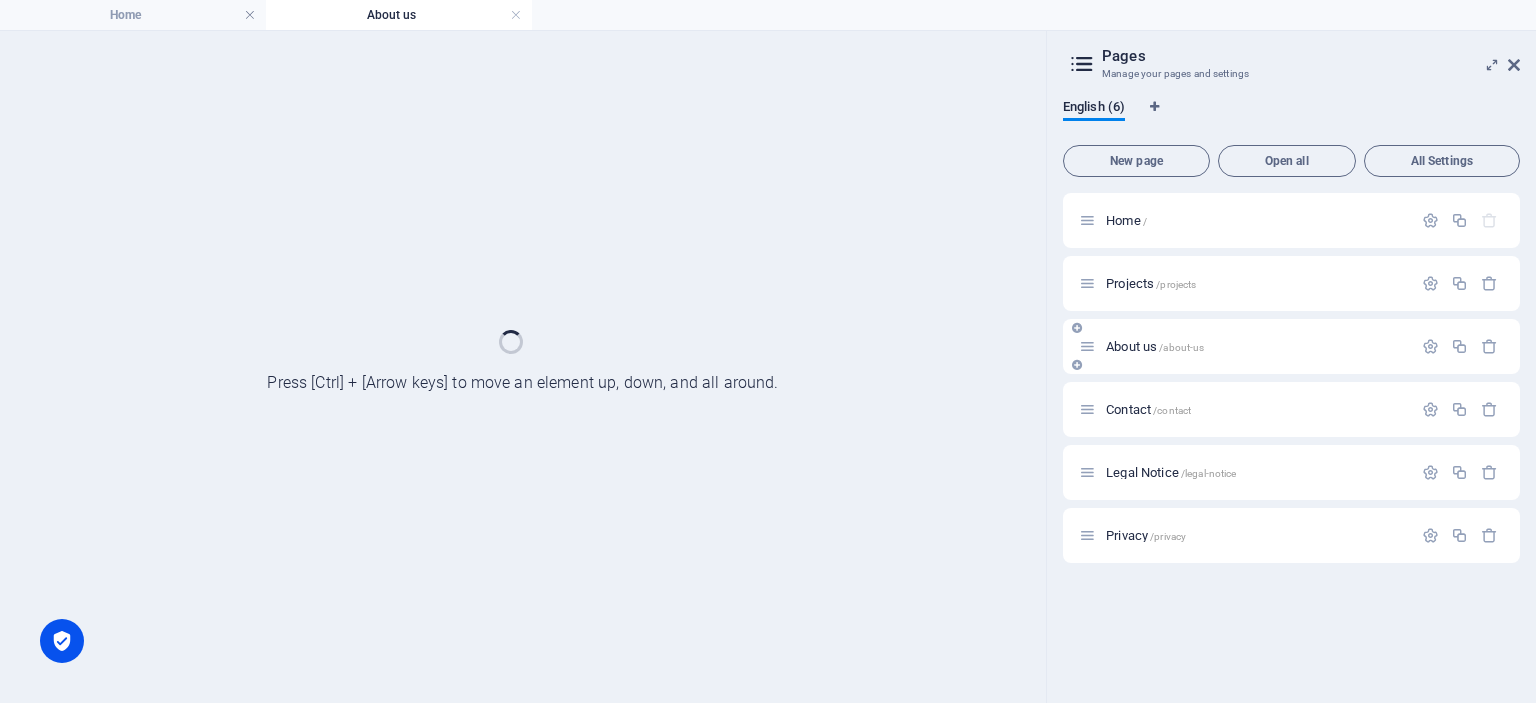 click on "About us /about-us" at bounding box center (1291, 346) 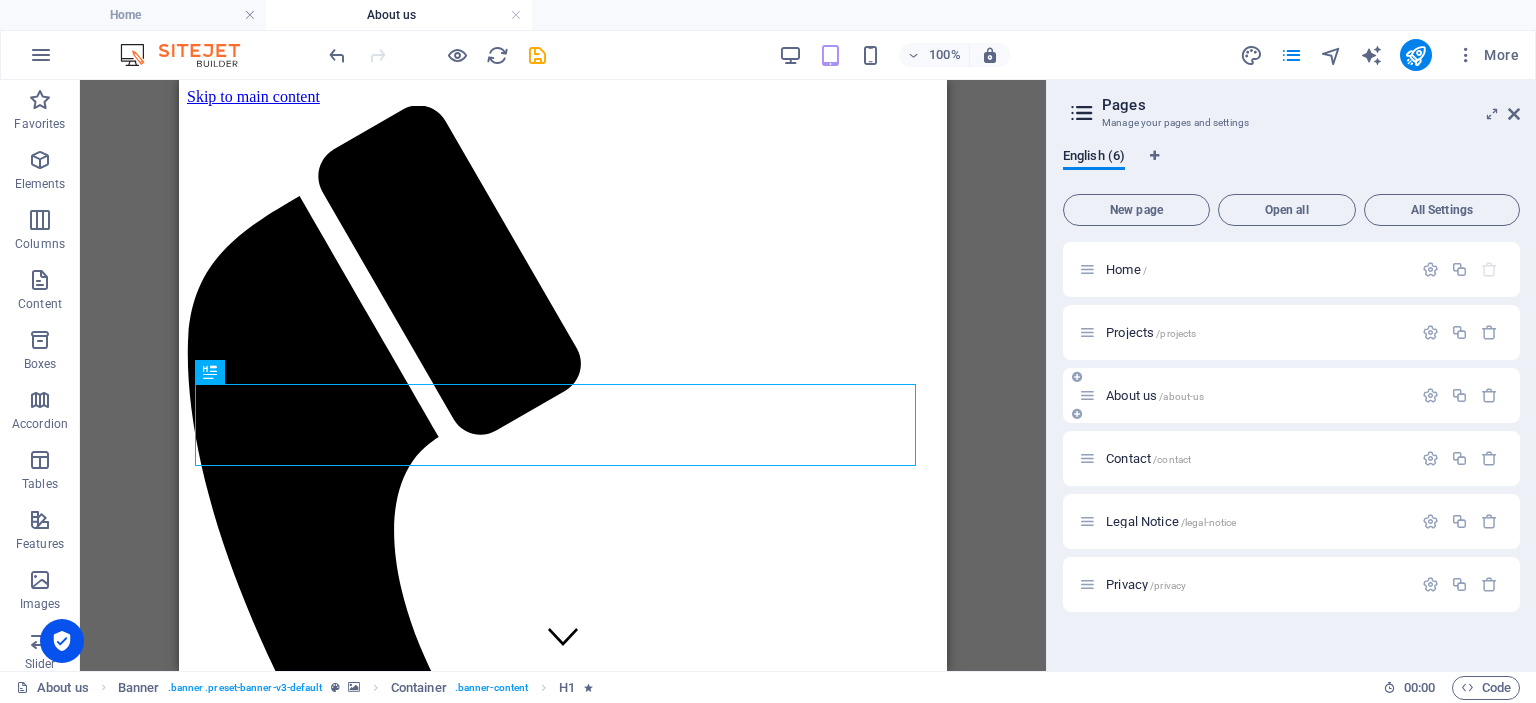 scroll, scrollTop: 0, scrollLeft: 0, axis: both 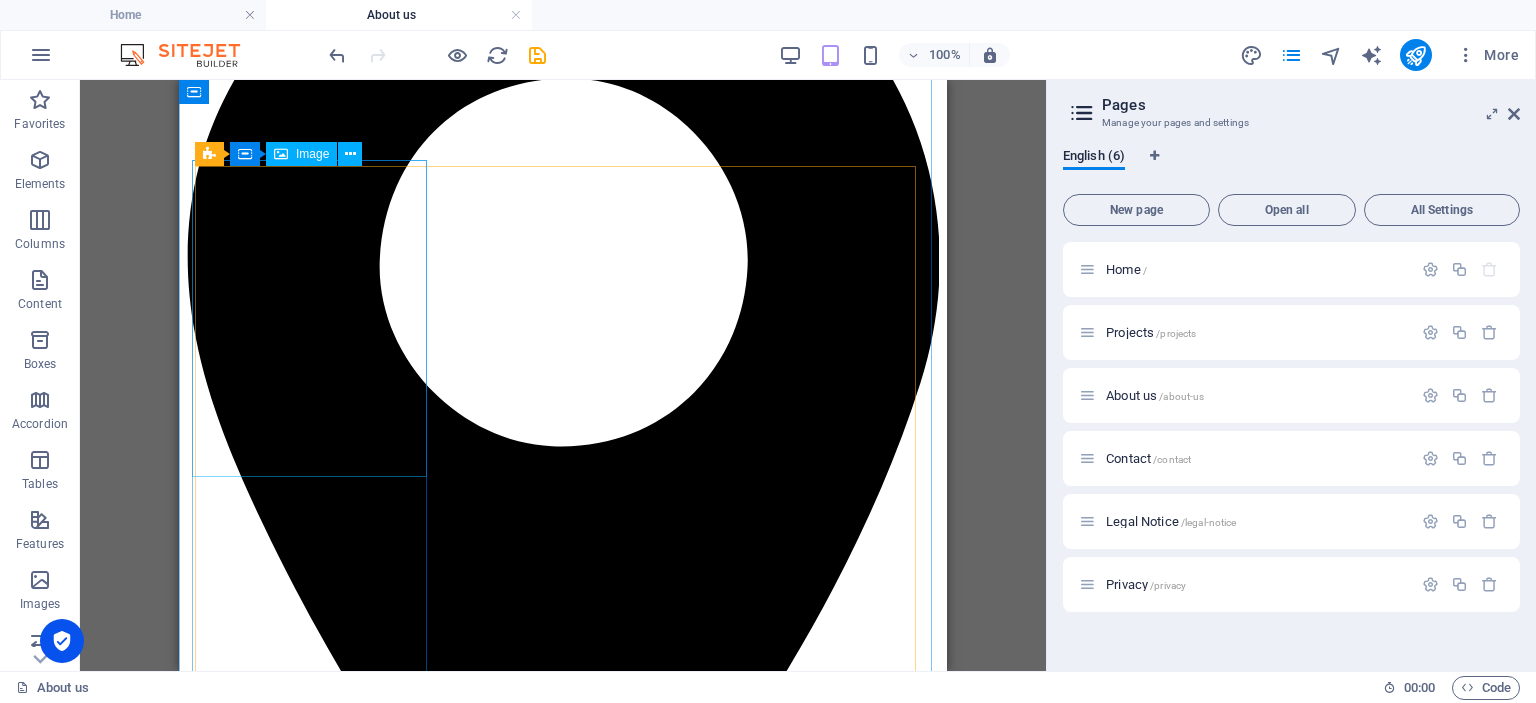 click at bounding box center [563, 4436] 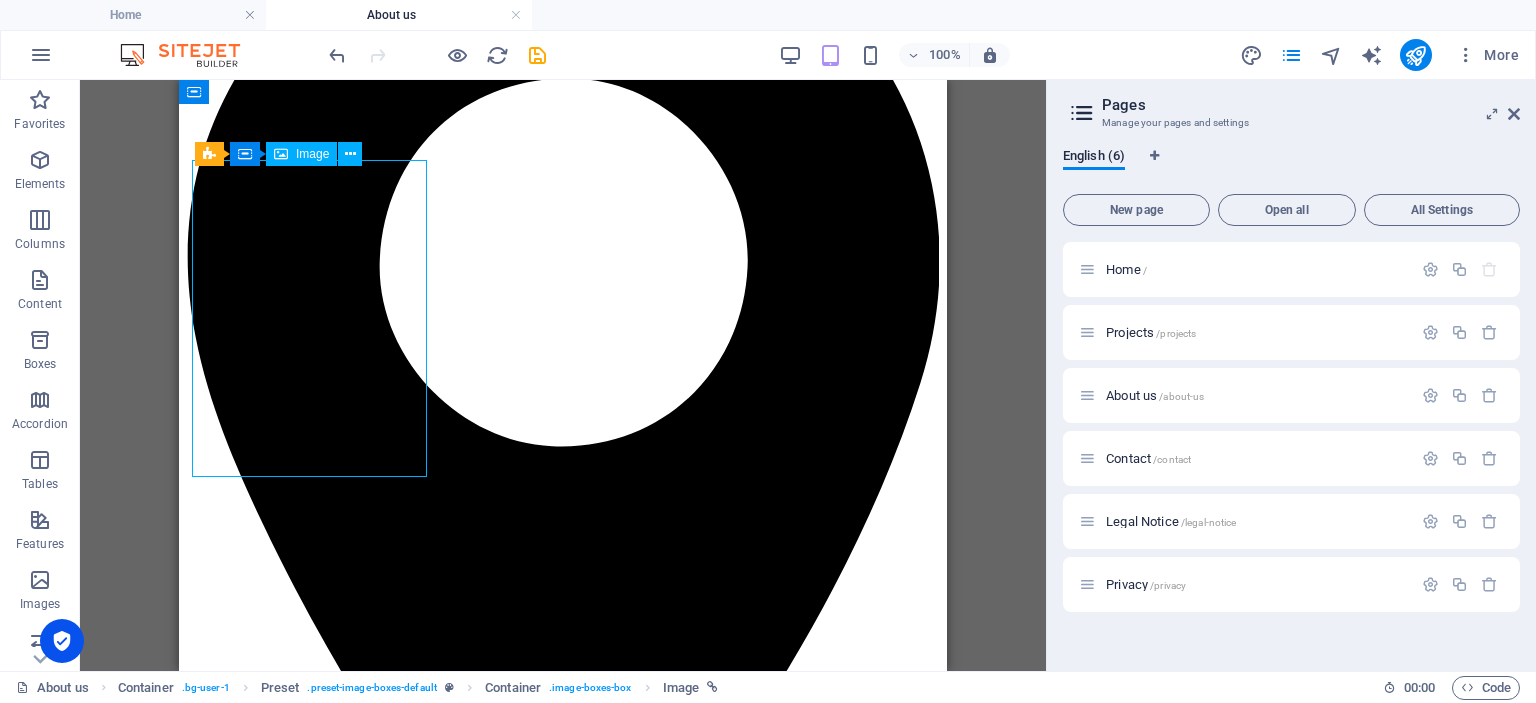 click at bounding box center (563, 4436) 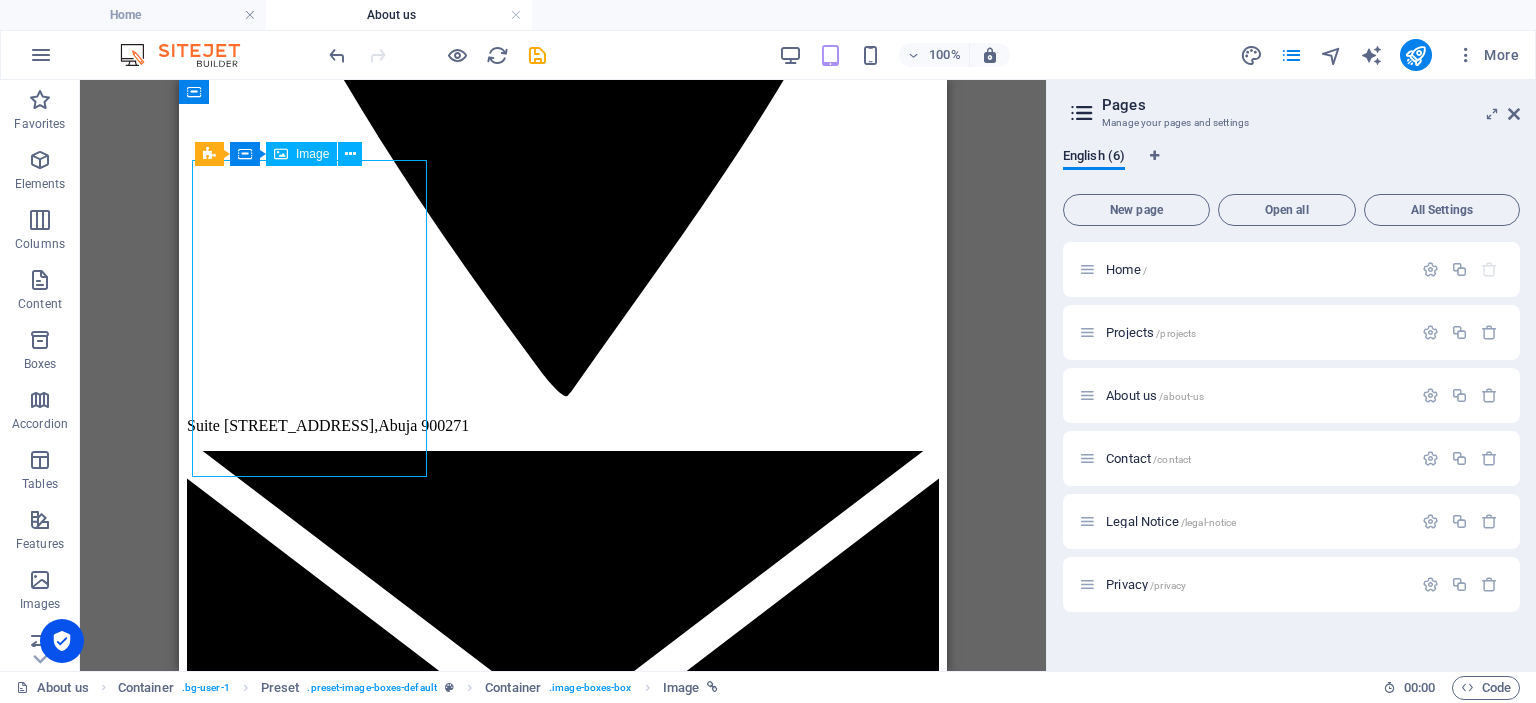 select on "%" 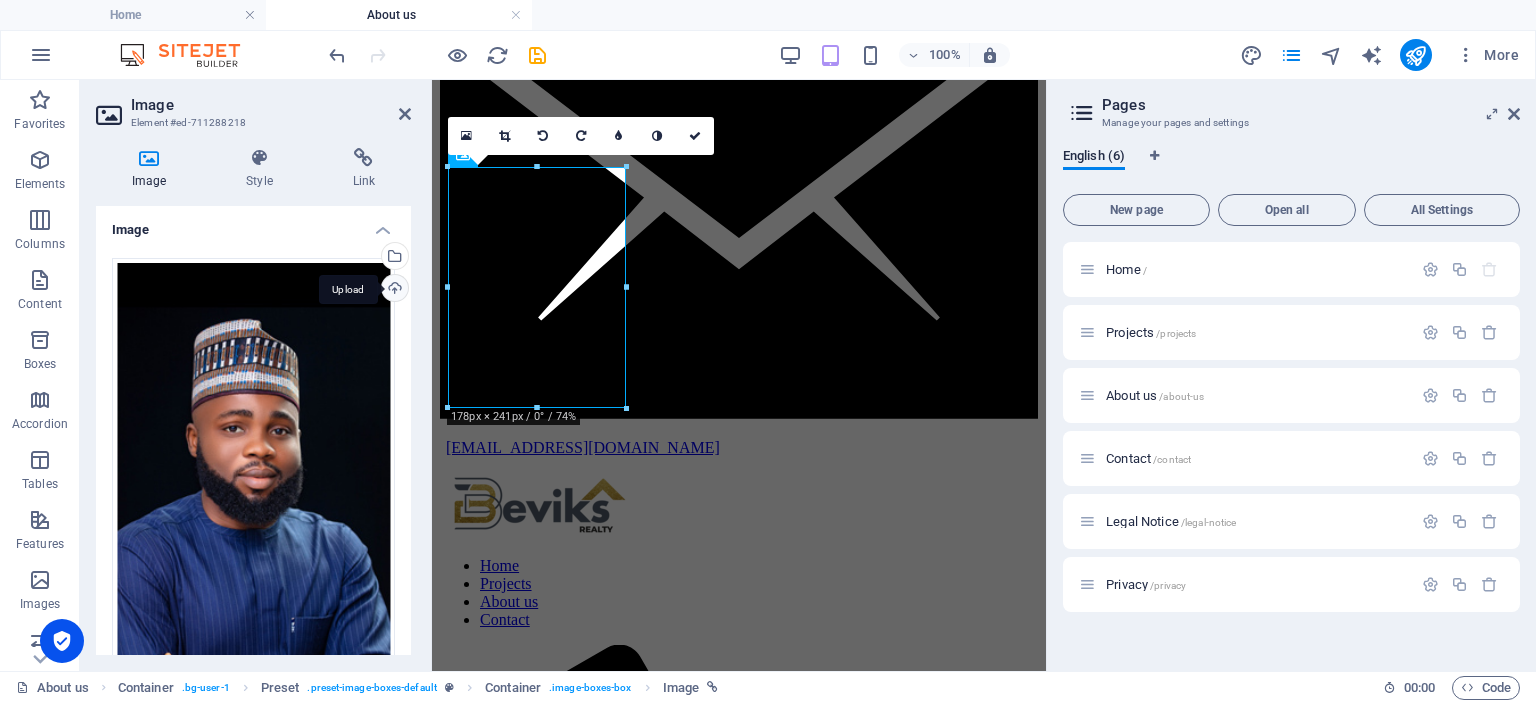 click on "Upload" at bounding box center (393, 290) 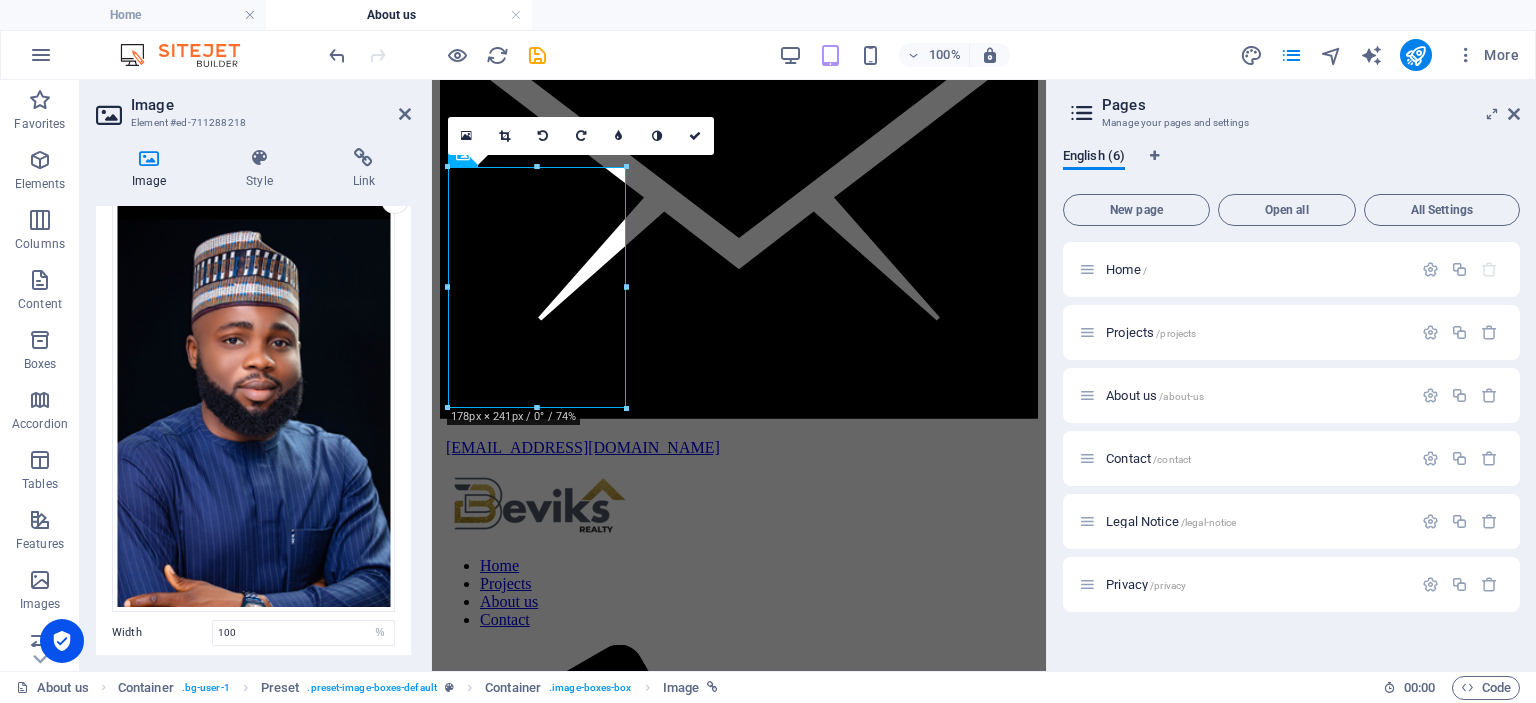 scroll, scrollTop: 84, scrollLeft: 0, axis: vertical 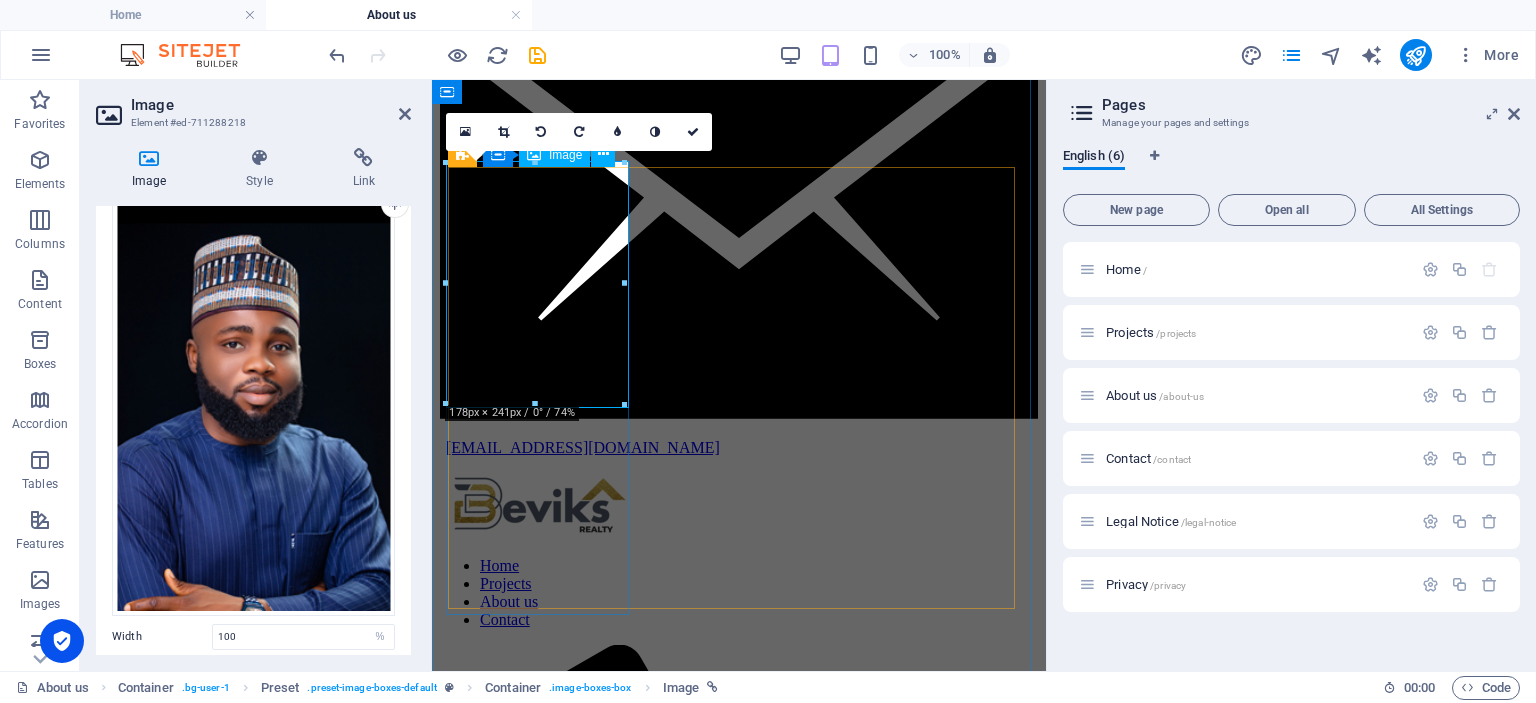 click at bounding box center (739, 2978) 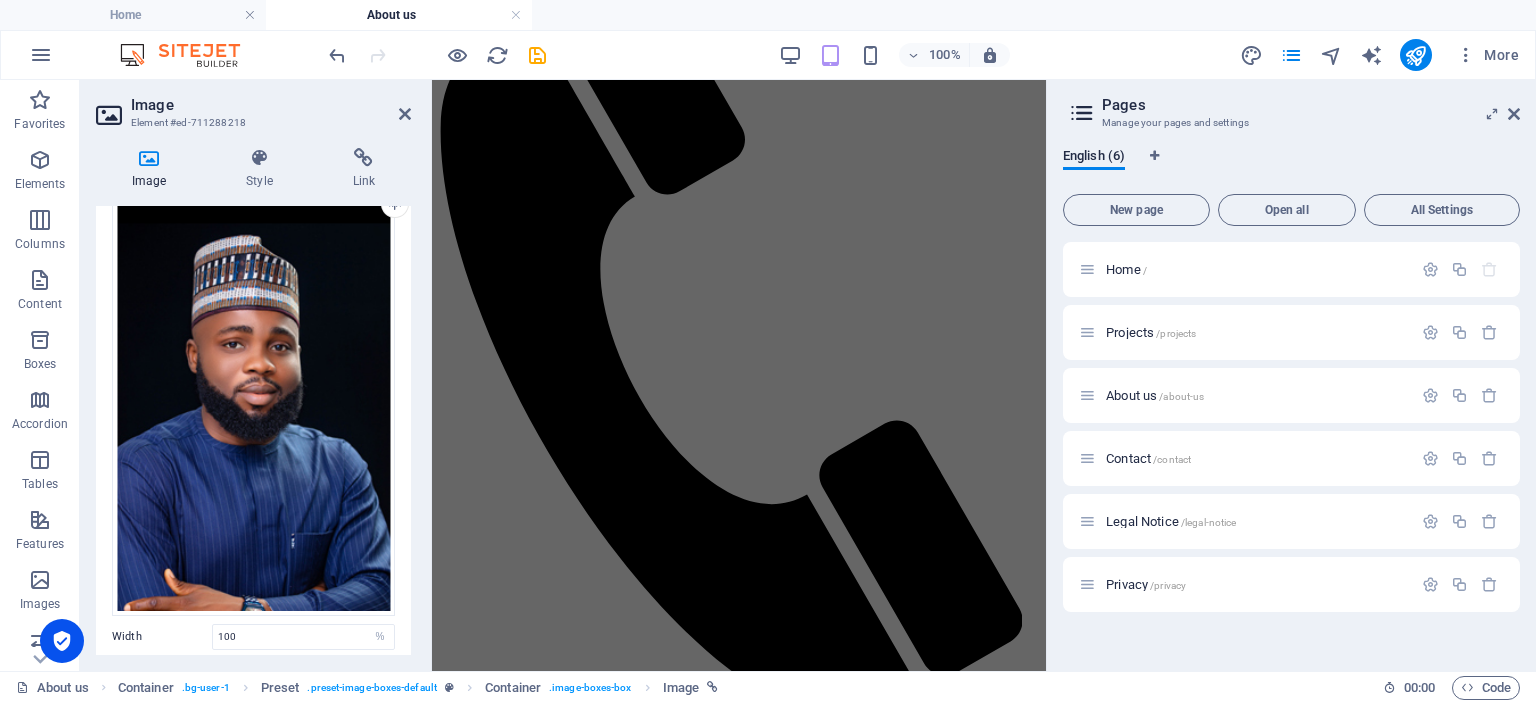 scroll, scrollTop: 2618, scrollLeft: 0, axis: vertical 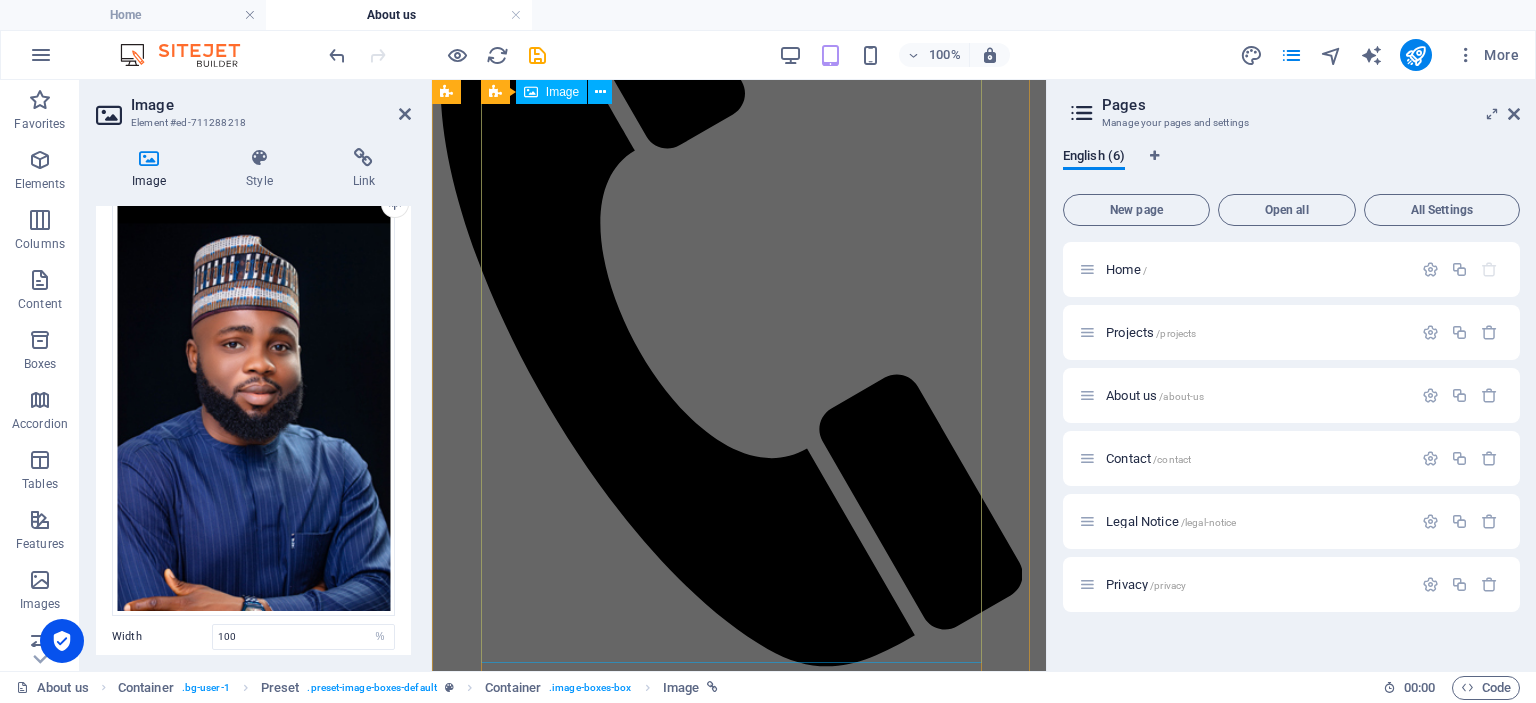 click at bounding box center (529, 11486) 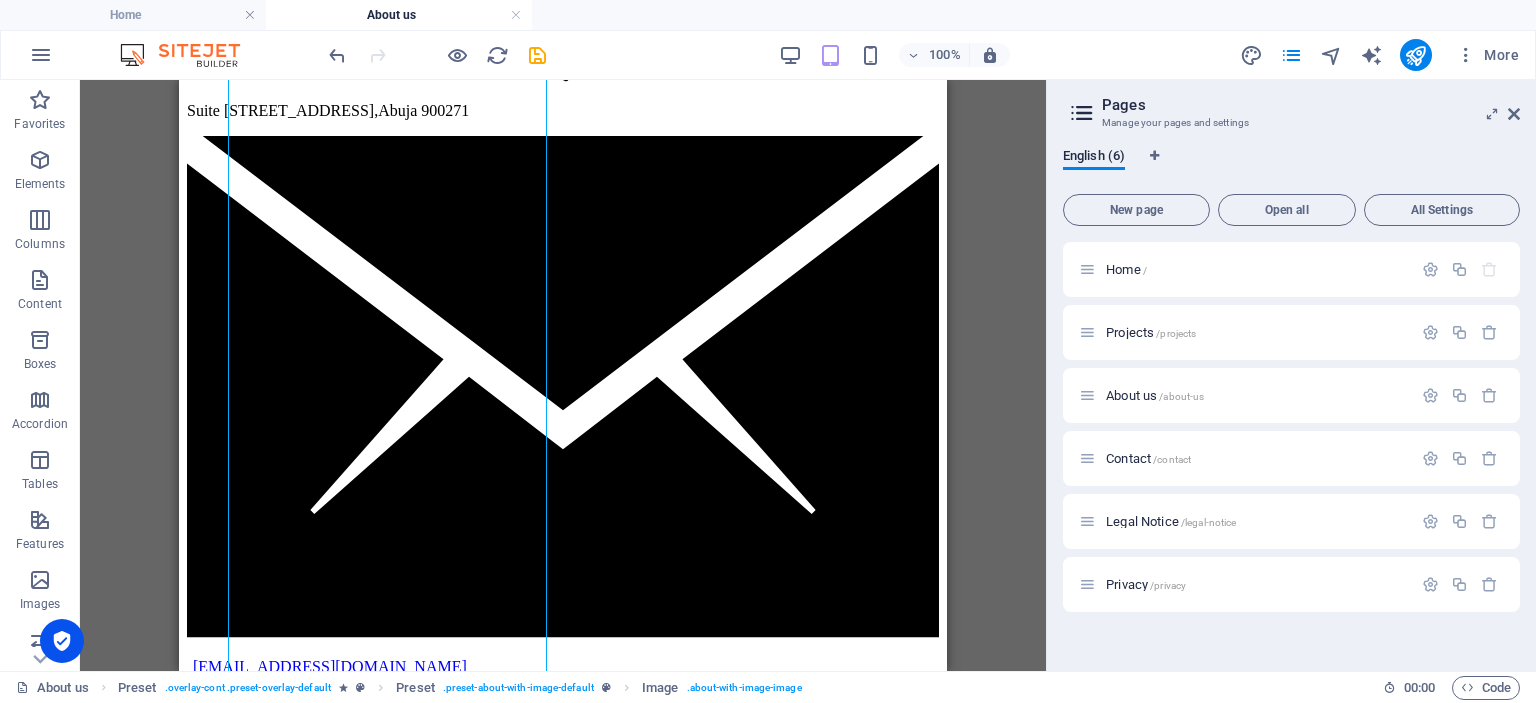 scroll, scrollTop: 2200, scrollLeft: 0, axis: vertical 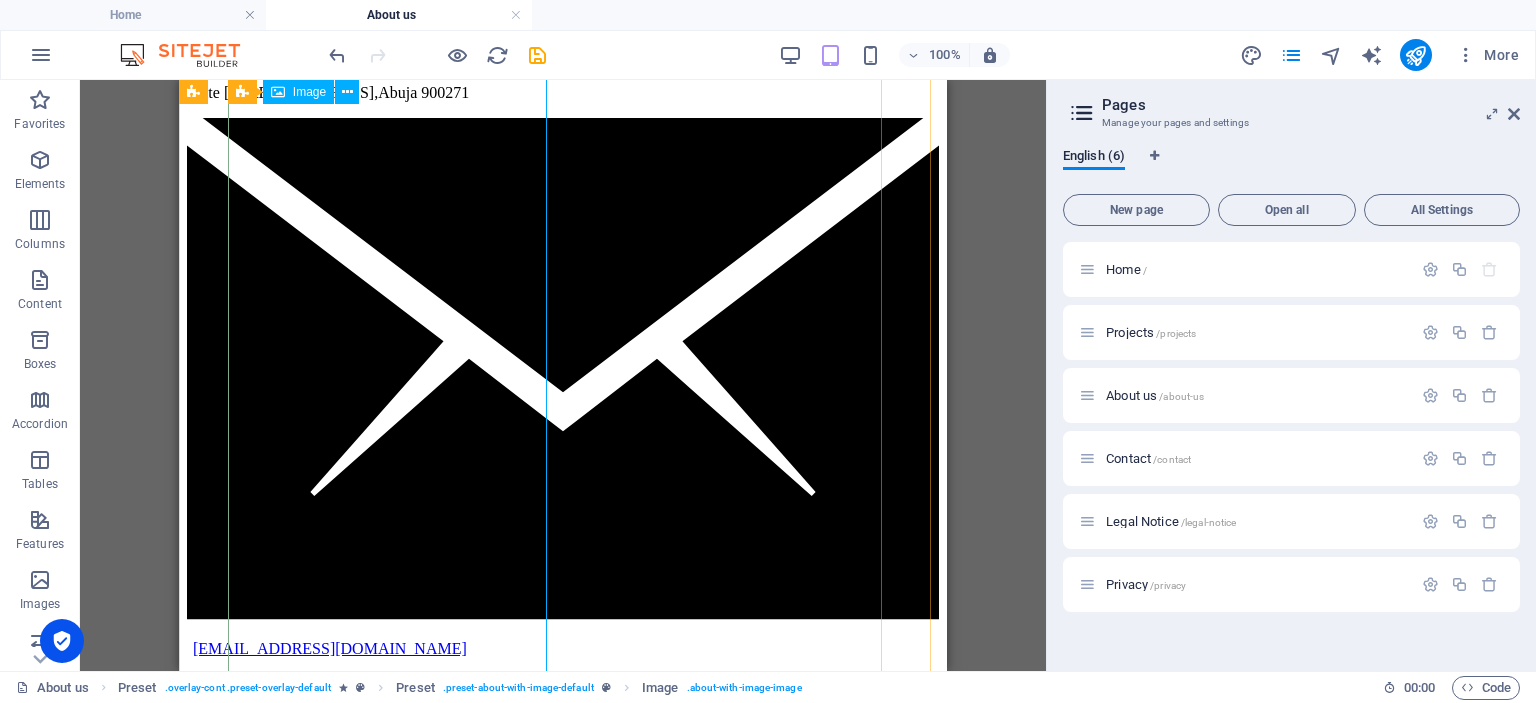 click at bounding box center [300, 15015] 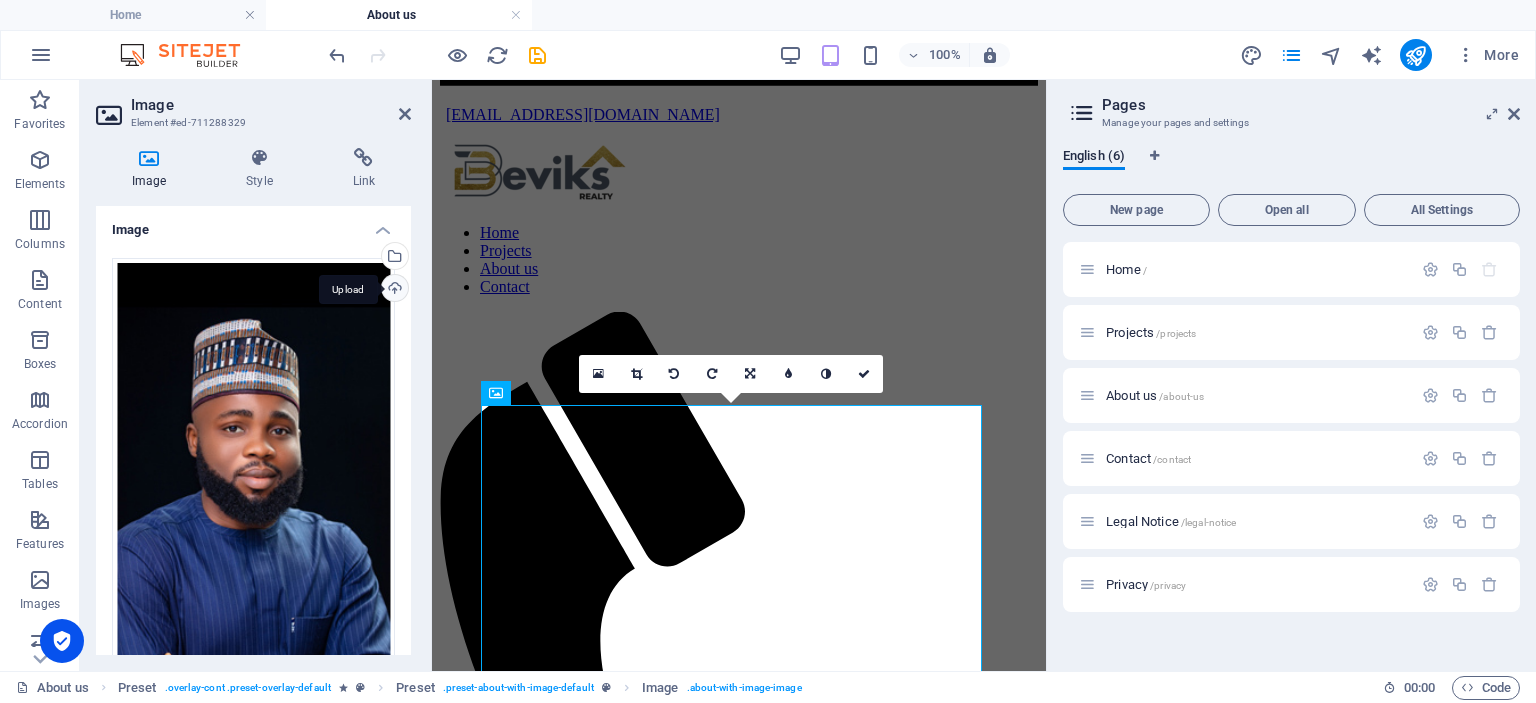 click on "Upload" at bounding box center [393, 290] 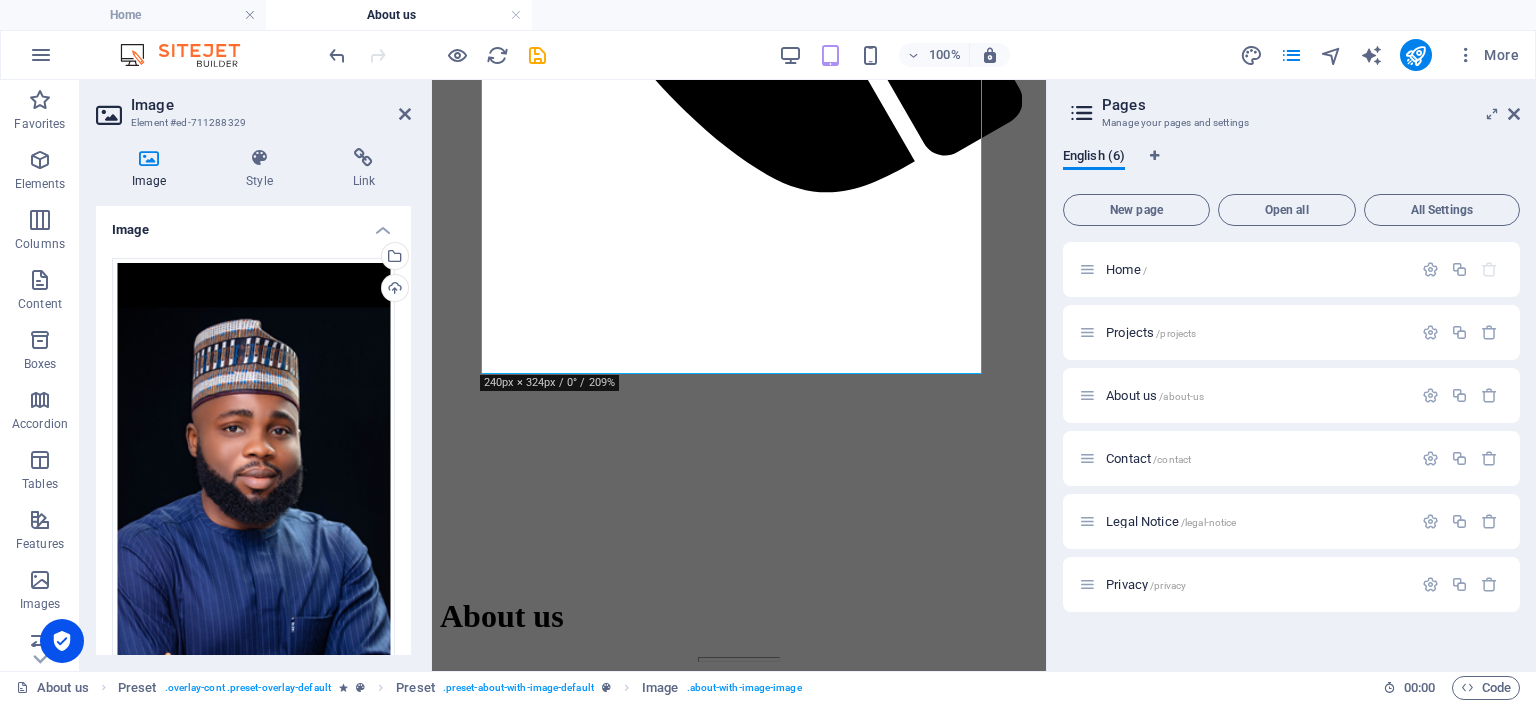 scroll, scrollTop: 3163, scrollLeft: 0, axis: vertical 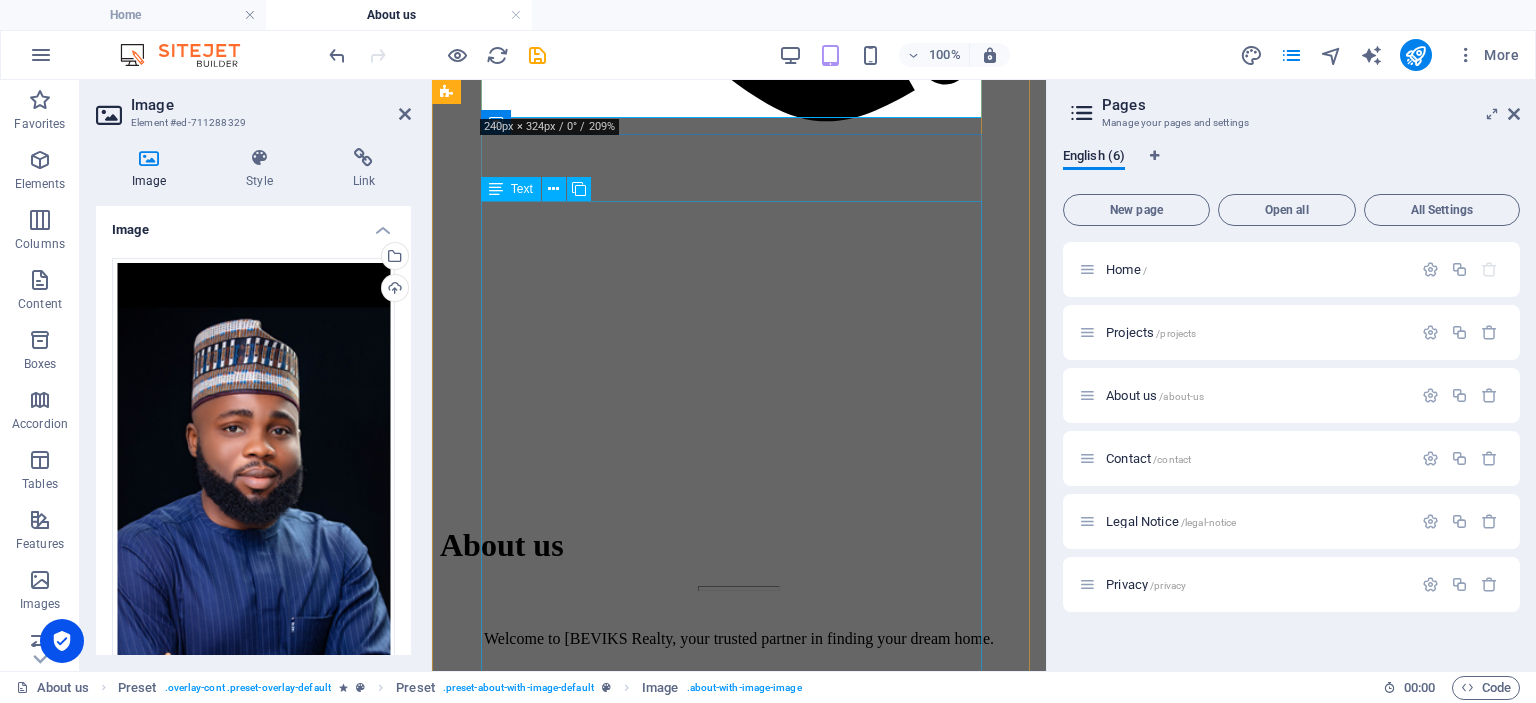 click on "Ikyoon, Msughter Samuel holds a Bachelor of Engineering degree in Civil Engineering from the University of Agriculture Makurdi (Joseph Sarwuan Tarka University Makurdi – JOSTUM). He is a licensed practicing Civil Engineer with the Council for the Regulation of Engineering in Nigeria (COREN), a feat only attainable with the requisite professional knowledge and experience acquired through years of engagement with various organizations. He possesses years’ worth of industrial experience cutting across various technical, operational, and management roles working with different organizations, during his course of practice, he has designed and overseen the construction of numerous Civil Infrastructure and housing projects, both as a site engineer and project manager respectively. Engr. Ikyoon is an excellent manager, committed to delivering results, focused, and consistent in his pursuit of achieving an ever-growing professional excellence." at bounding box center [739, 11339] 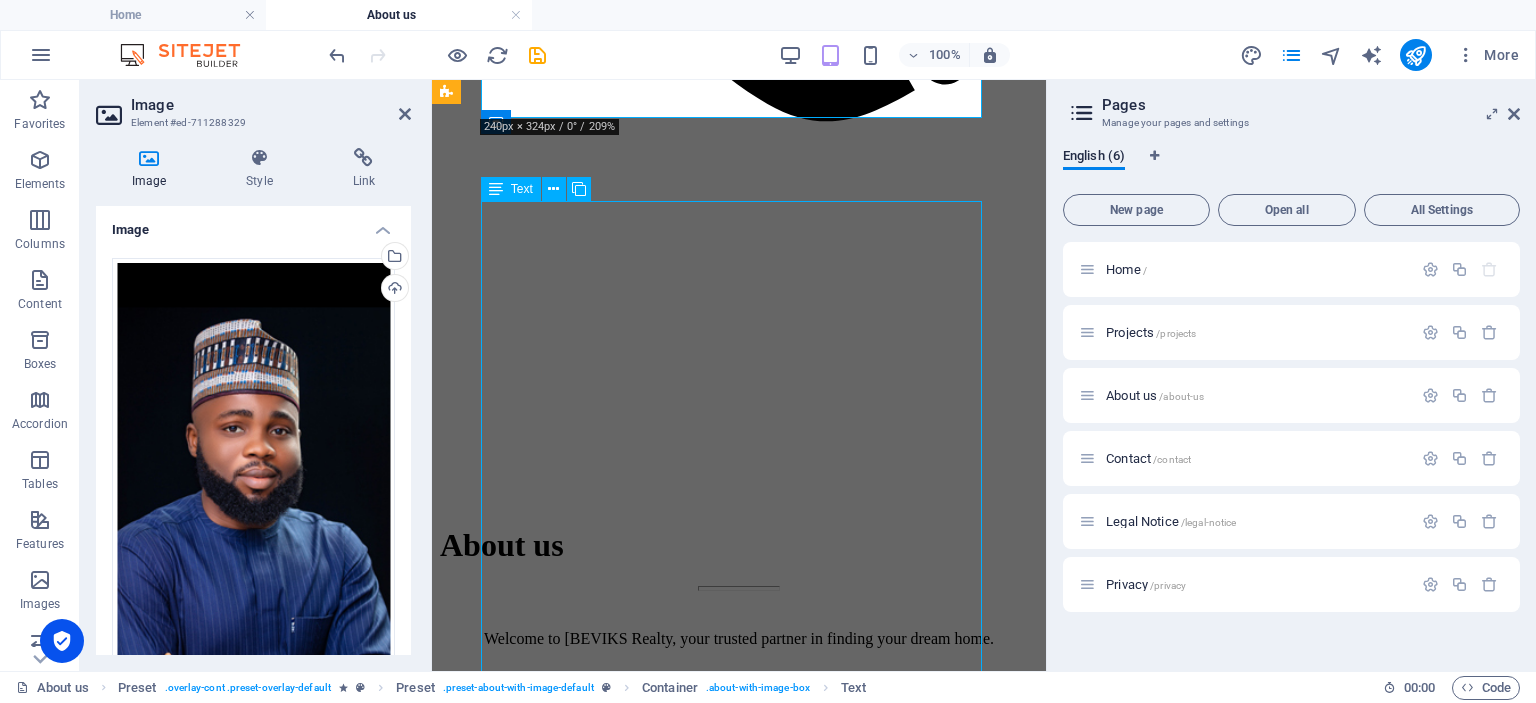 scroll, scrollTop: 2182, scrollLeft: 0, axis: vertical 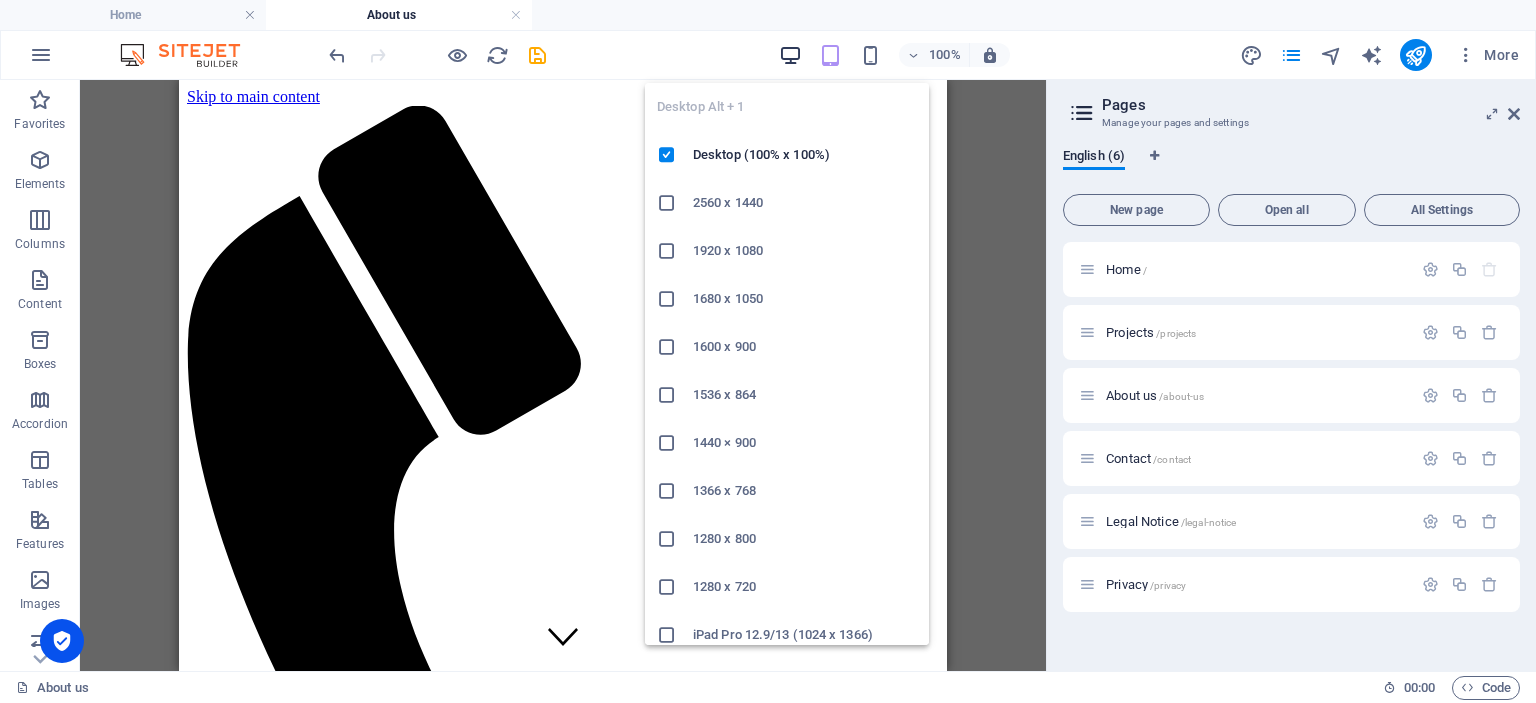 click at bounding box center [790, 55] 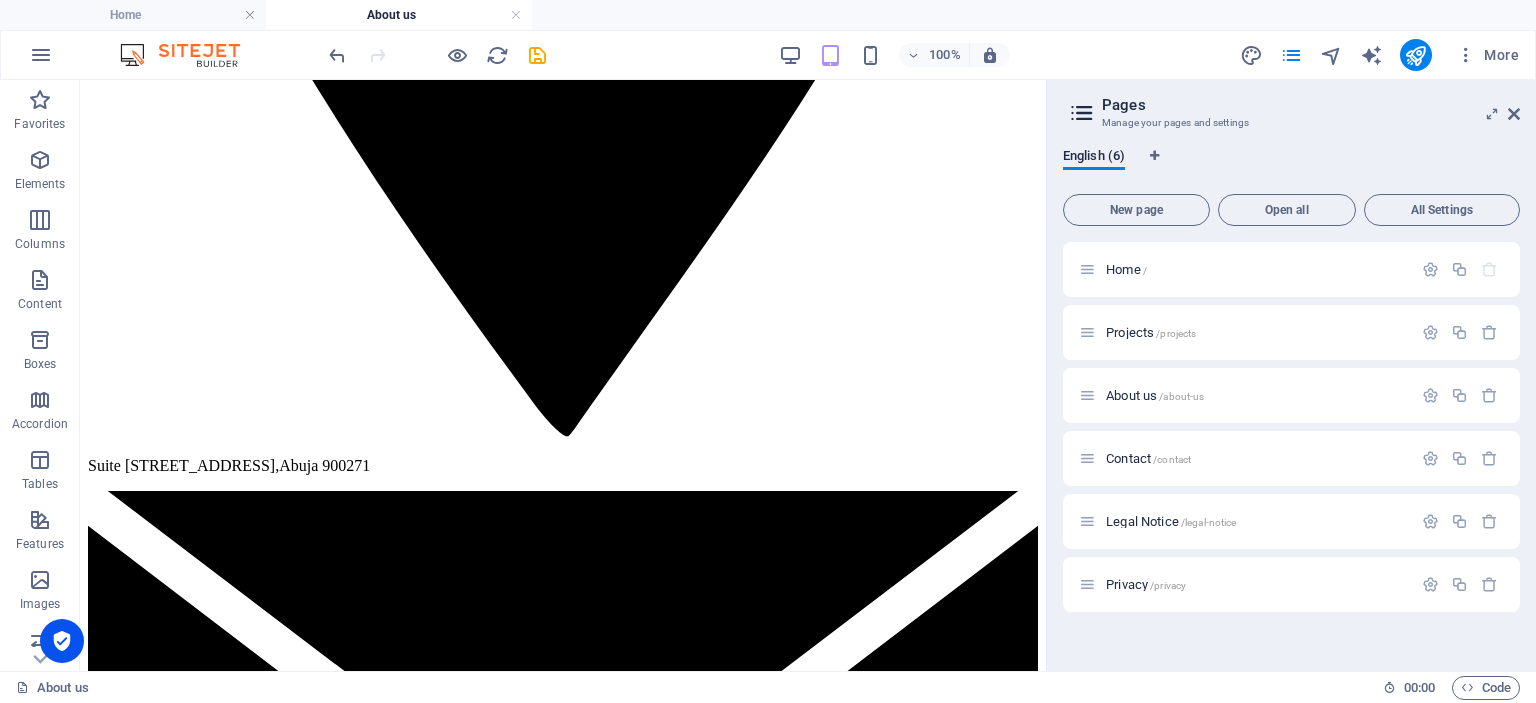 scroll, scrollTop: 2348, scrollLeft: 0, axis: vertical 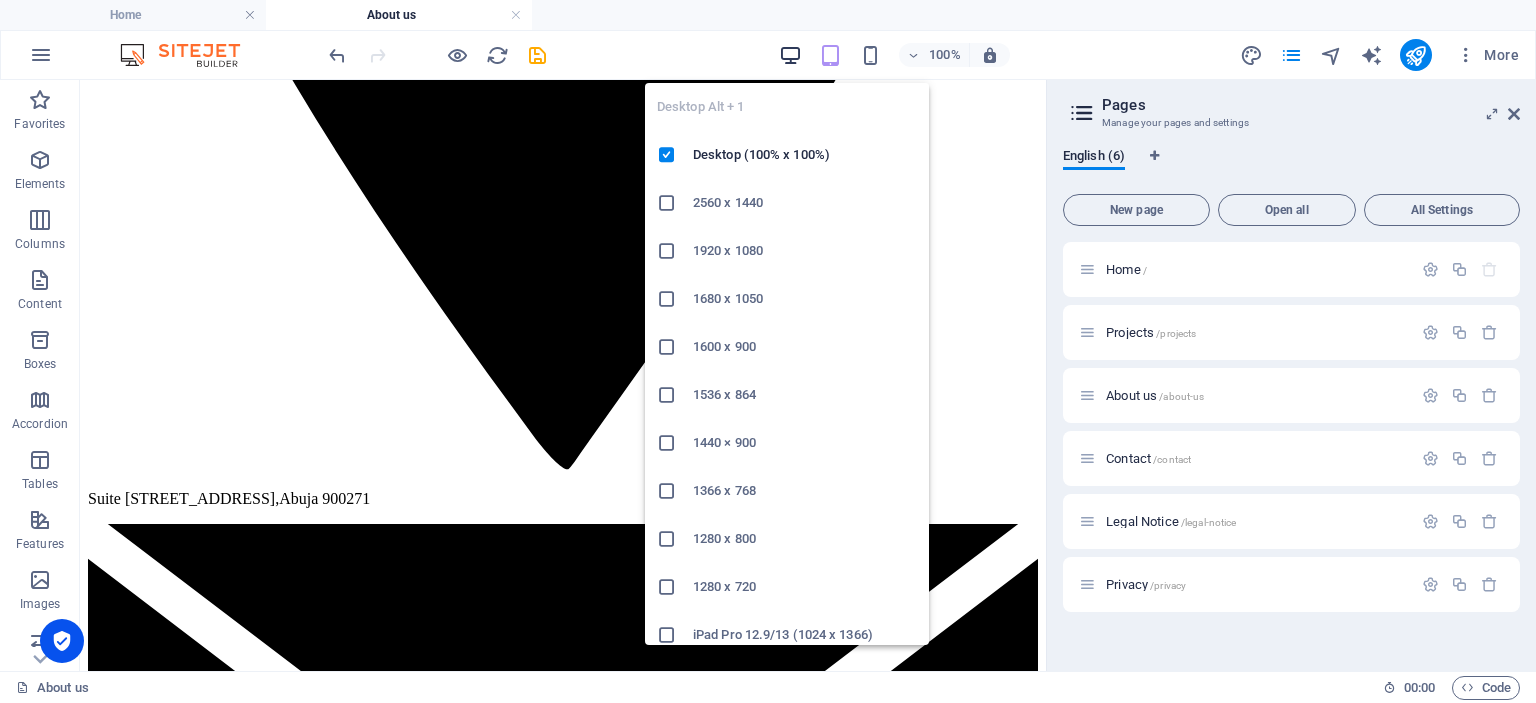 click at bounding box center [790, 55] 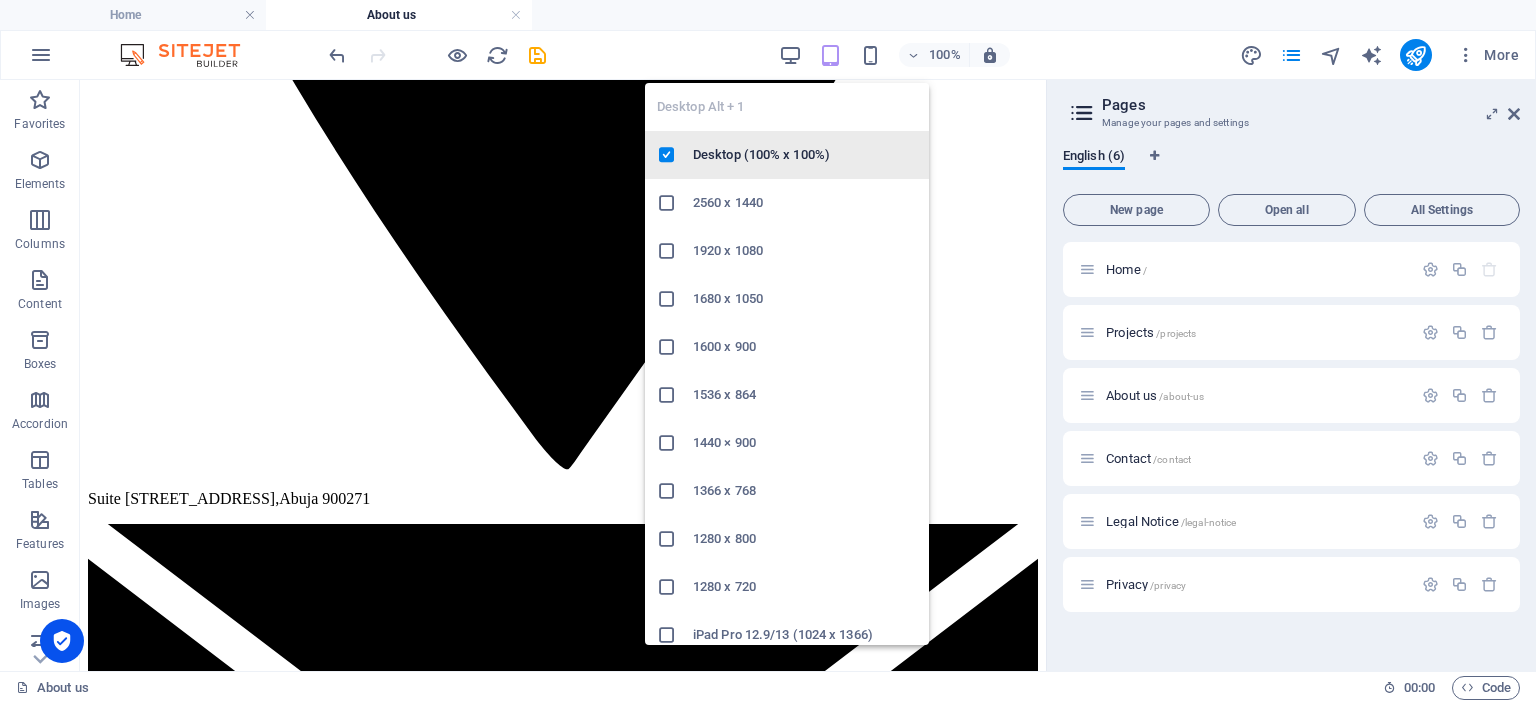 click on "Desktop (100% x 100%)" at bounding box center (805, 155) 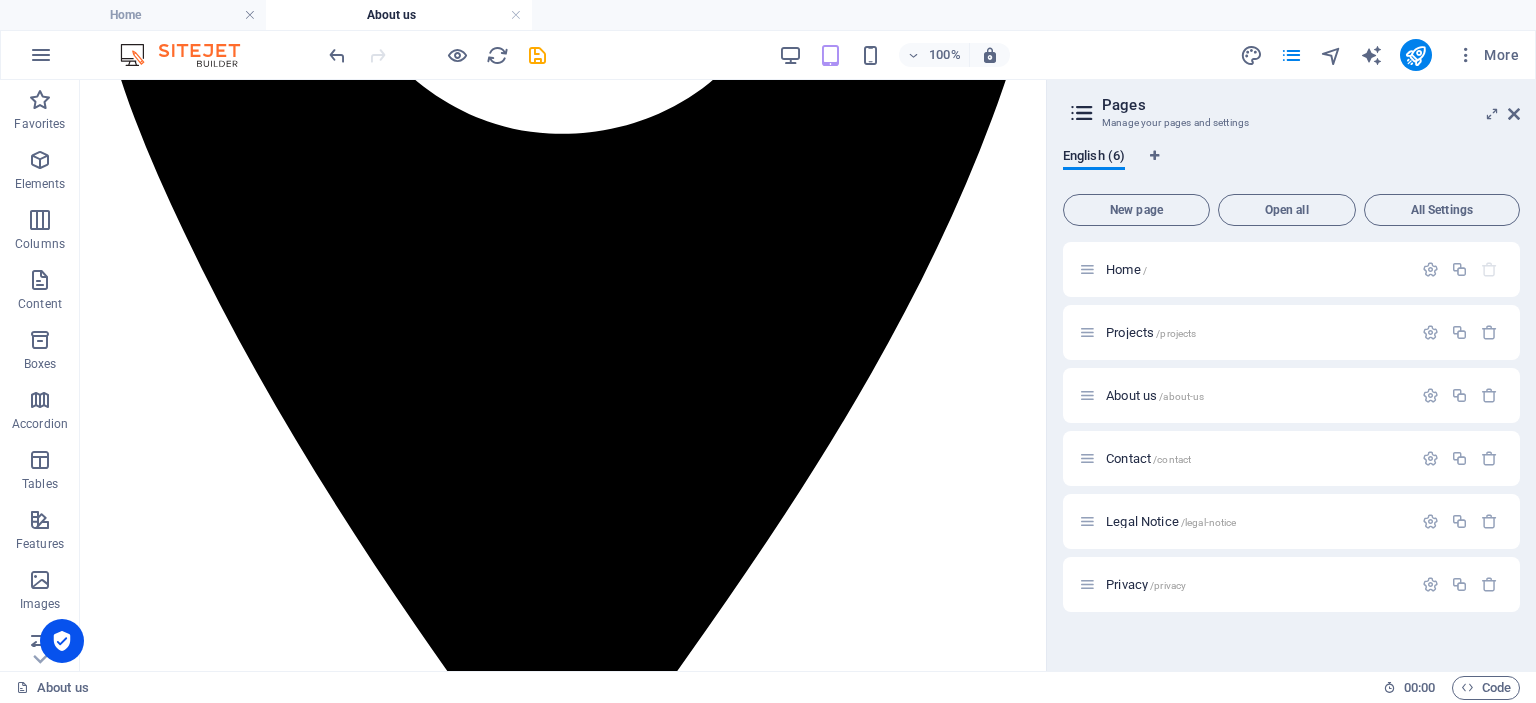 scroll, scrollTop: 2001, scrollLeft: 0, axis: vertical 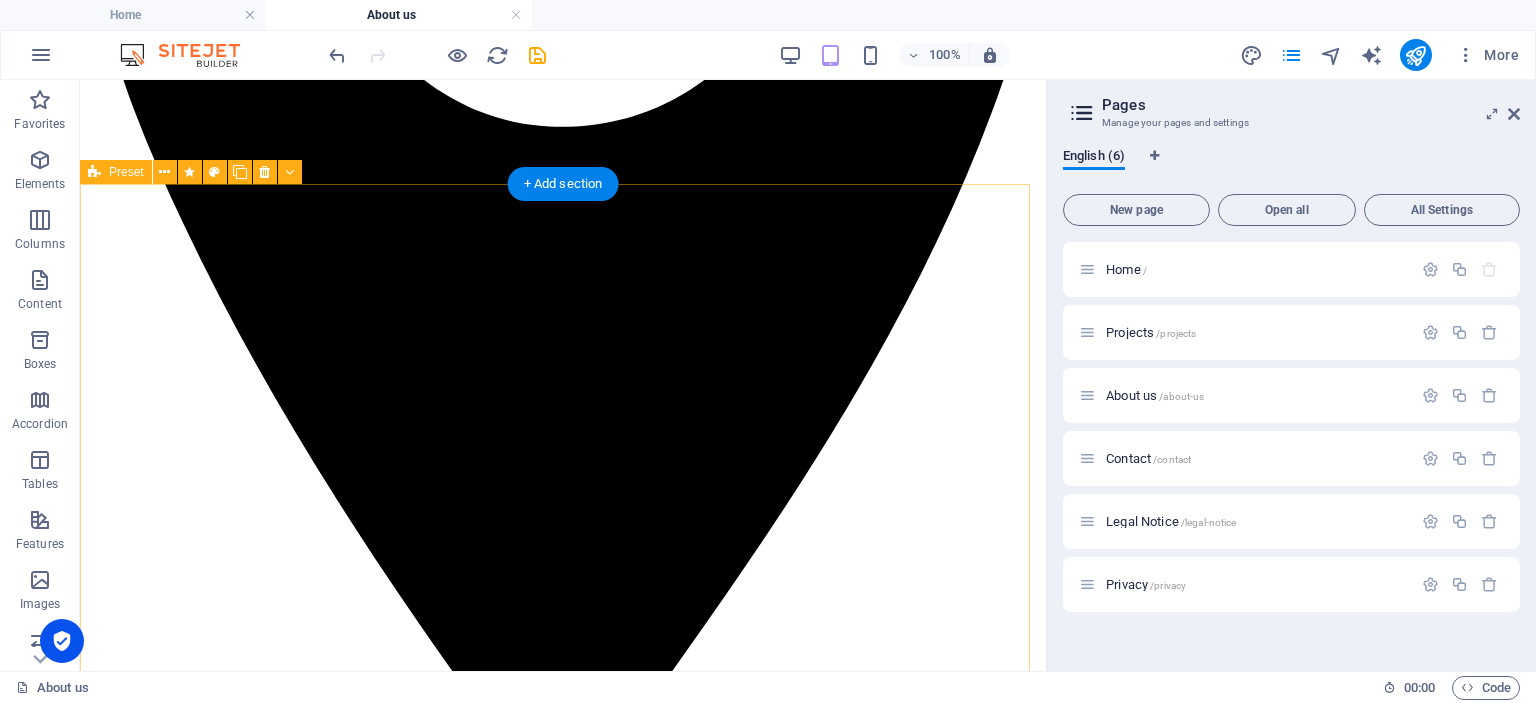 click on "Ikyoon, MSUGHTER samuel MD/CEO  Ikyoon, Msughter Samuel holds a Bachelor of Engineering degree in Civil Engineering from the University of Agriculture Makurdi (Joseph Sarwuan Tarka University Makurdi – JOSTUM). He is a licensed practicing Civil Engineer with the Council for the Regulation of Engineering in Nigeria (COREN), a feat only attainable with the requisite professional knowledge and experience acquired through years of engagement with various organizations. He possesses years’ worth of industrial experience cutting across various technical, operational, and management roles working with different organizations, during his course of practice, he has designed and overseen the construction of numerous Civil Infrastructure and housing projects, both as a site engineer and project manager respectively. Engr. Ikyoon is an excellent manager, committed to delivering results, focused, and consistent in his pursuit of achieving an ever-growing professional excellence." at bounding box center (563, 19454) 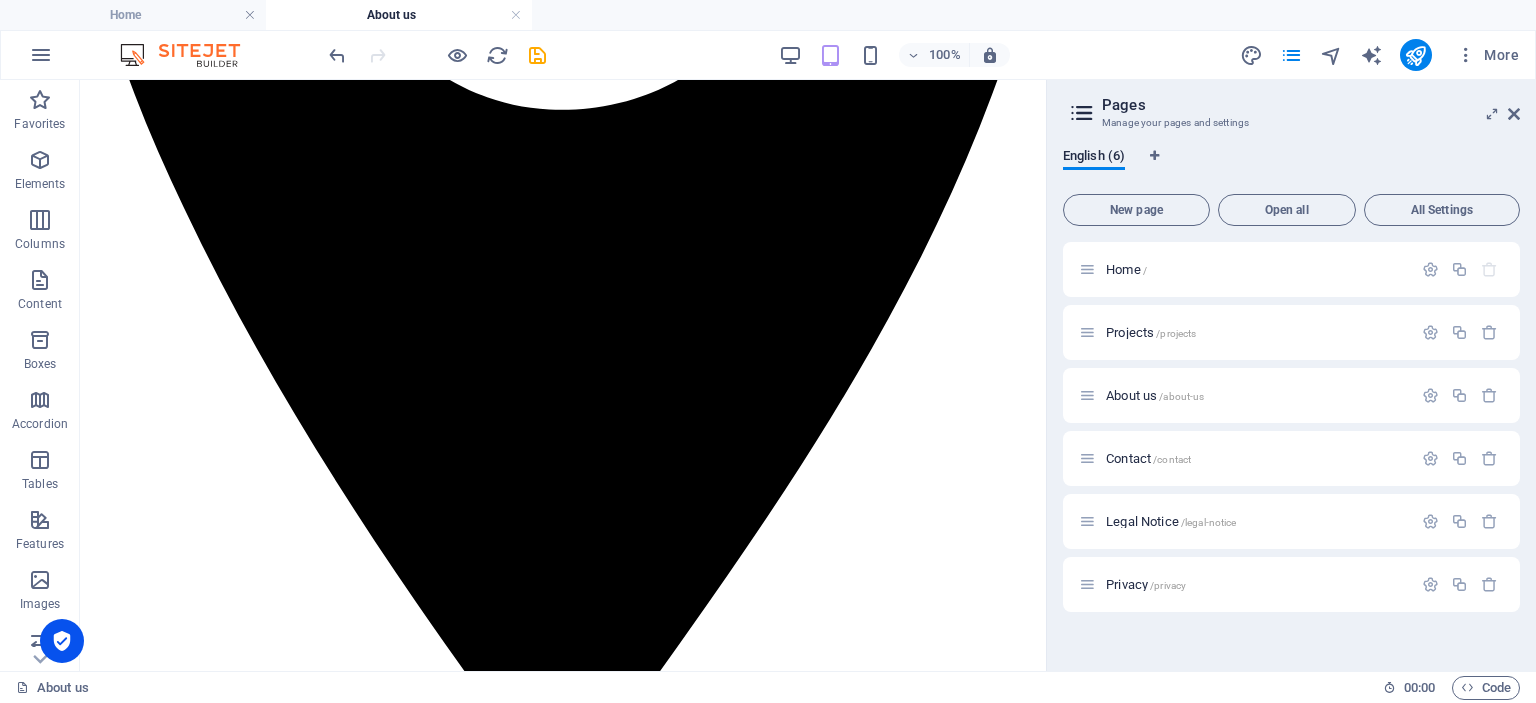scroll, scrollTop: 2001, scrollLeft: 0, axis: vertical 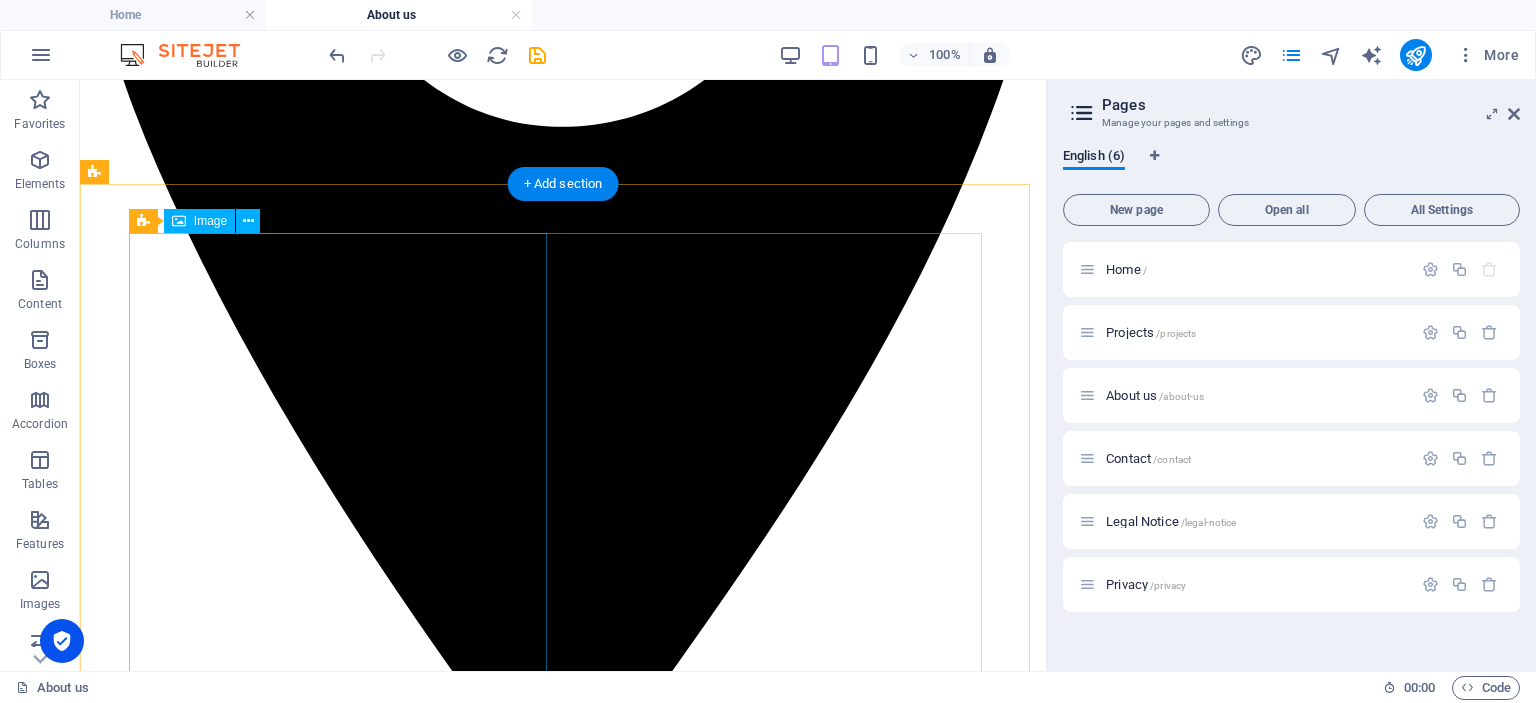 click at bounding box center [230, 19251] 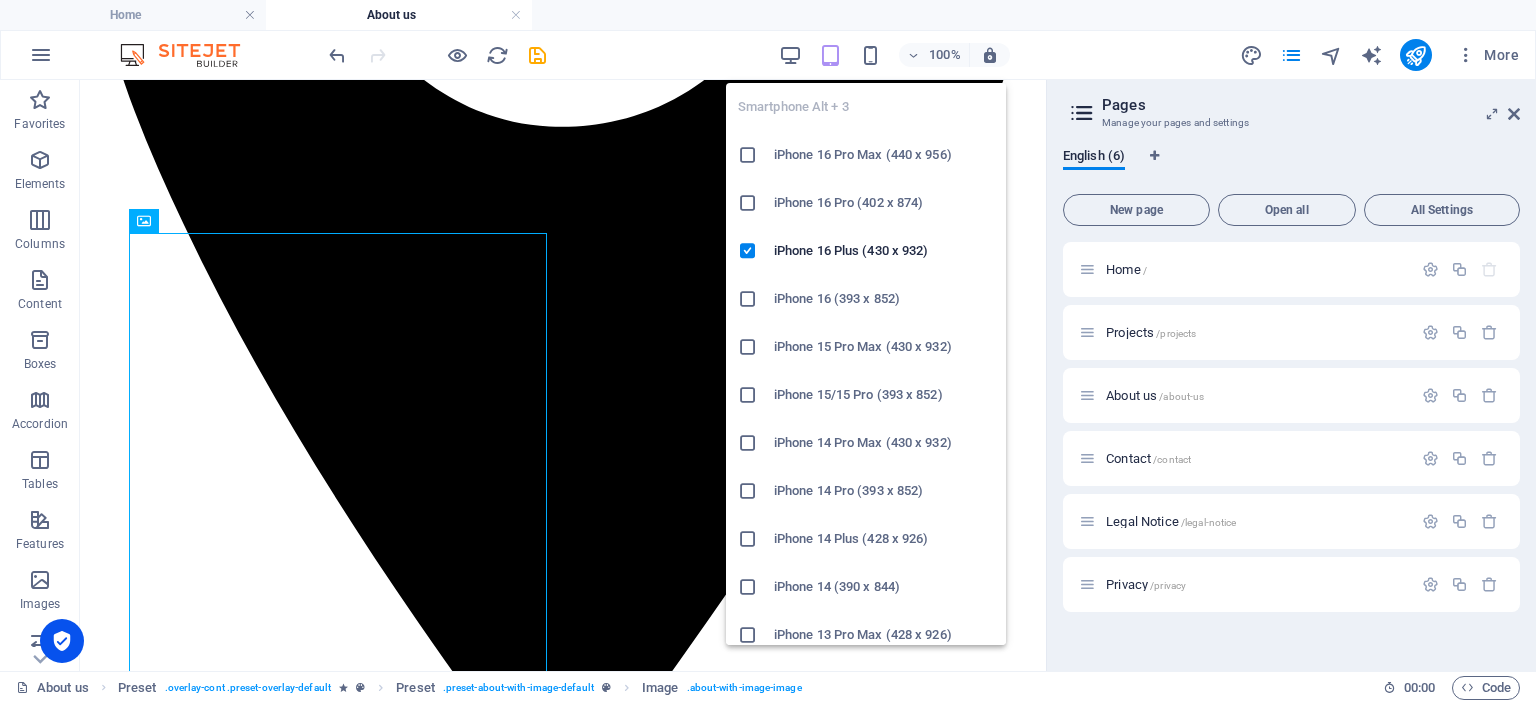 click on "iPhone 16 Pro Max (440 x 956)" at bounding box center (884, 155) 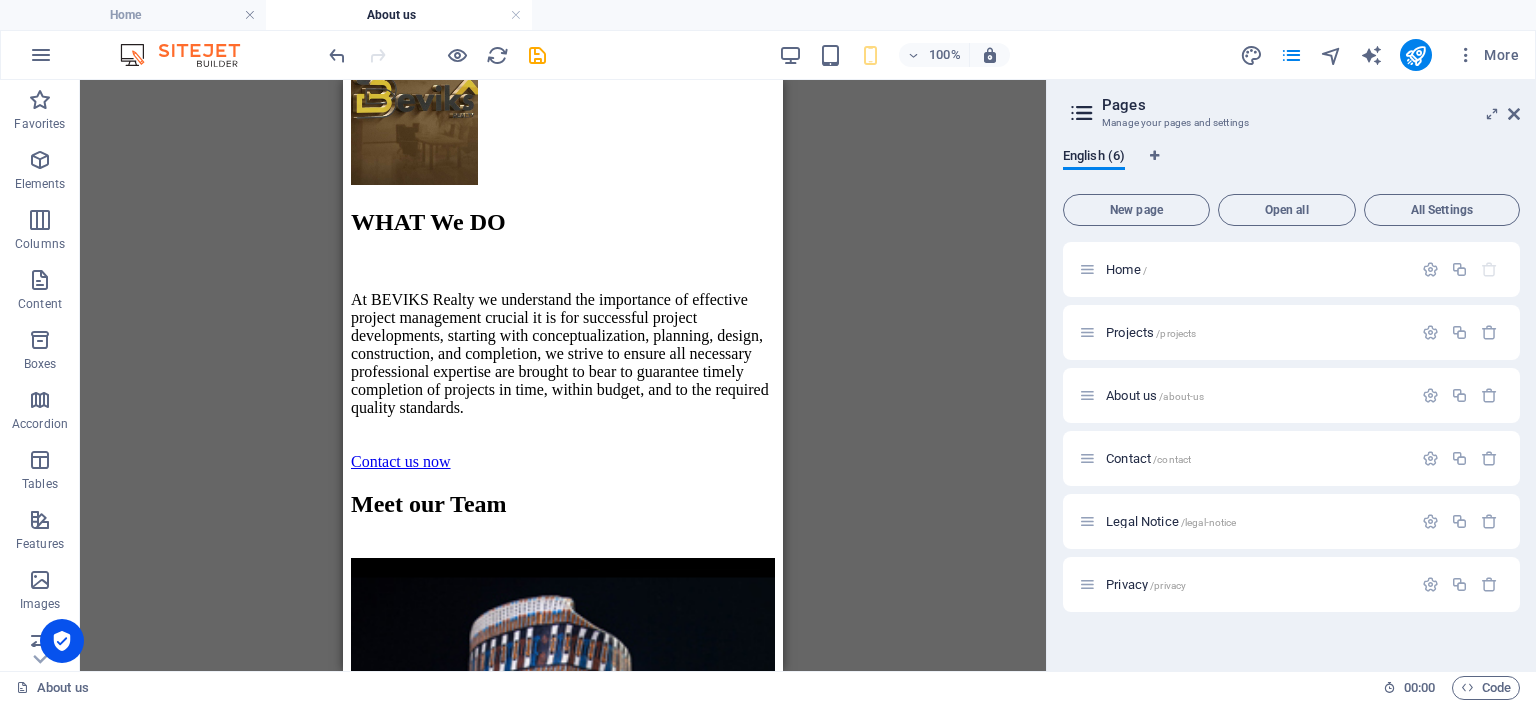 scroll, scrollTop: 2836, scrollLeft: 0, axis: vertical 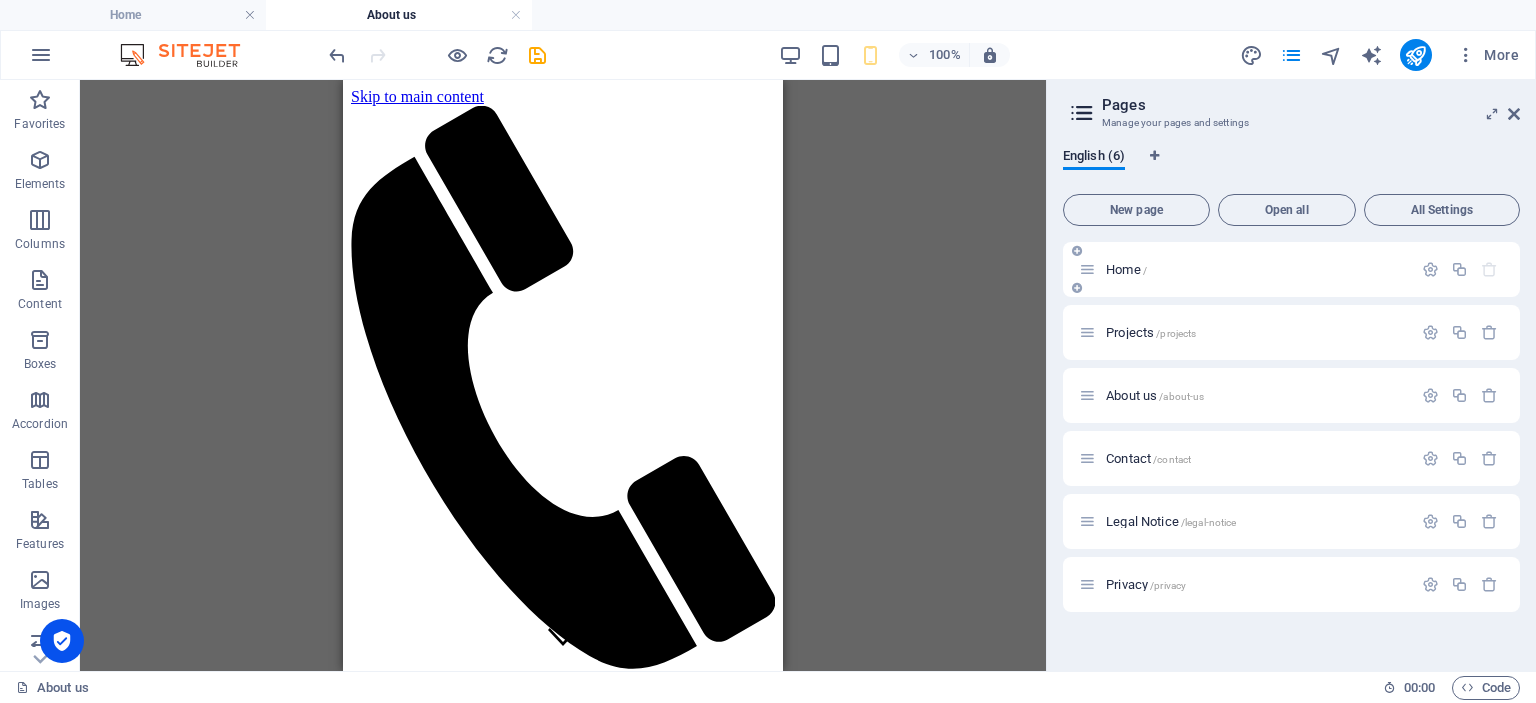 click on "/" at bounding box center [1145, 270] 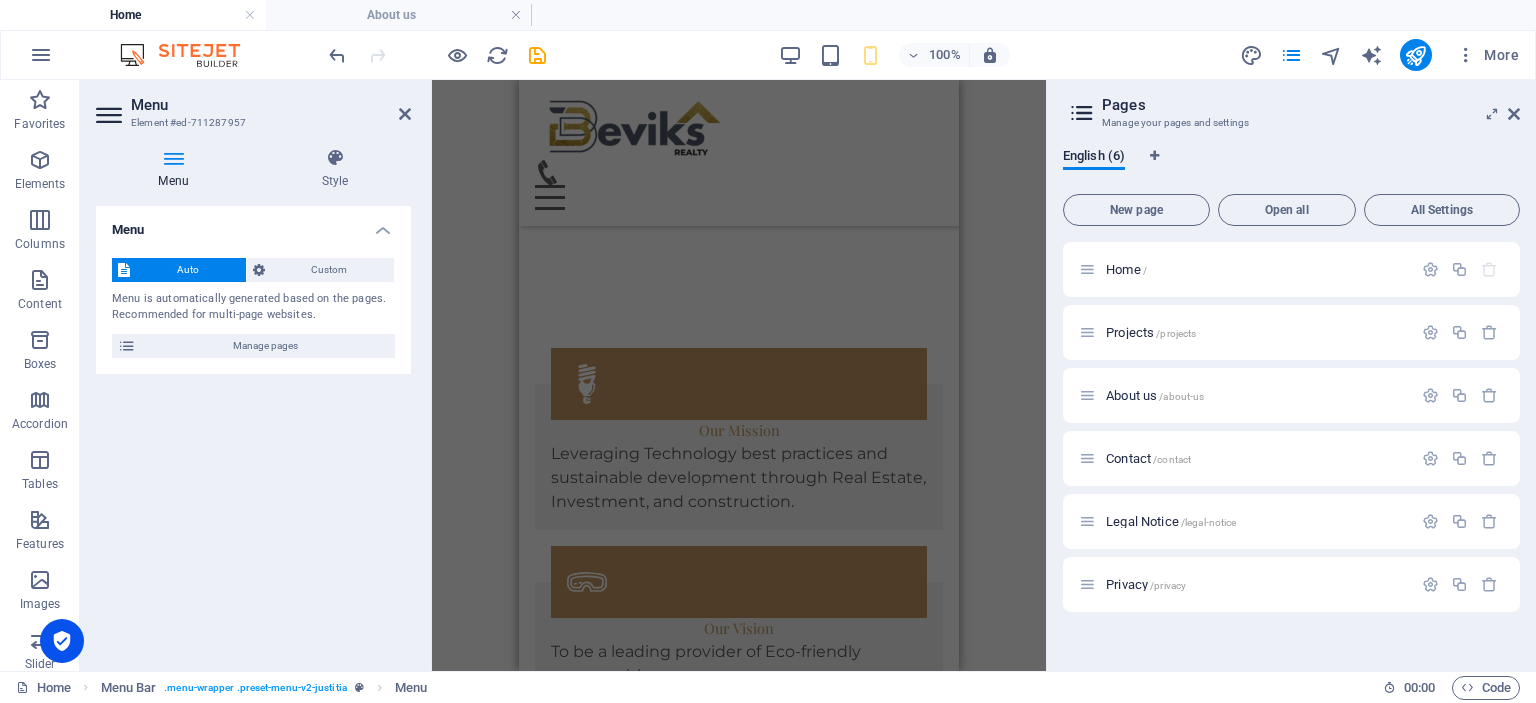 scroll, scrollTop: 940, scrollLeft: 0, axis: vertical 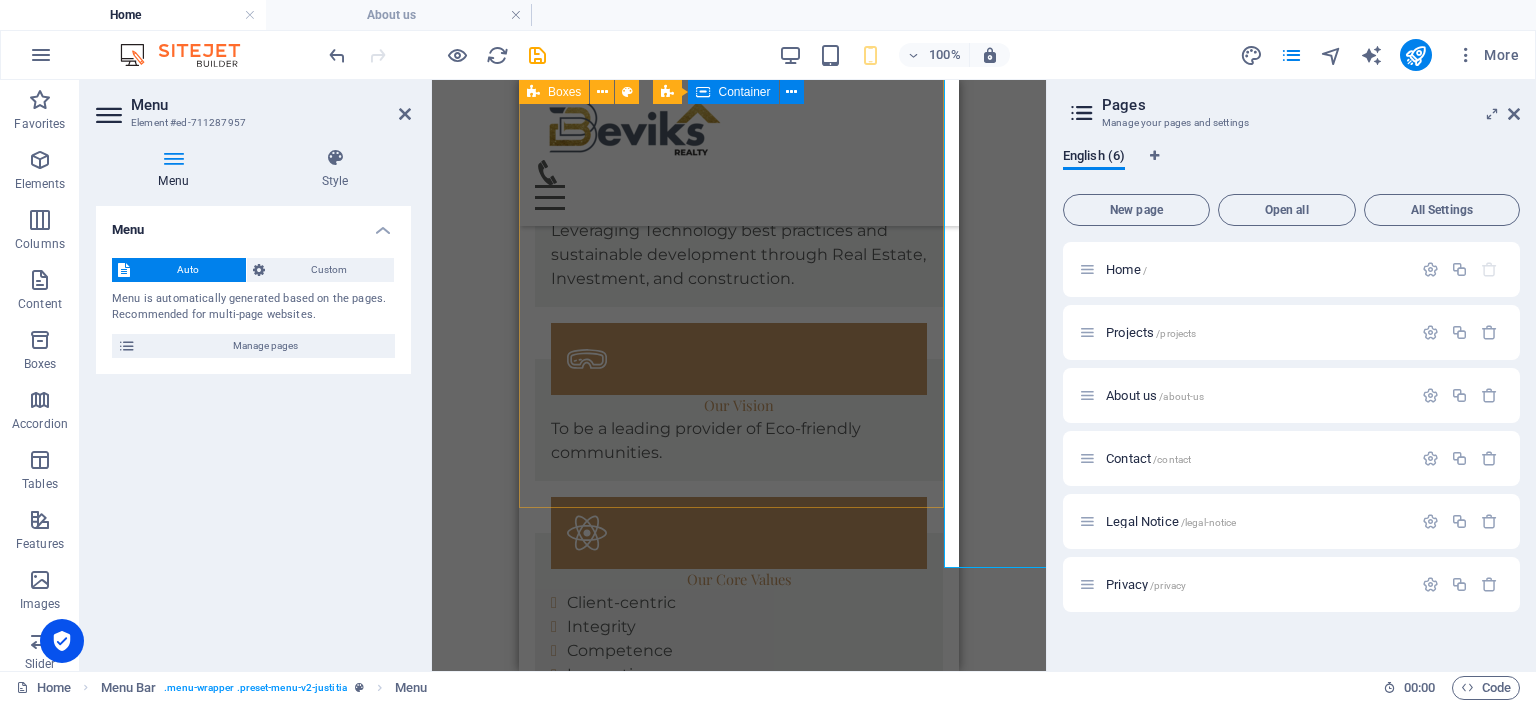 click on "Our Mission Leveraging Technology best practices and sustainable development through Real Estate, Investment, and construction. Our Vision To be a leading provider of Eco-friendly communities. Our Core Values   Client-centric   Integrity   Competence   Innovation   Smartness" at bounding box center (739, 426) 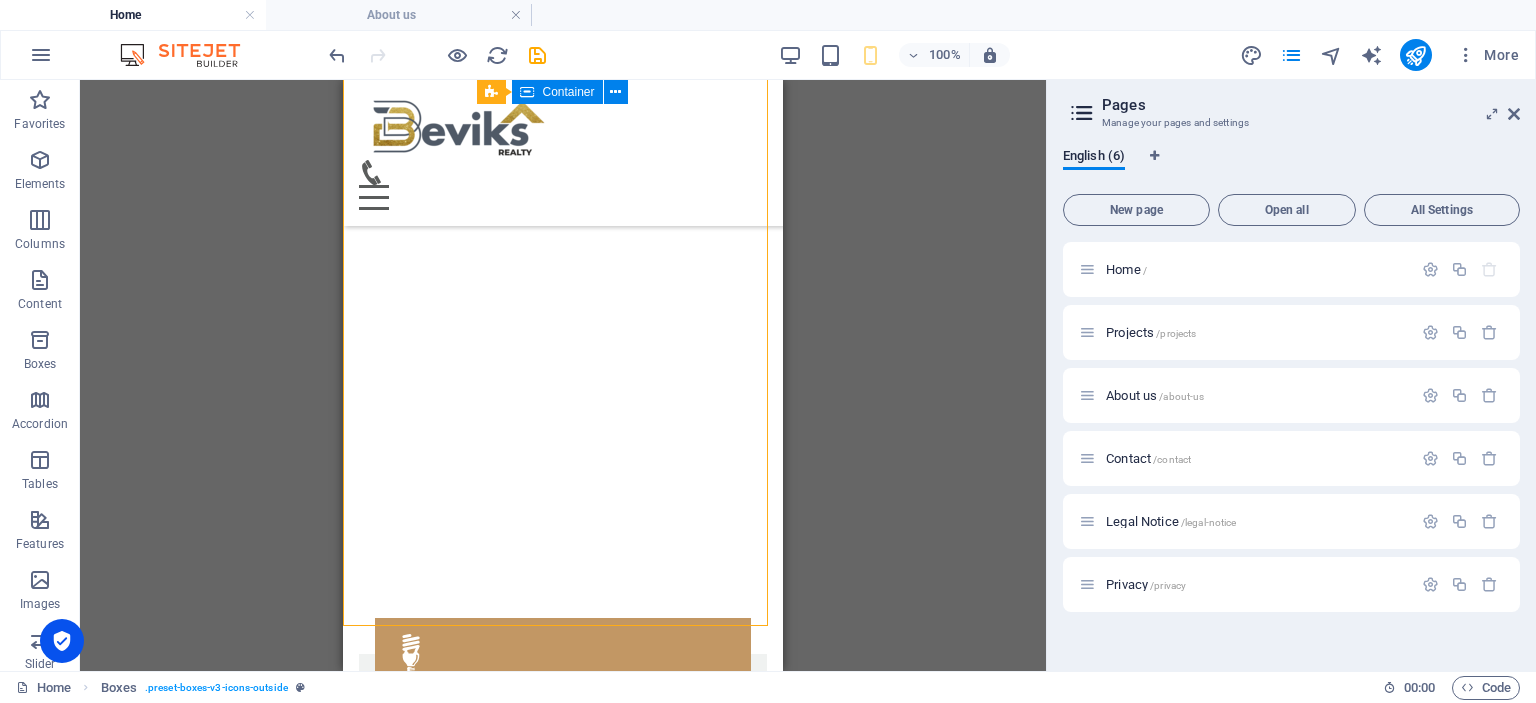 scroll, scrollTop: 0, scrollLeft: 0, axis: both 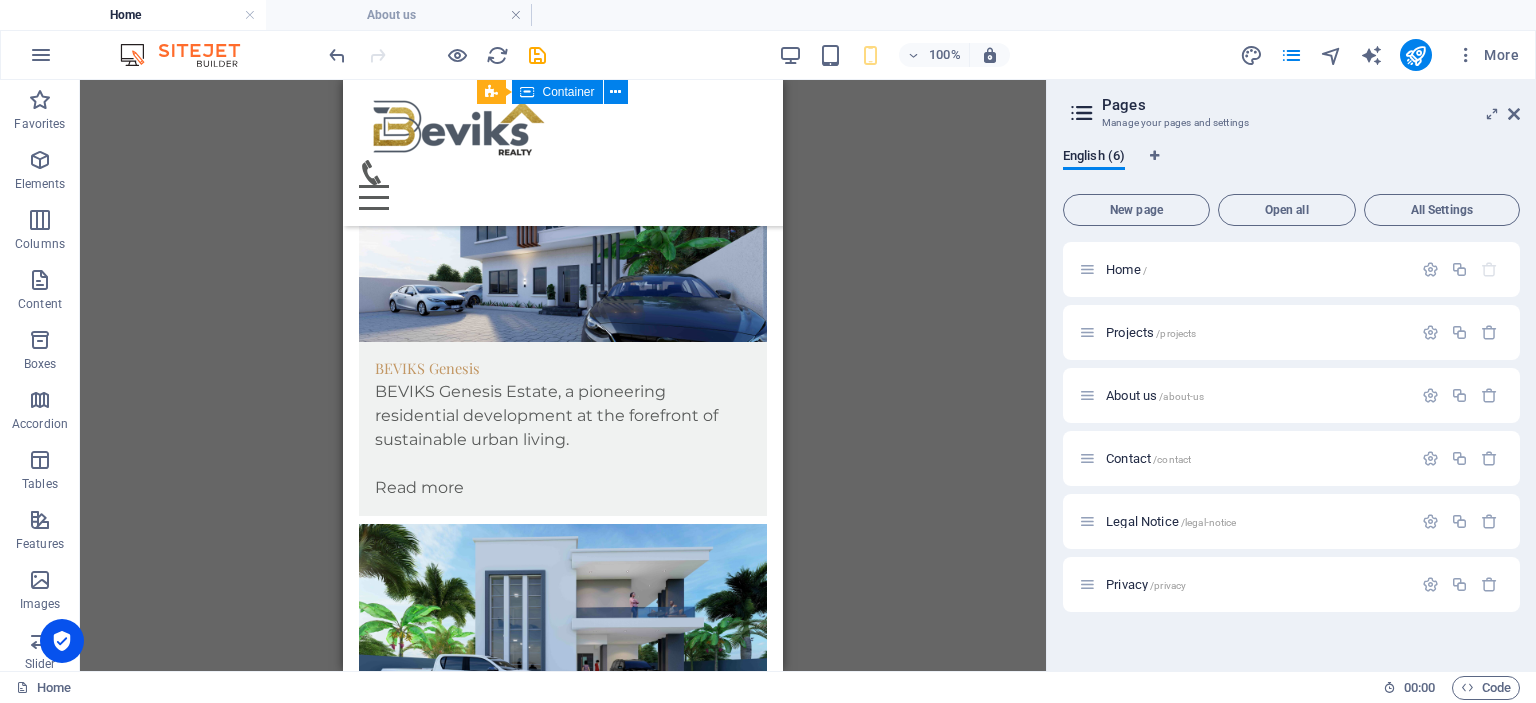 drag, startPoint x: 778, startPoint y: 223, endPoint x: 1156, endPoint y: 679, distance: 592.3006 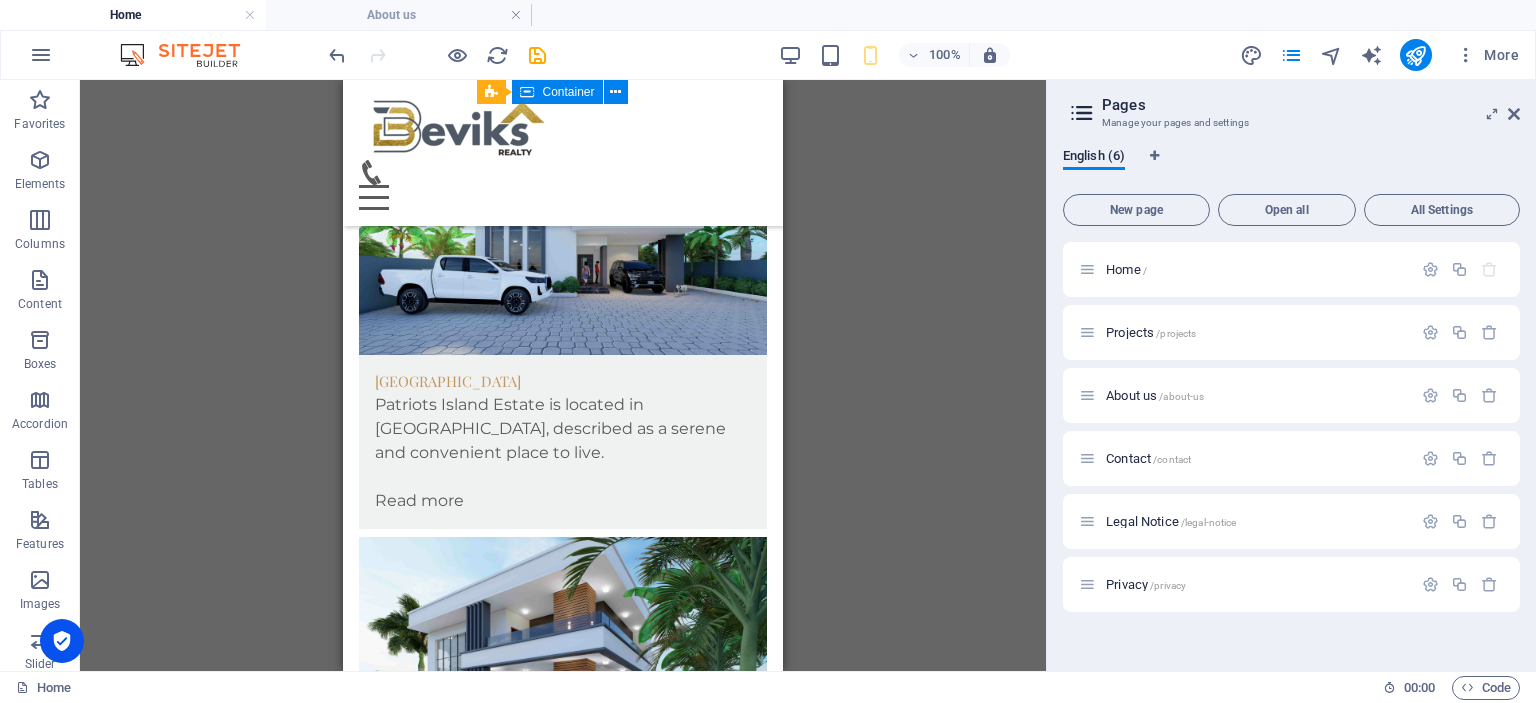 scroll, scrollTop: 5188, scrollLeft: 0, axis: vertical 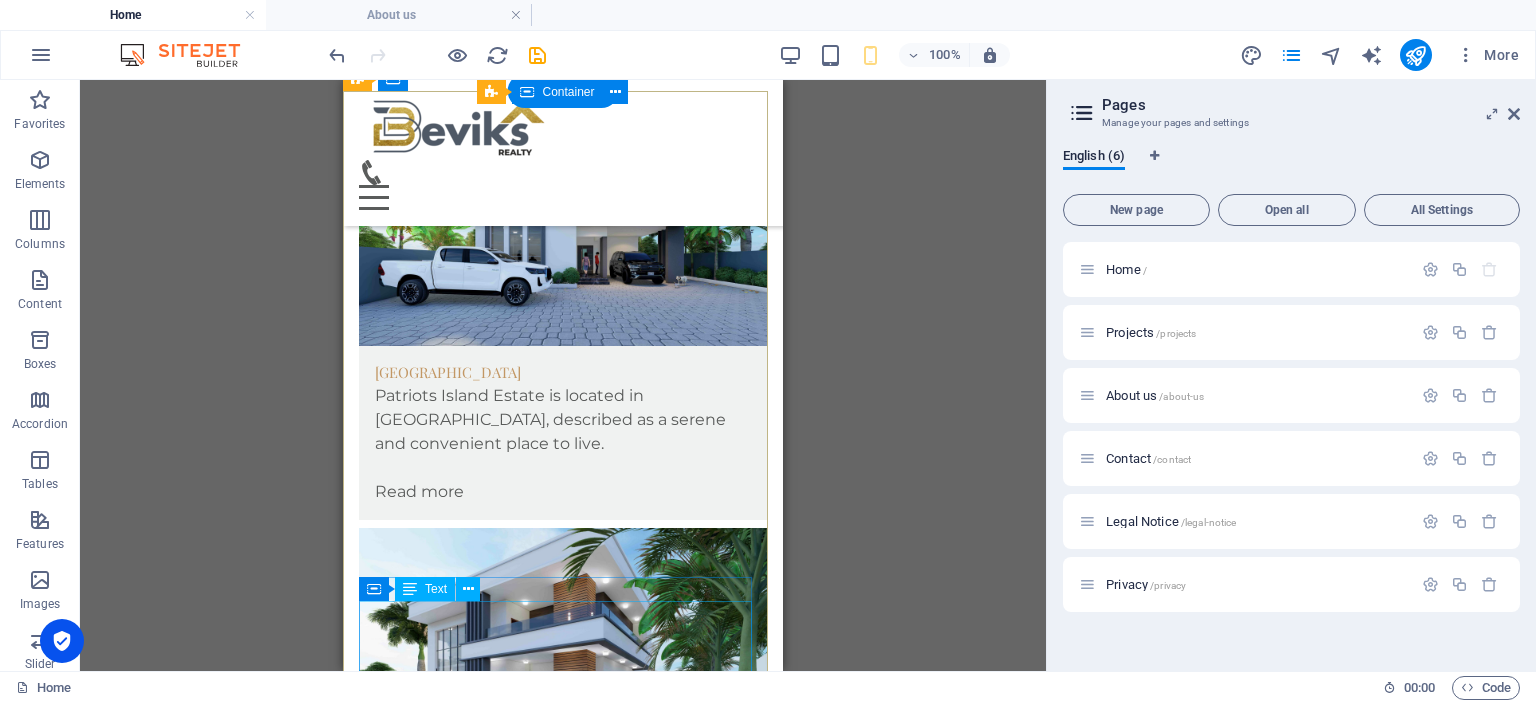 click on "Suite 30/31, first floor, Right-Wing, The Ridds Plaza, Anaekwe Street, Wuye District Abuja   900271" at bounding box center (563, 1557) 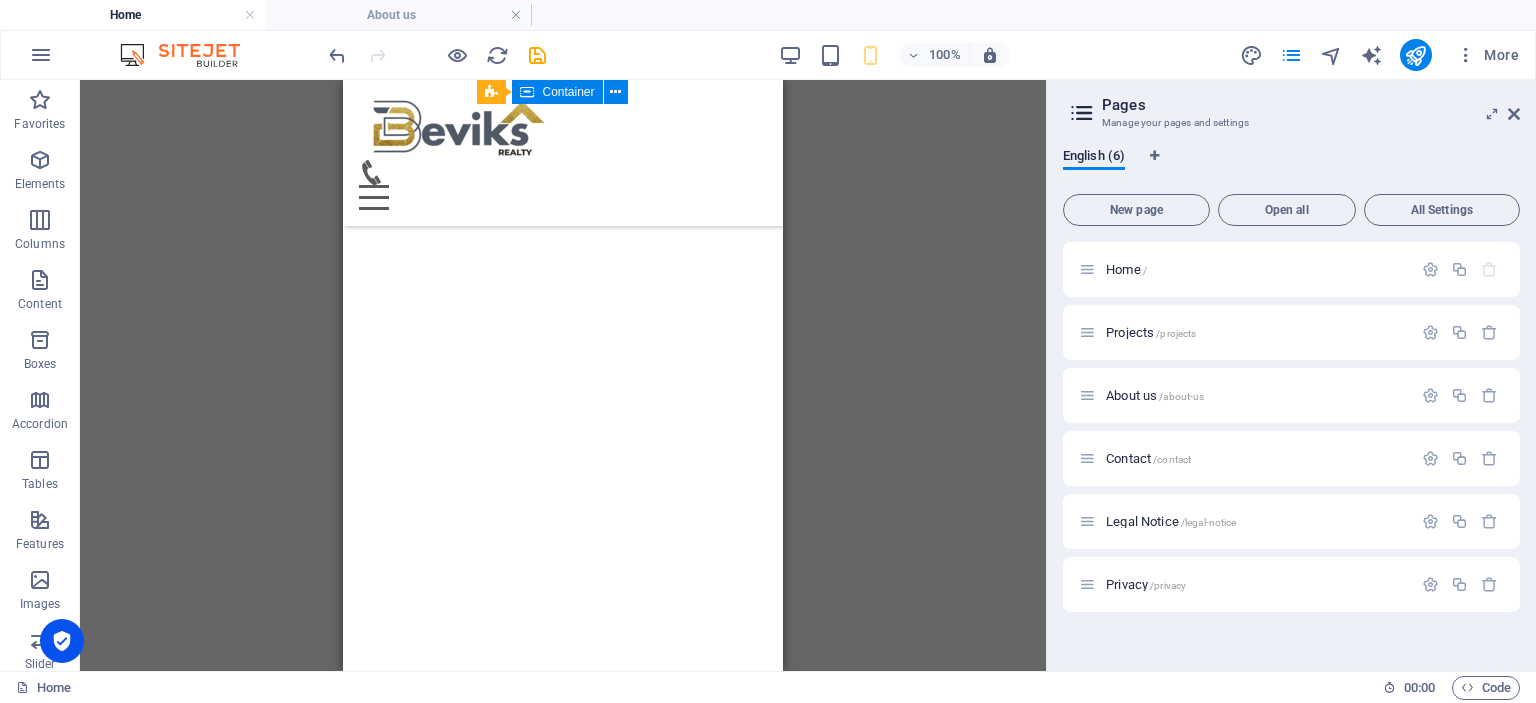 scroll, scrollTop: 0, scrollLeft: 0, axis: both 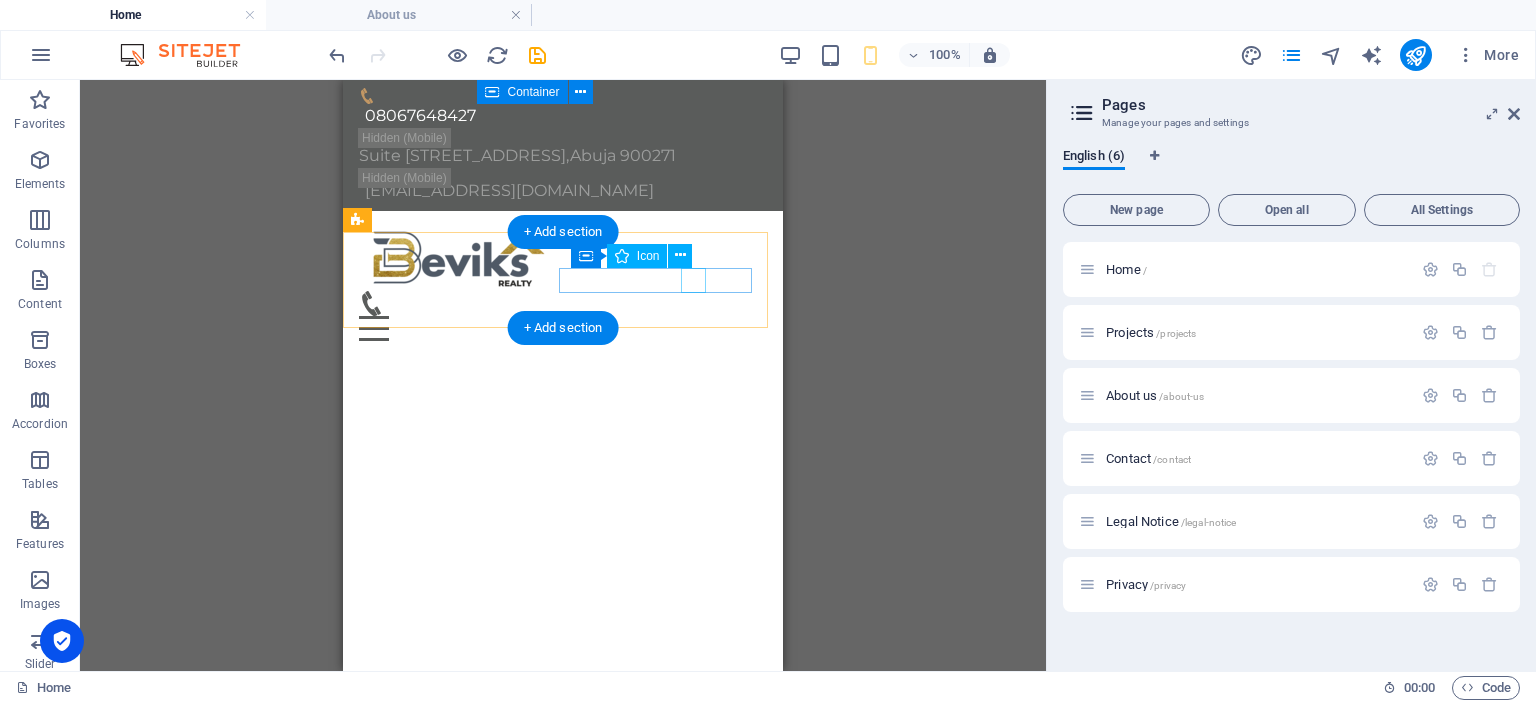 click at bounding box center (555, 303) 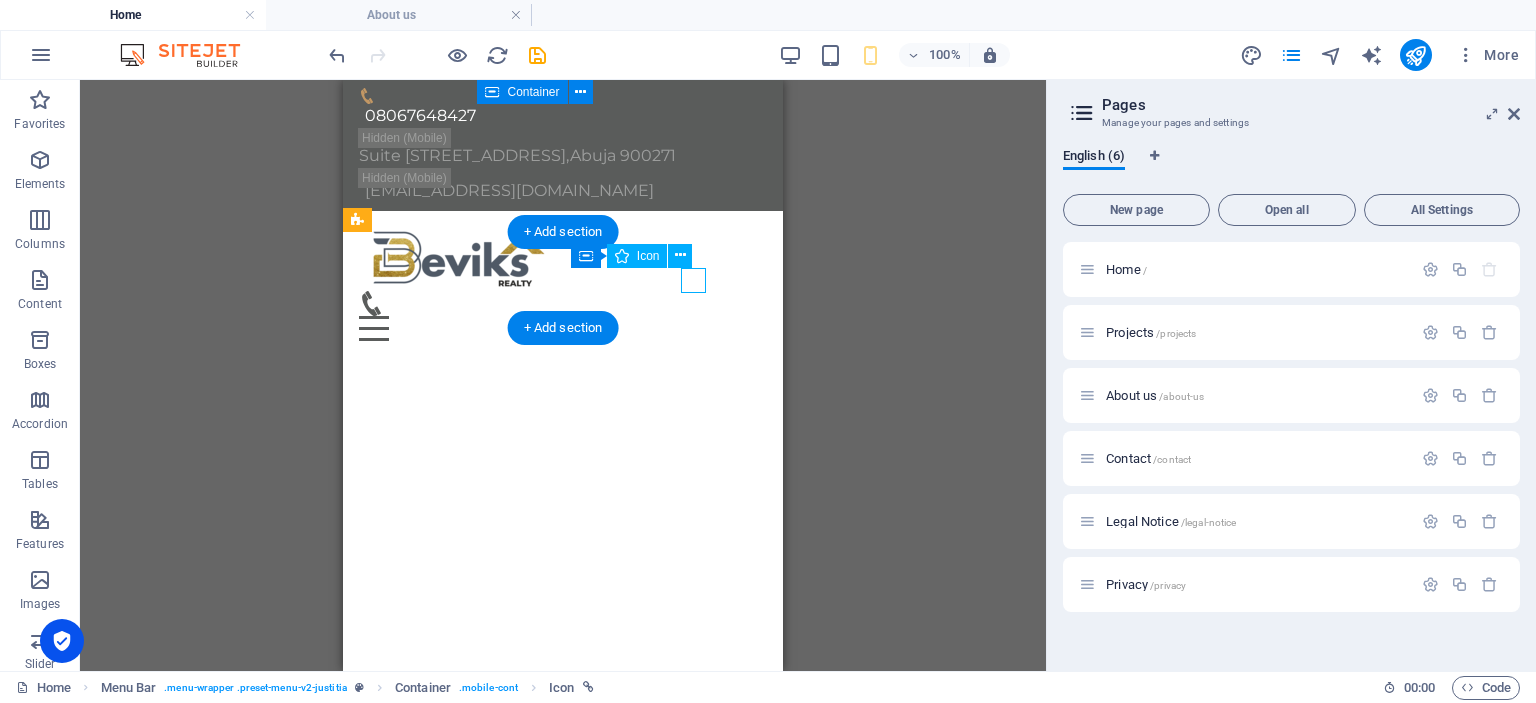 click at bounding box center [555, 303] 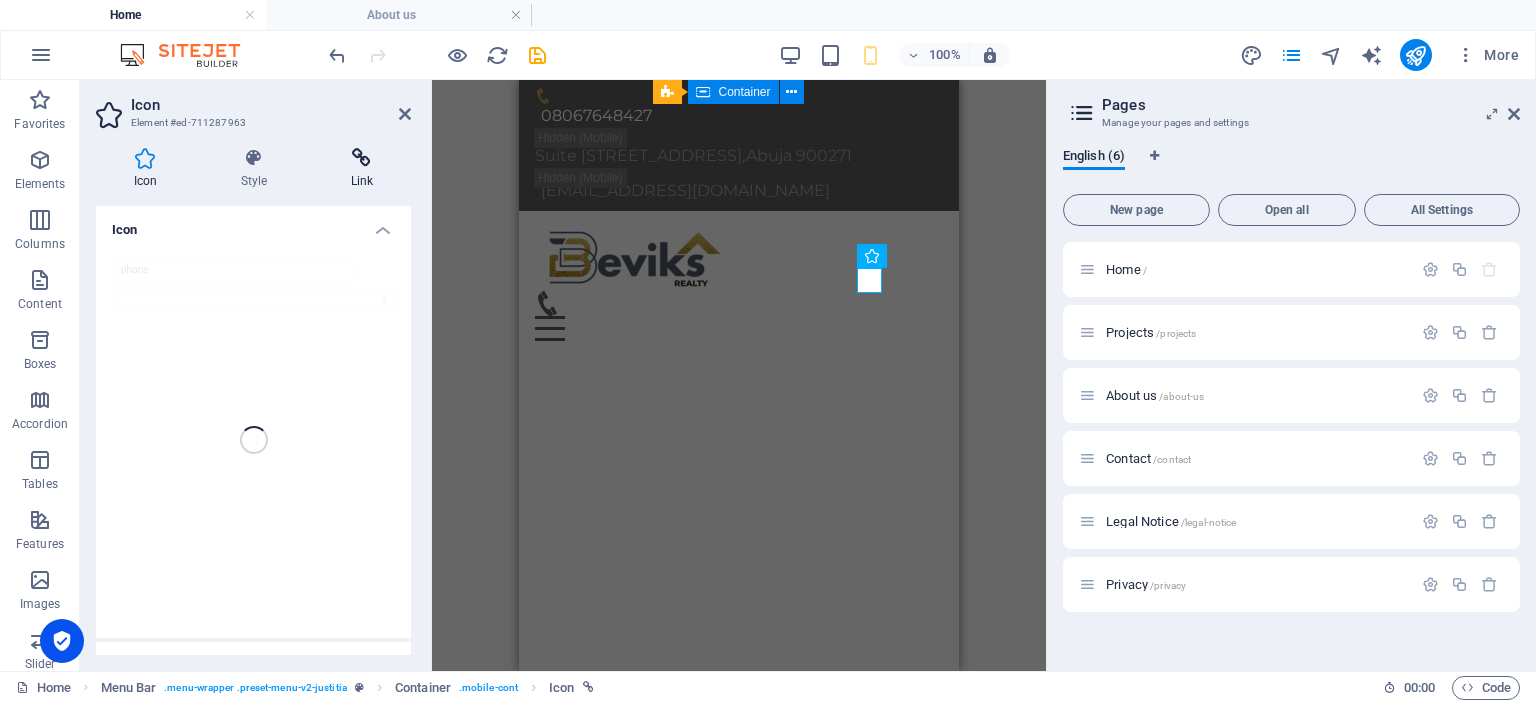 click on "Link" at bounding box center [362, 169] 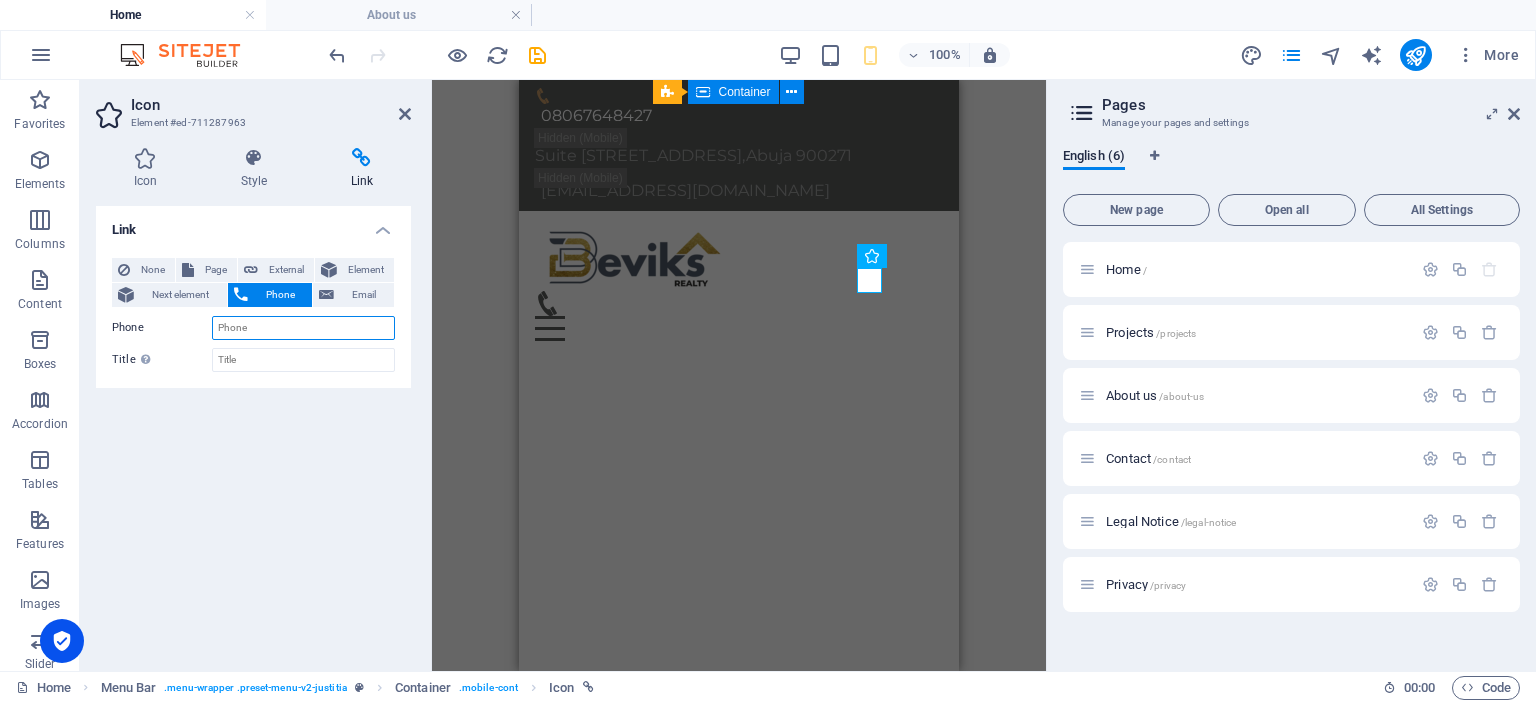 click on "Phone" at bounding box center [303, 328] 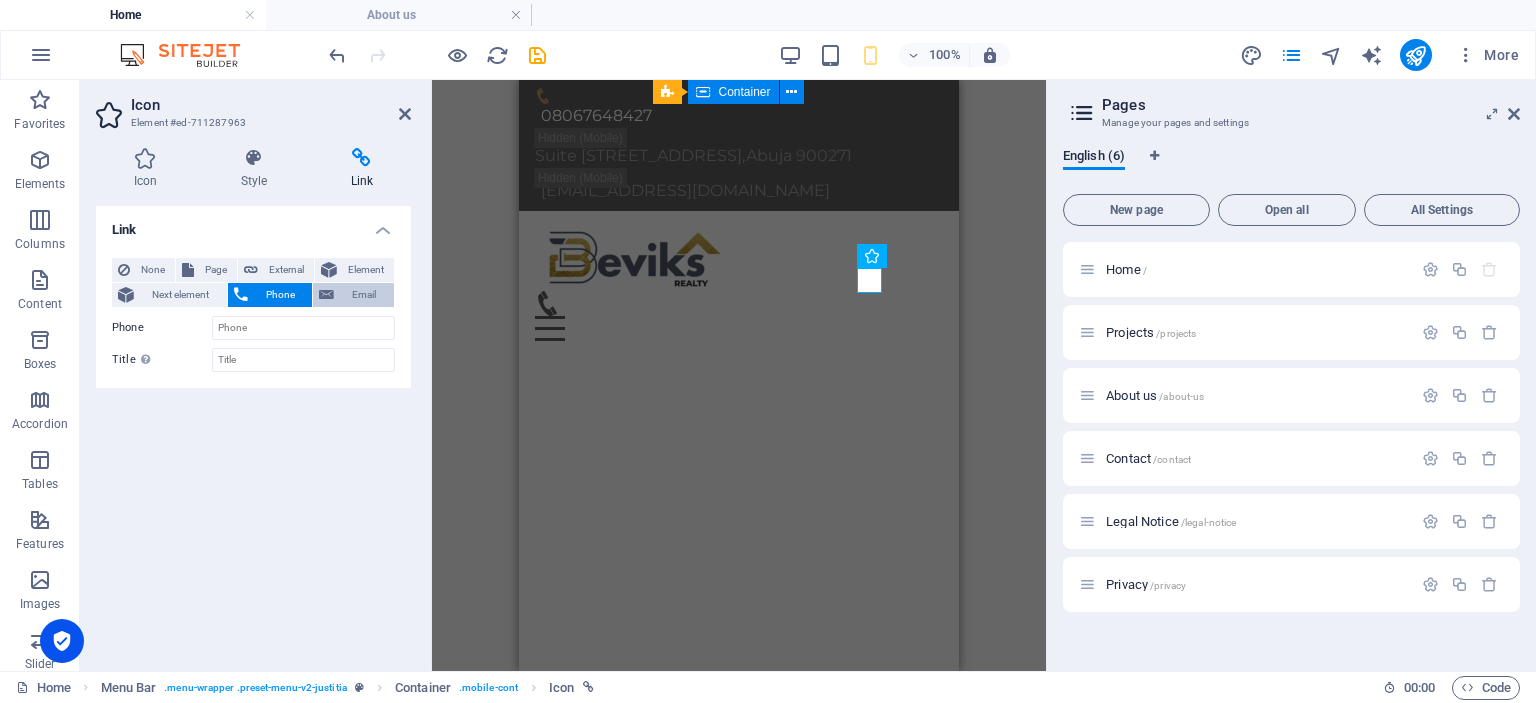 click on "Email" at bounding box center (364, 295) 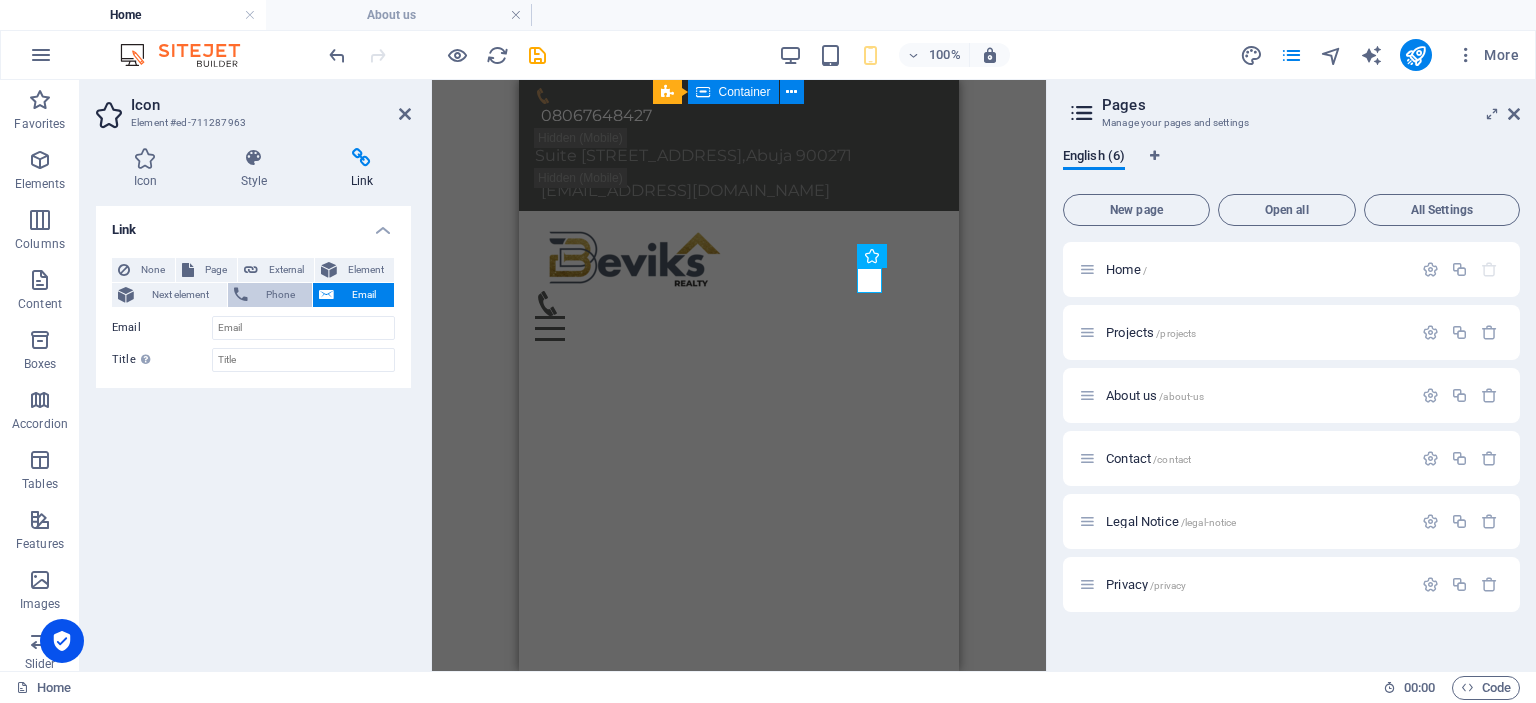 click on "Phone" at bounding box center (280, 295) 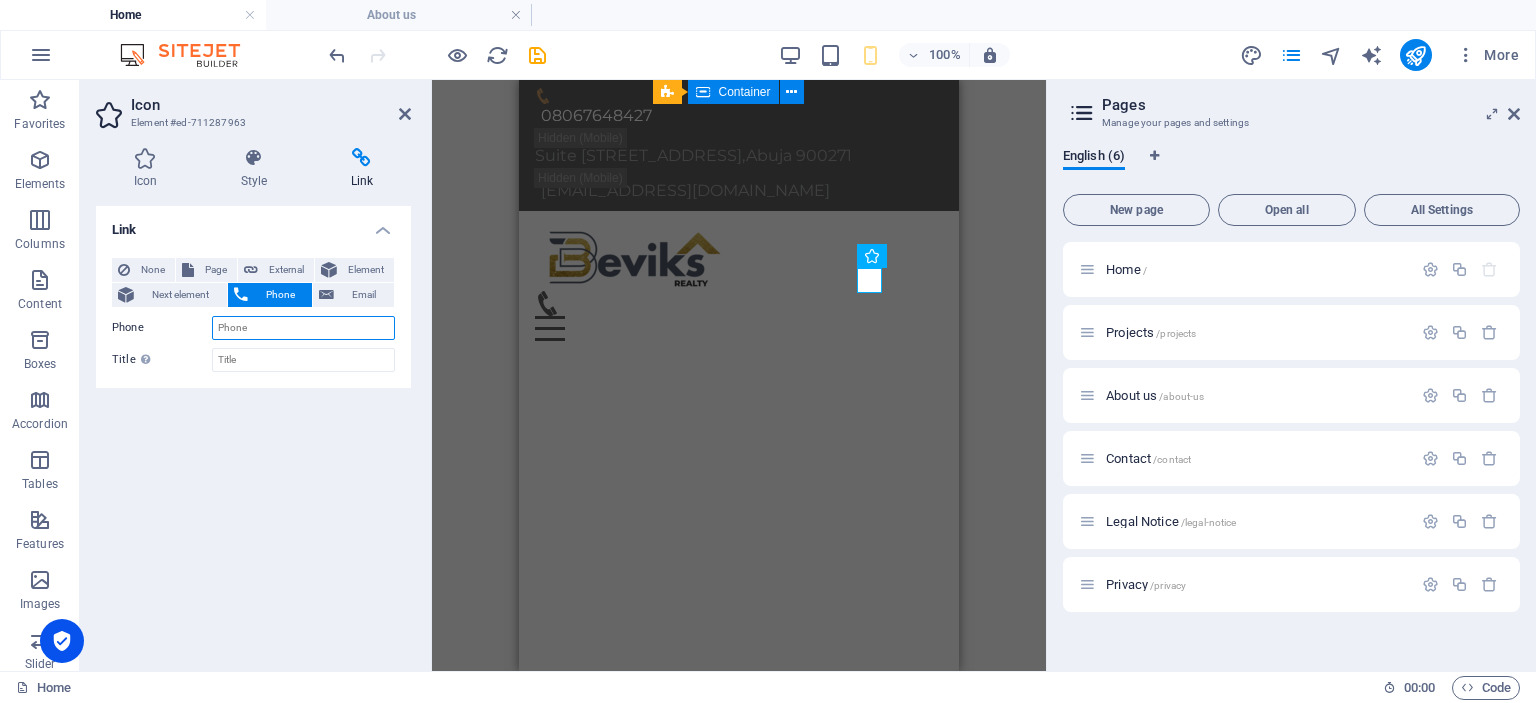 click on "Phone" at bounding box center (303, 328) 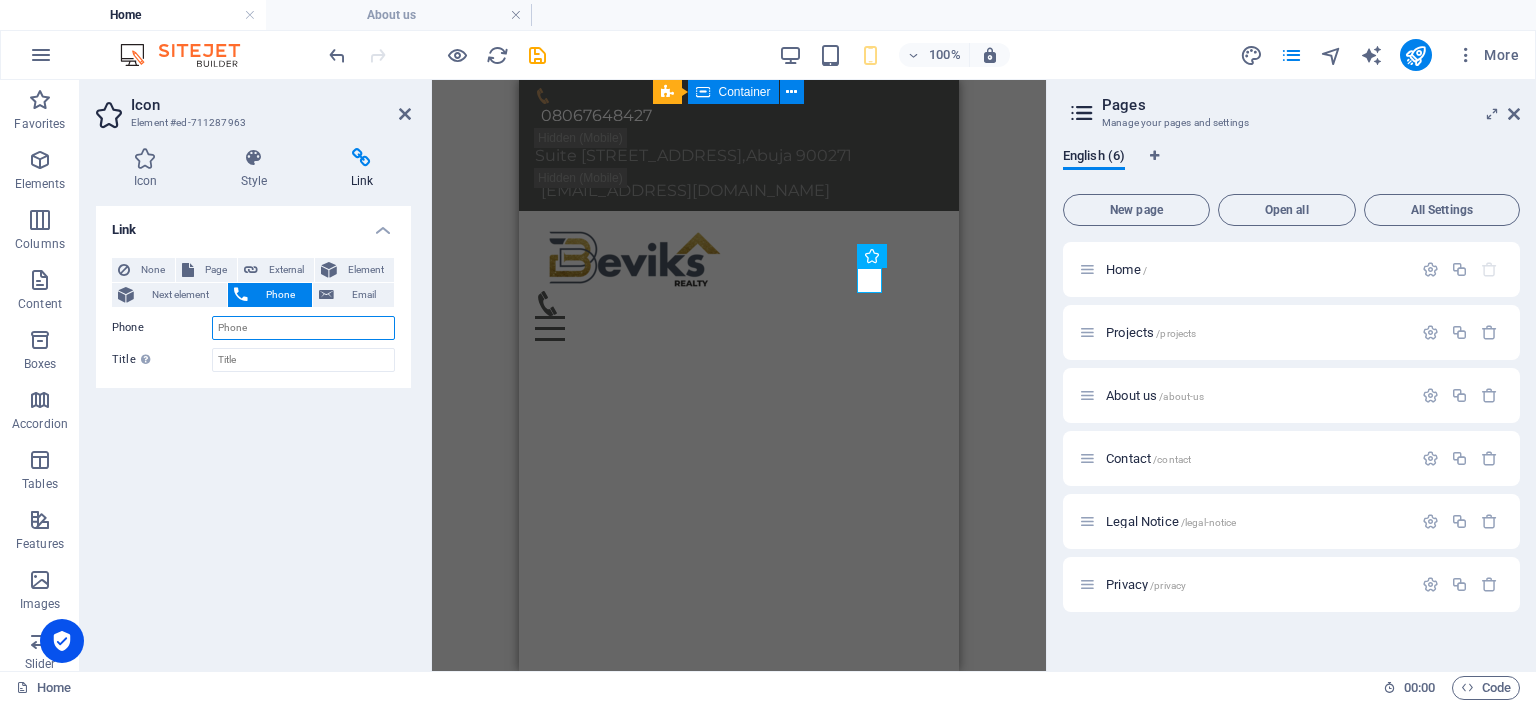 click on "Phone" at bounding box center (303, 328) 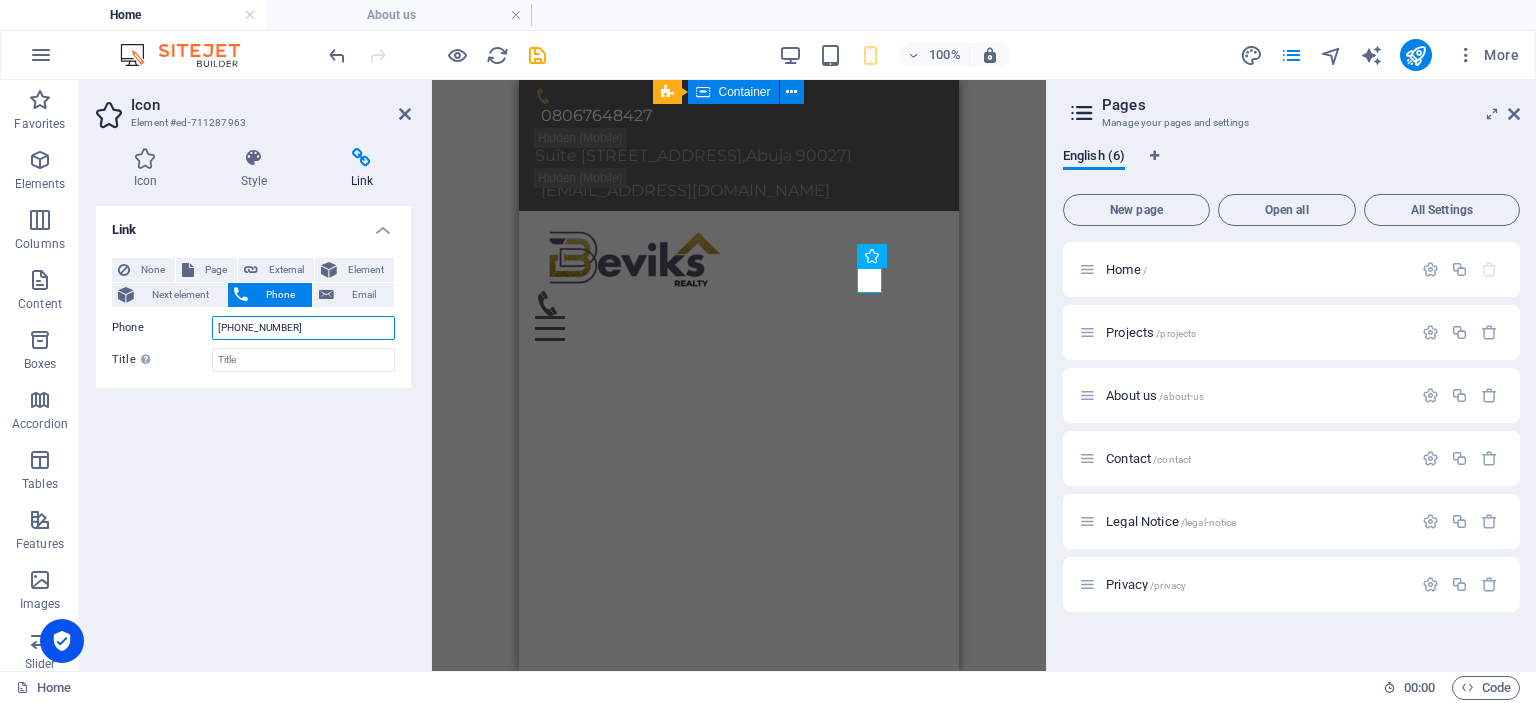type on "+2347011417449" 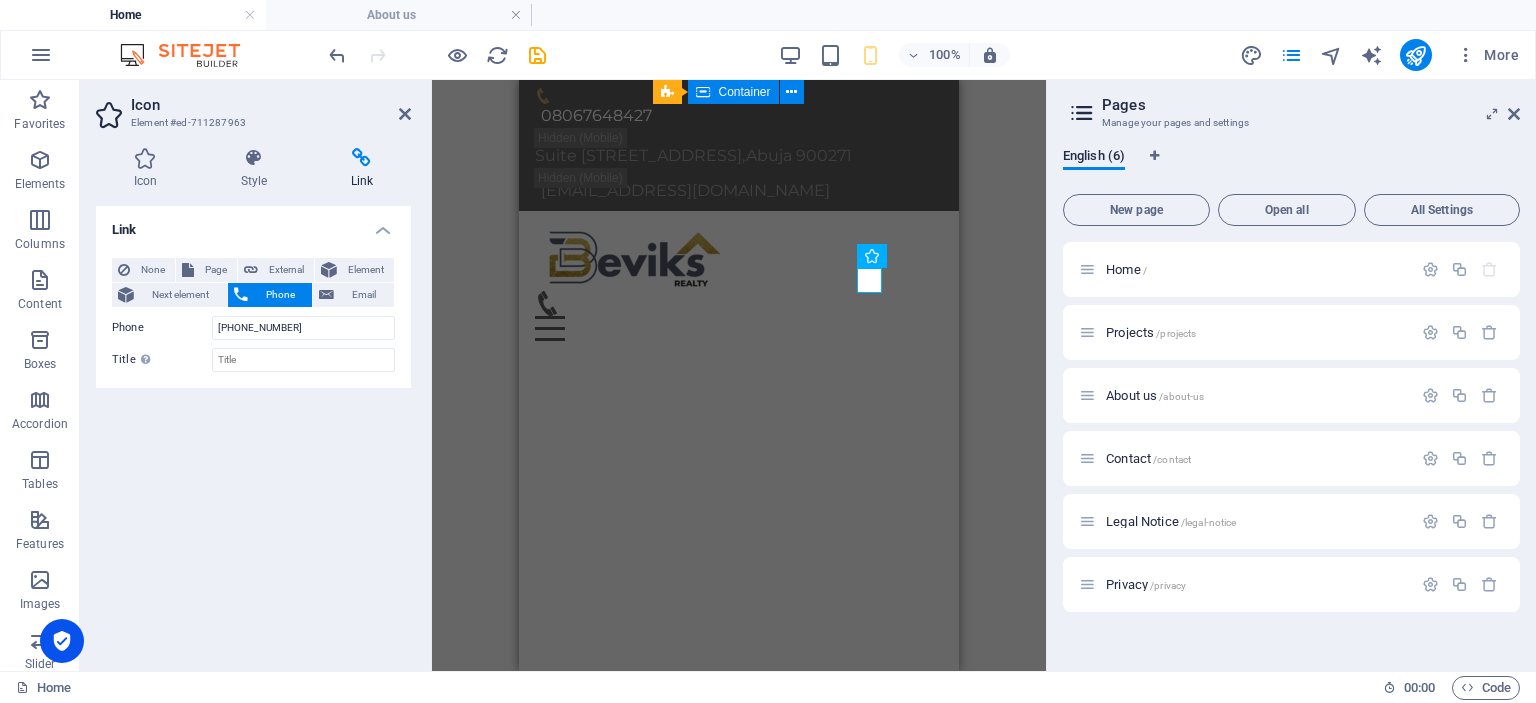click on "Link None Page External Element Next element Phone Email Page Home Projects About us Contact Legal Notice Privacy Element
URL Phone +2347011417449 Email Link target New tab Same tab Overlay Title Additional link description, should not be the same as the link text. The title is most often shown as a tooltip text when the mouse moves over the element. Leave empty if uncertain. Relationship Sets the  relationship of this link to the link target . For example, the value "nofollow" instructs search engines not to follow the link. Can be left empty. alternate author bookmark external help license next nofollow noreferrer noopener prev search tag" at bounding box center [253, 430] 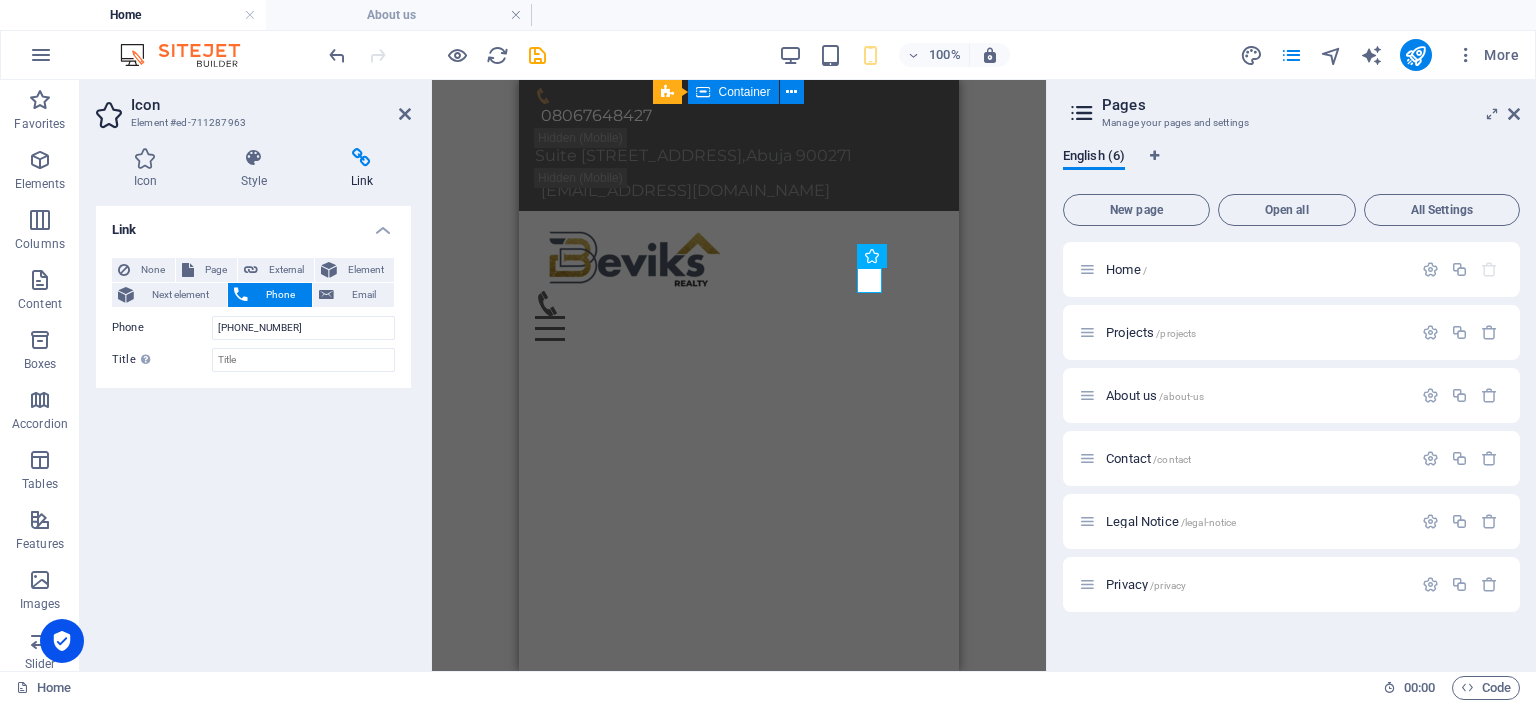 click on "Link None Page External Element Next element Phone Email Page Home Projects About us Contact Legal Notice Privacy Element
URL Phone +2347011417449 Email Link target New tab Same tab Overlay Title Additional link description, should not be the same as the link text. The title is most often shown as a tooltip text when the mouse moves over the element. Leave empty if uncertain. Relationship Sets the  relationship of this link to the link target . For example, the value "nofollow" instructs search engines not to follow the link. Can be left empty. alternate author bookmark external help license next nofollow noreferrer noopener prev search tag" at bounding box center [253, 430] 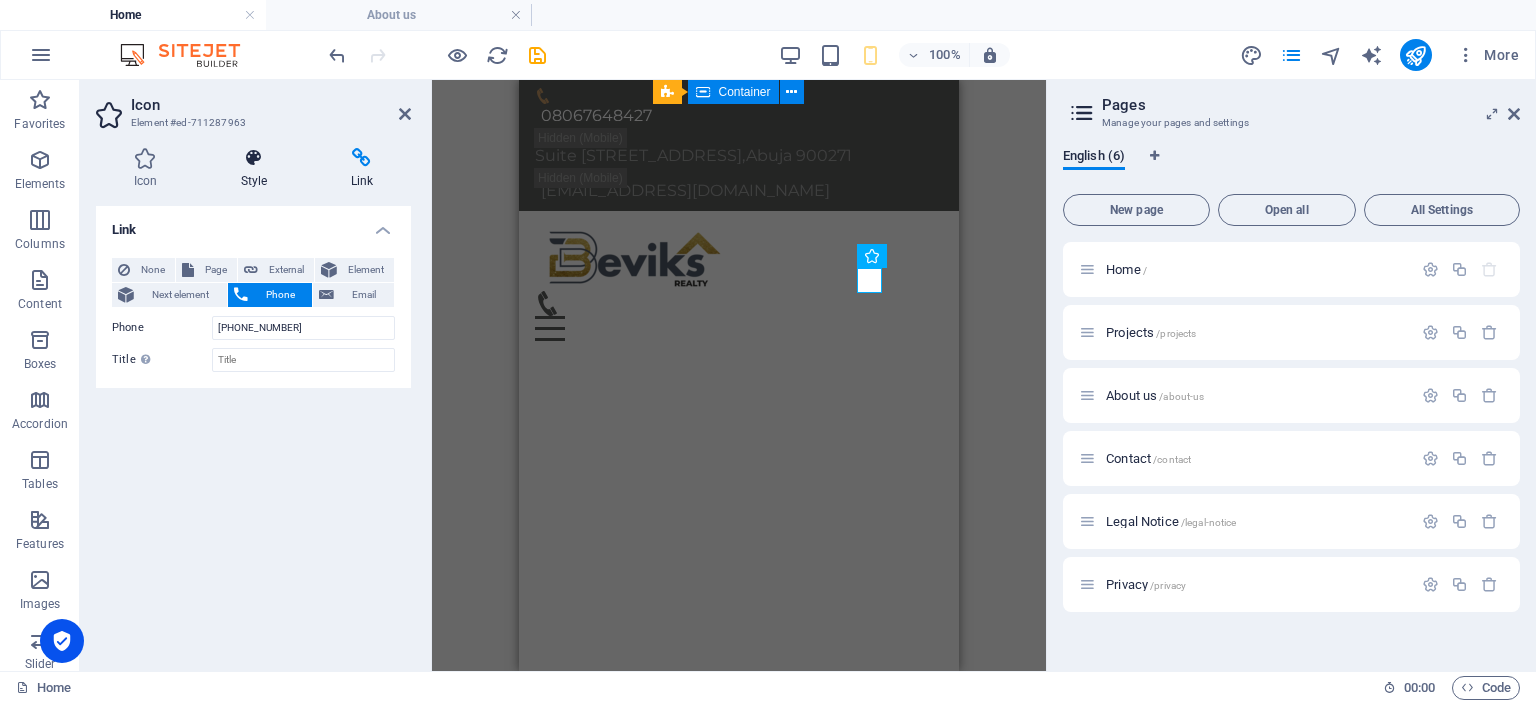 click on "Style" at bounding box center (258, 169) 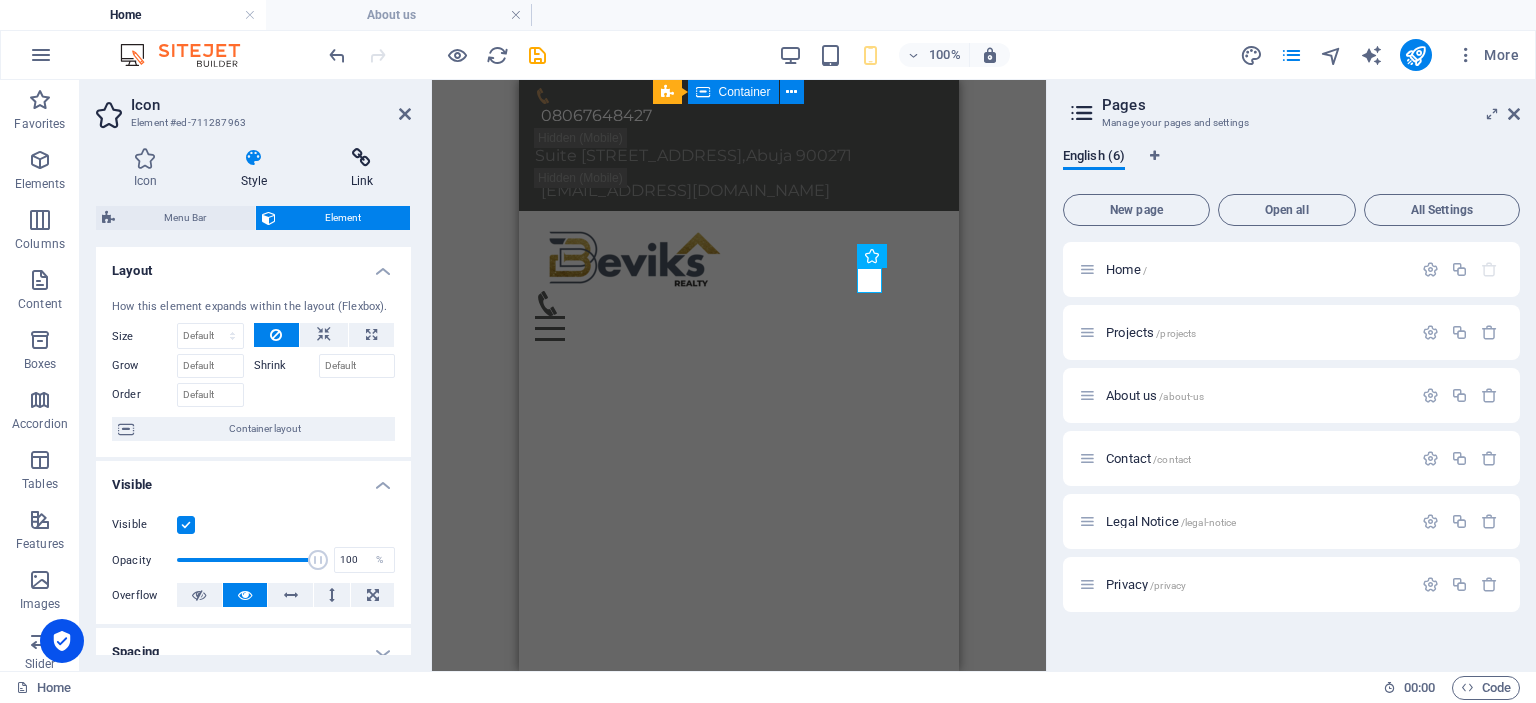 click at bounding box center [362, 158] 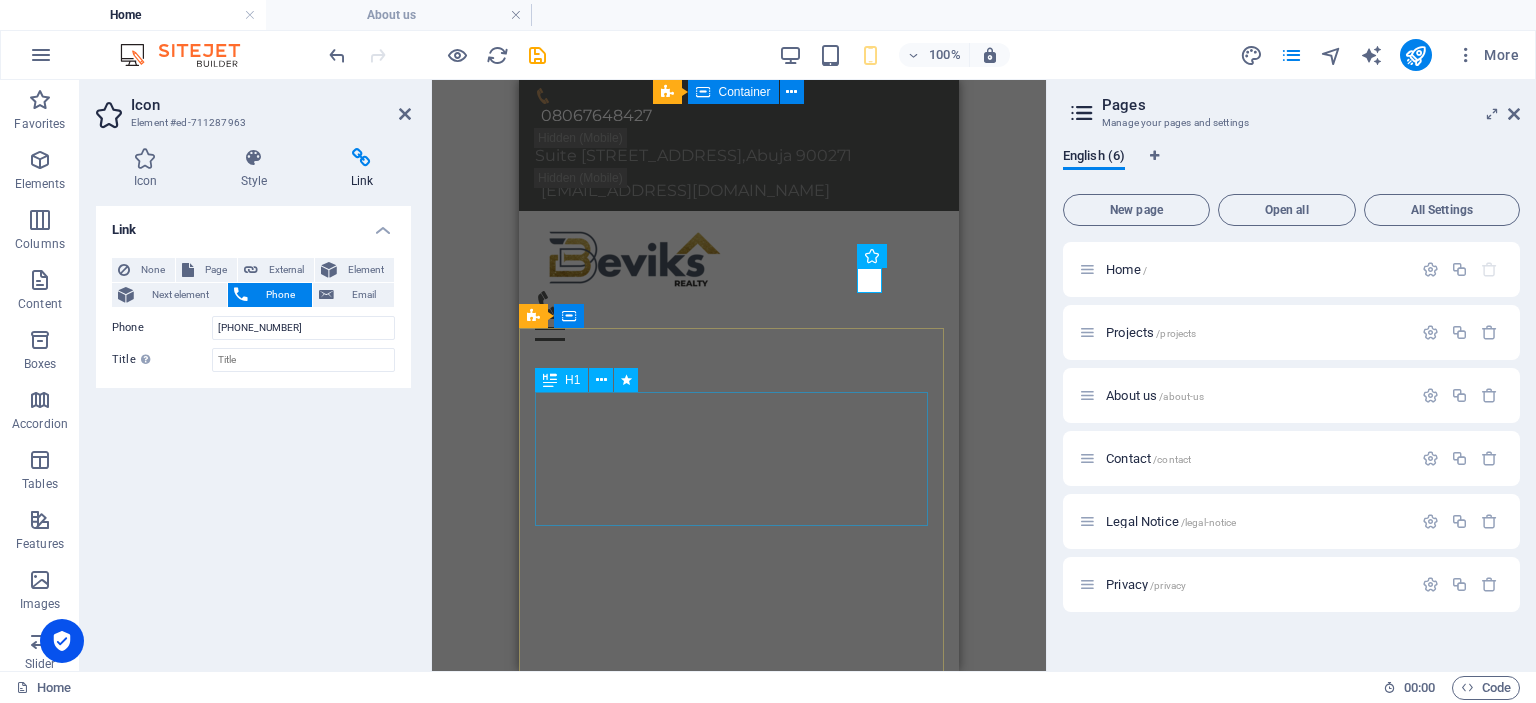 click on "Welcome to BEVIKS Realty" at bounding box center (739, 847) 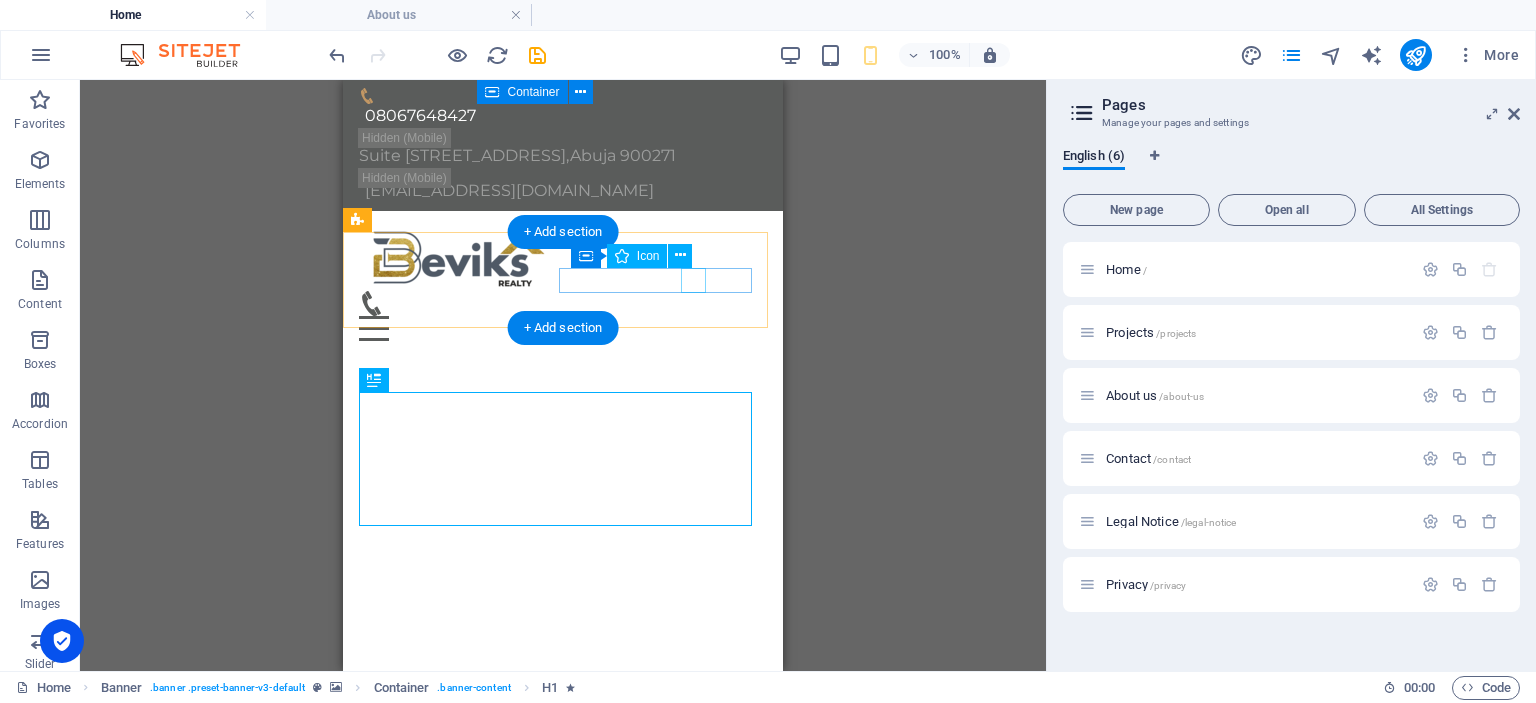 click at bounding box center (555, 303) 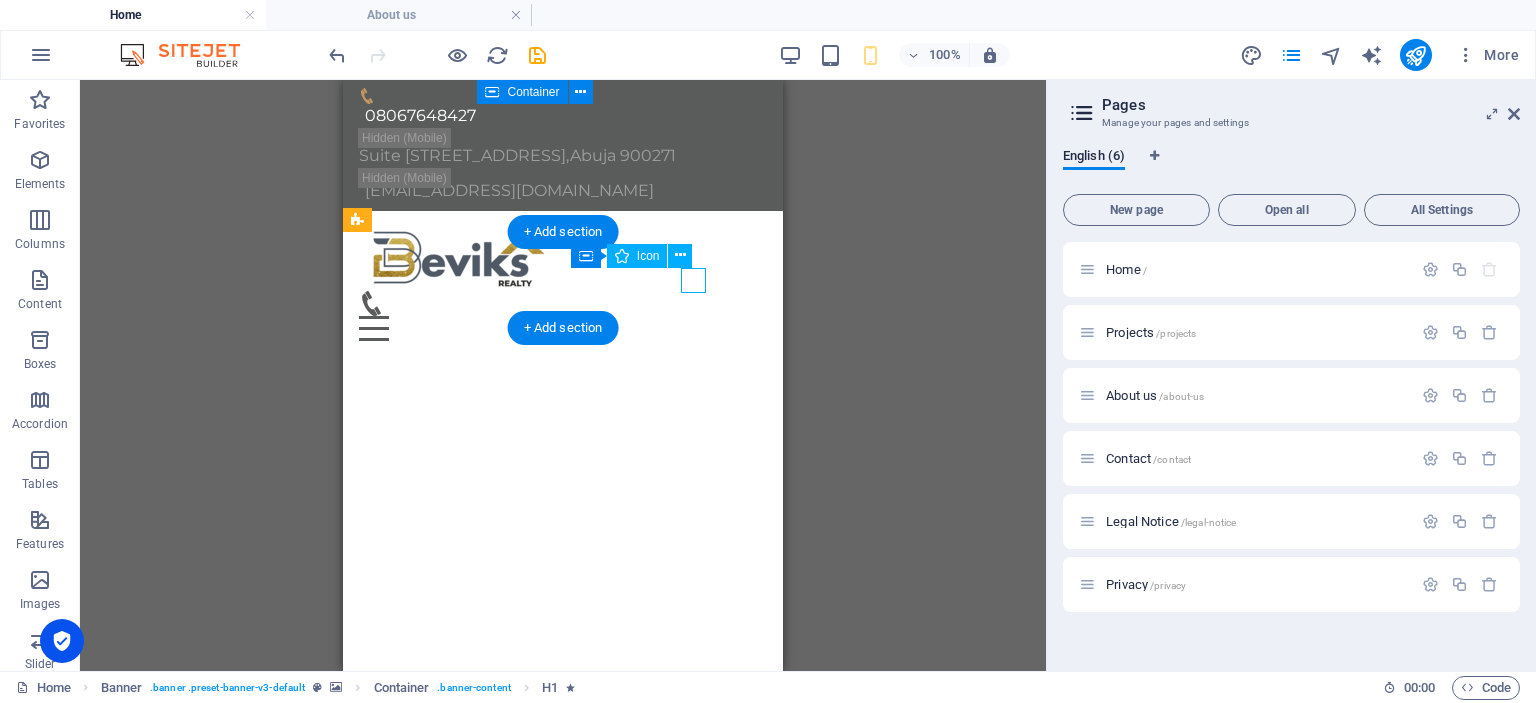click at bounding box center (555, 303) 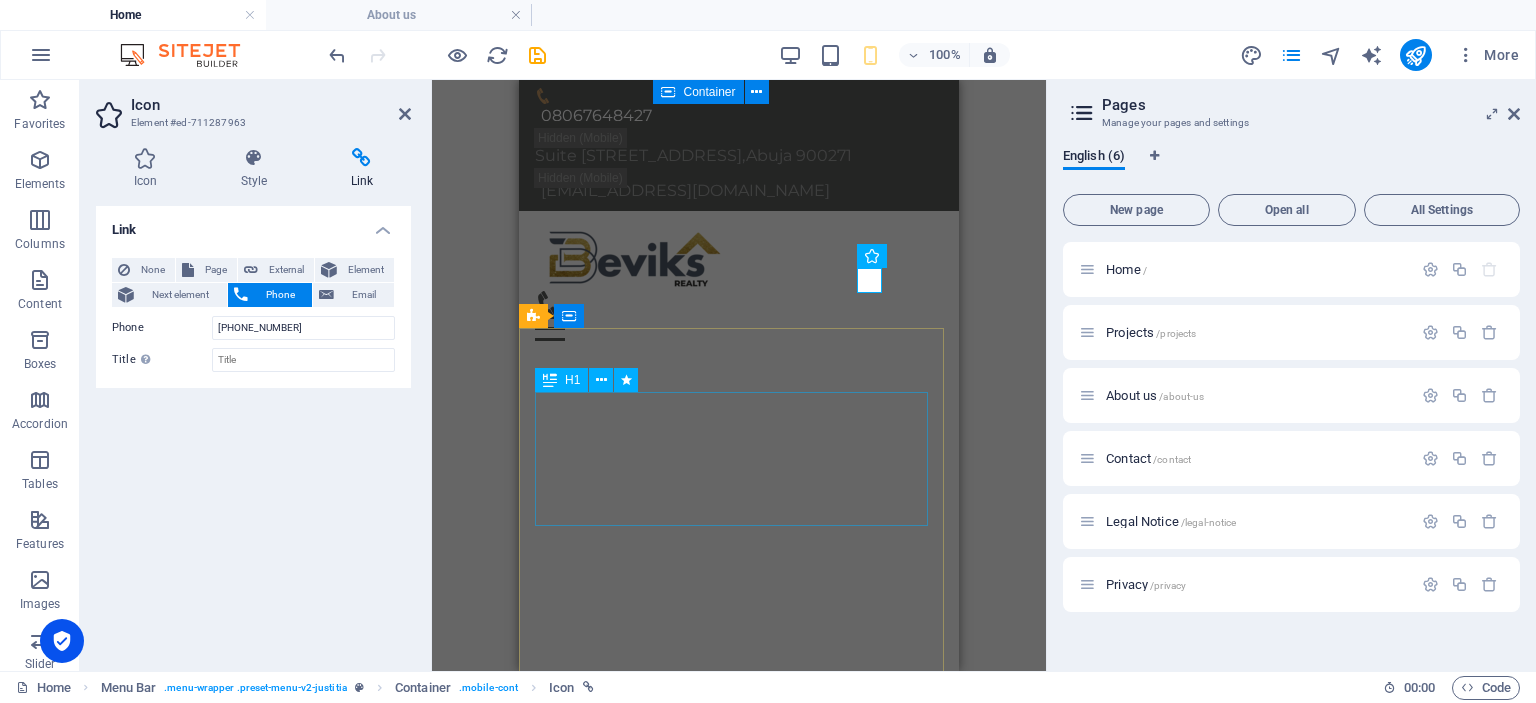 click on "Welcome to BEVIKS Realty" at bounding box center (739, 847) 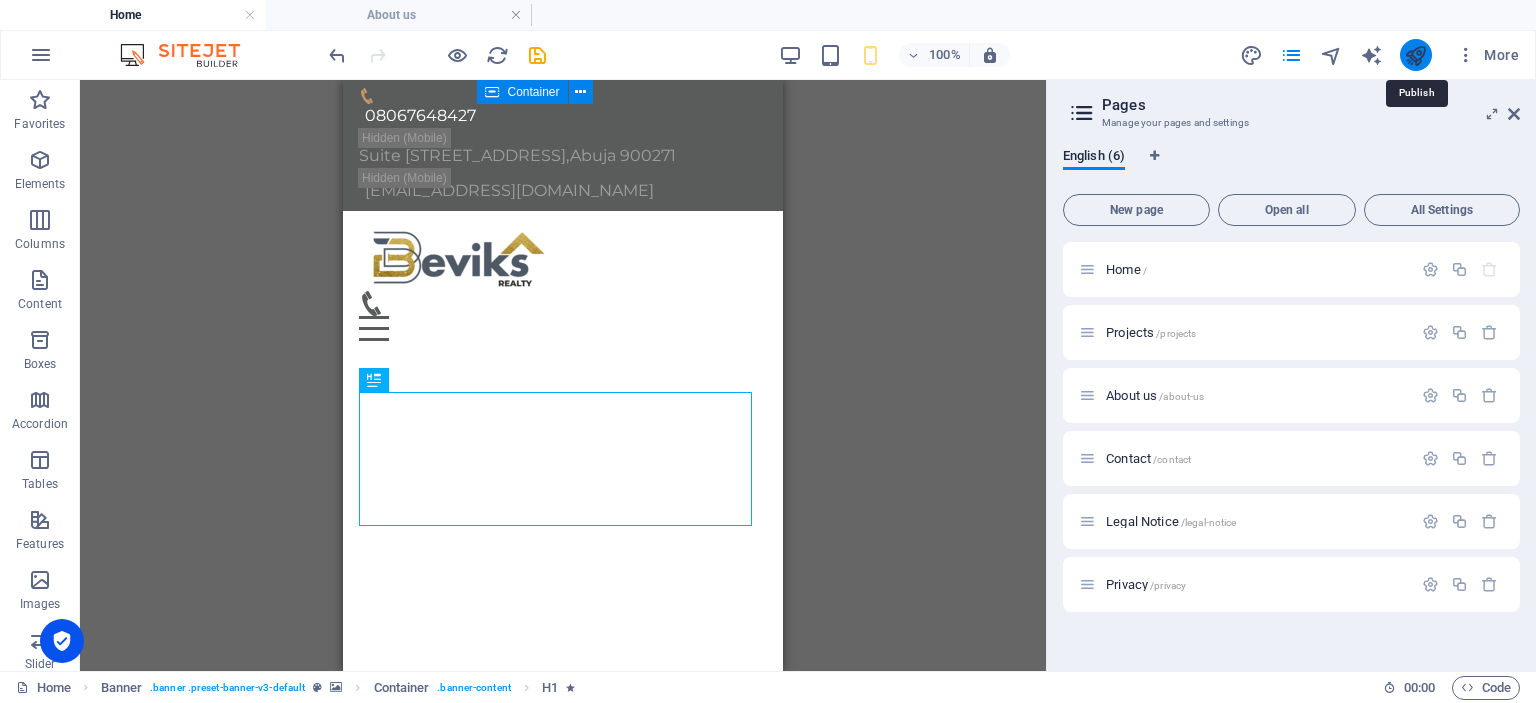 click at bounding box center [1415, 55] 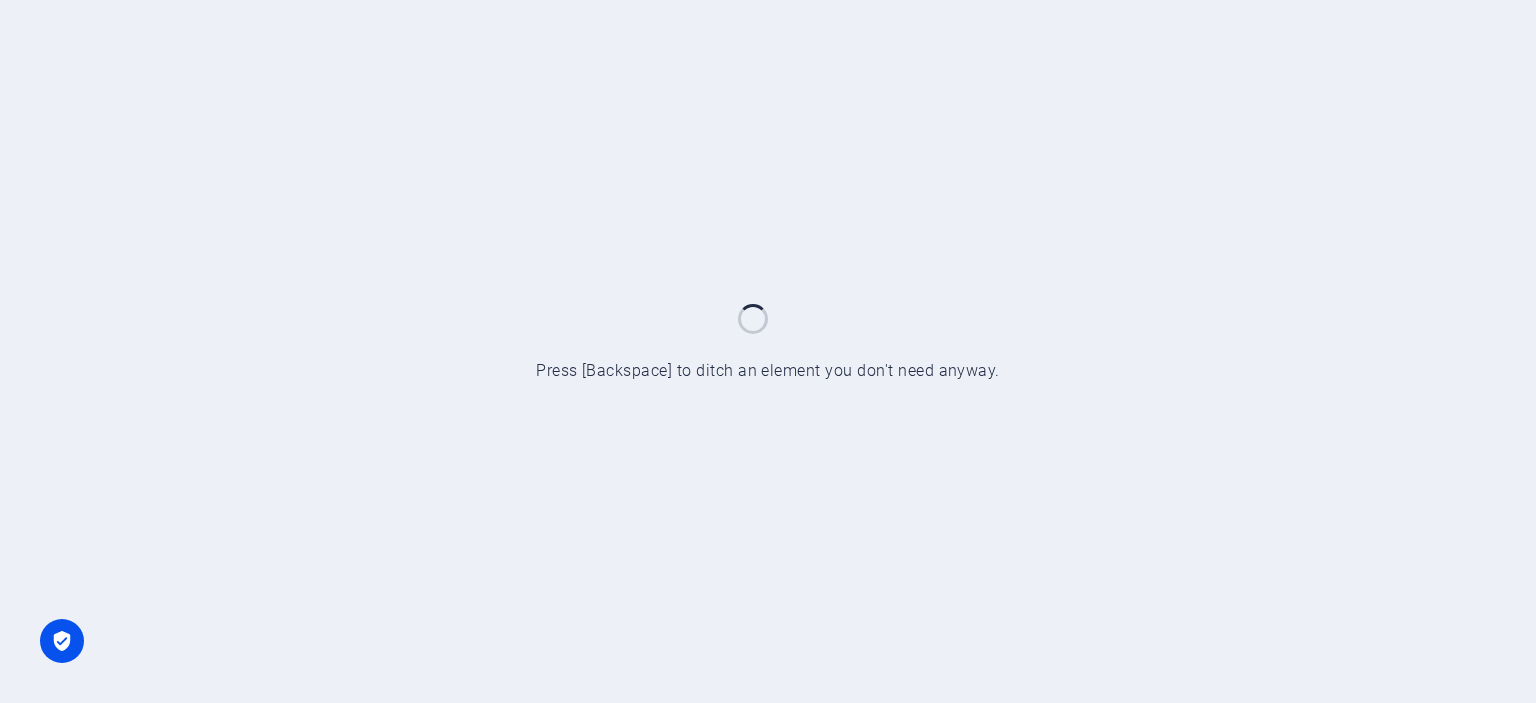 scroll, scrollTop: 0, scrollLeft: 0, axis: both 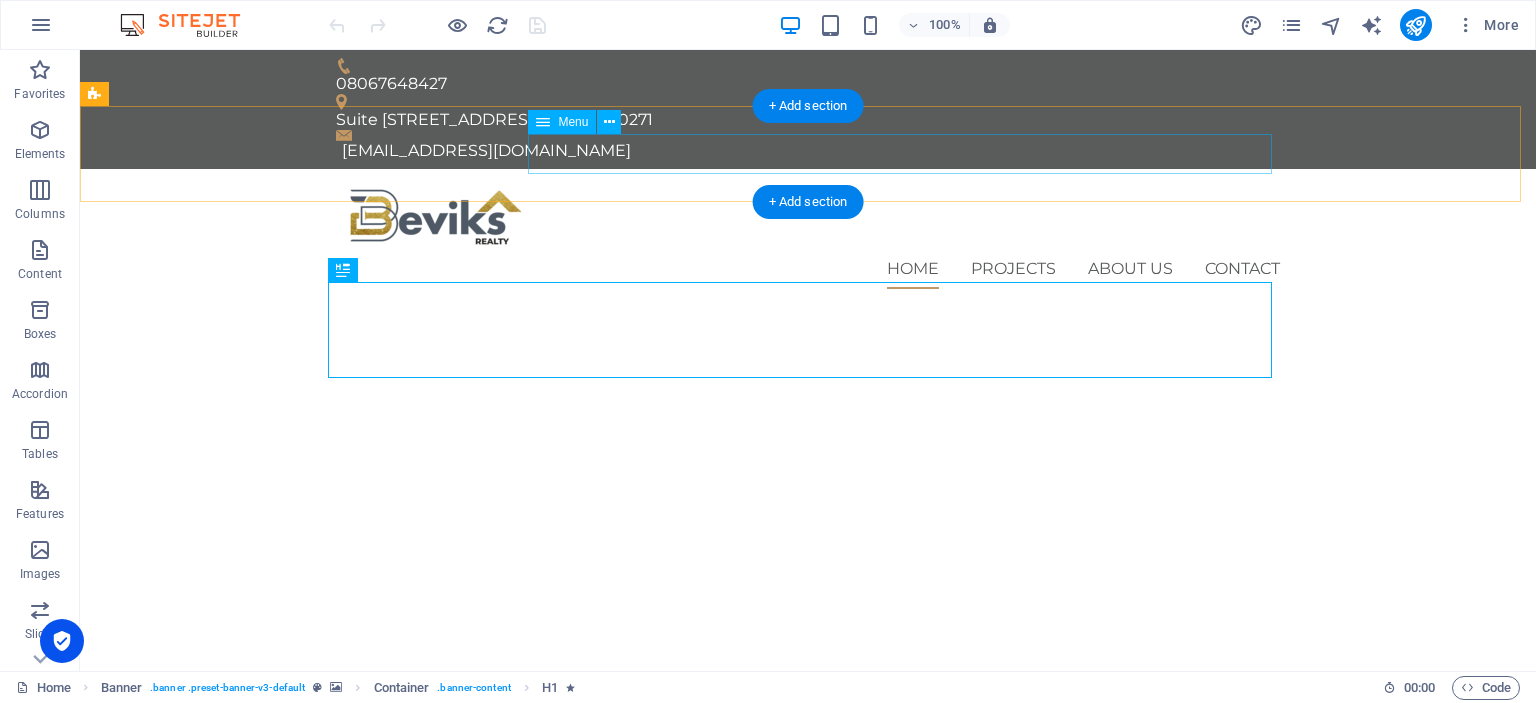 click on "Home Projects About us Contact" at bounding box center (808, 269) 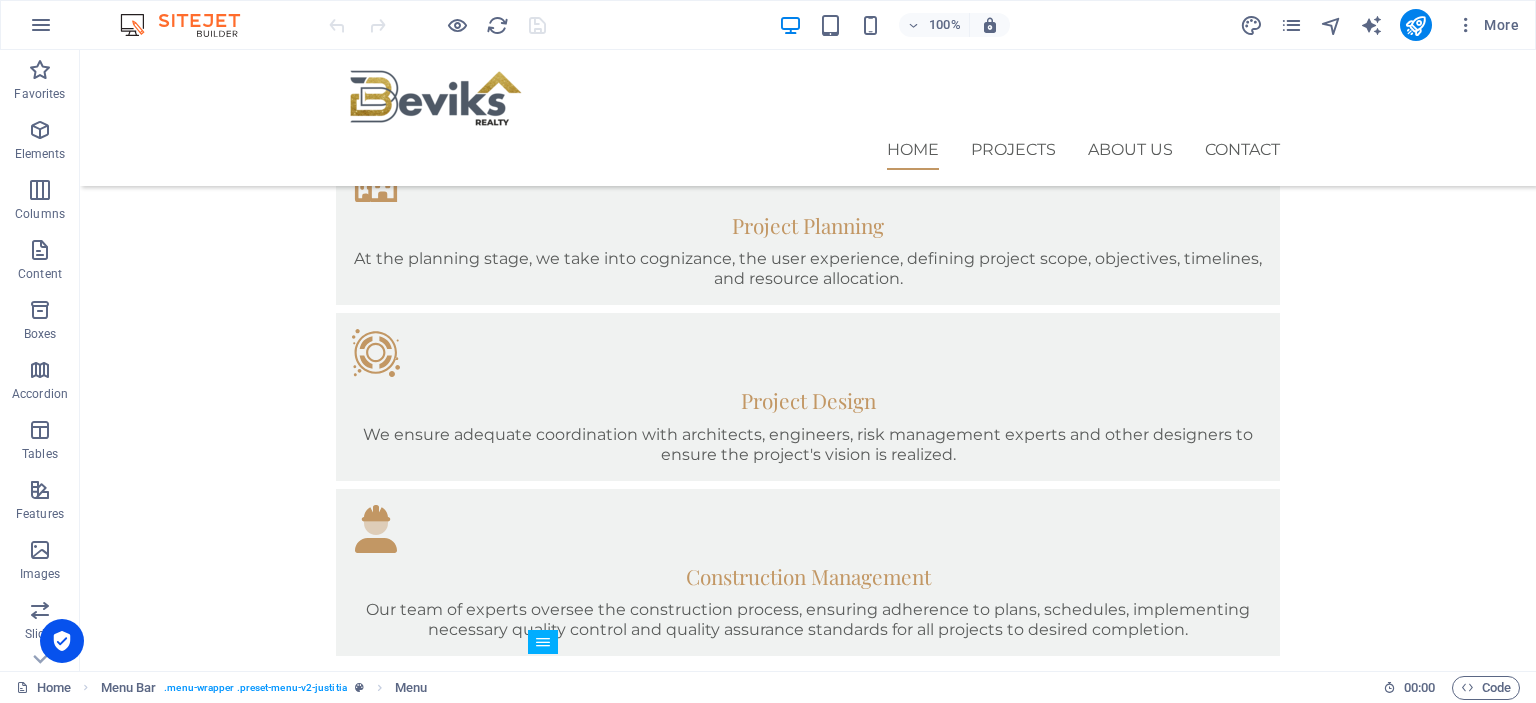 scroll, scrollTop: 1703, scrollLeft: 0, axis: vertical 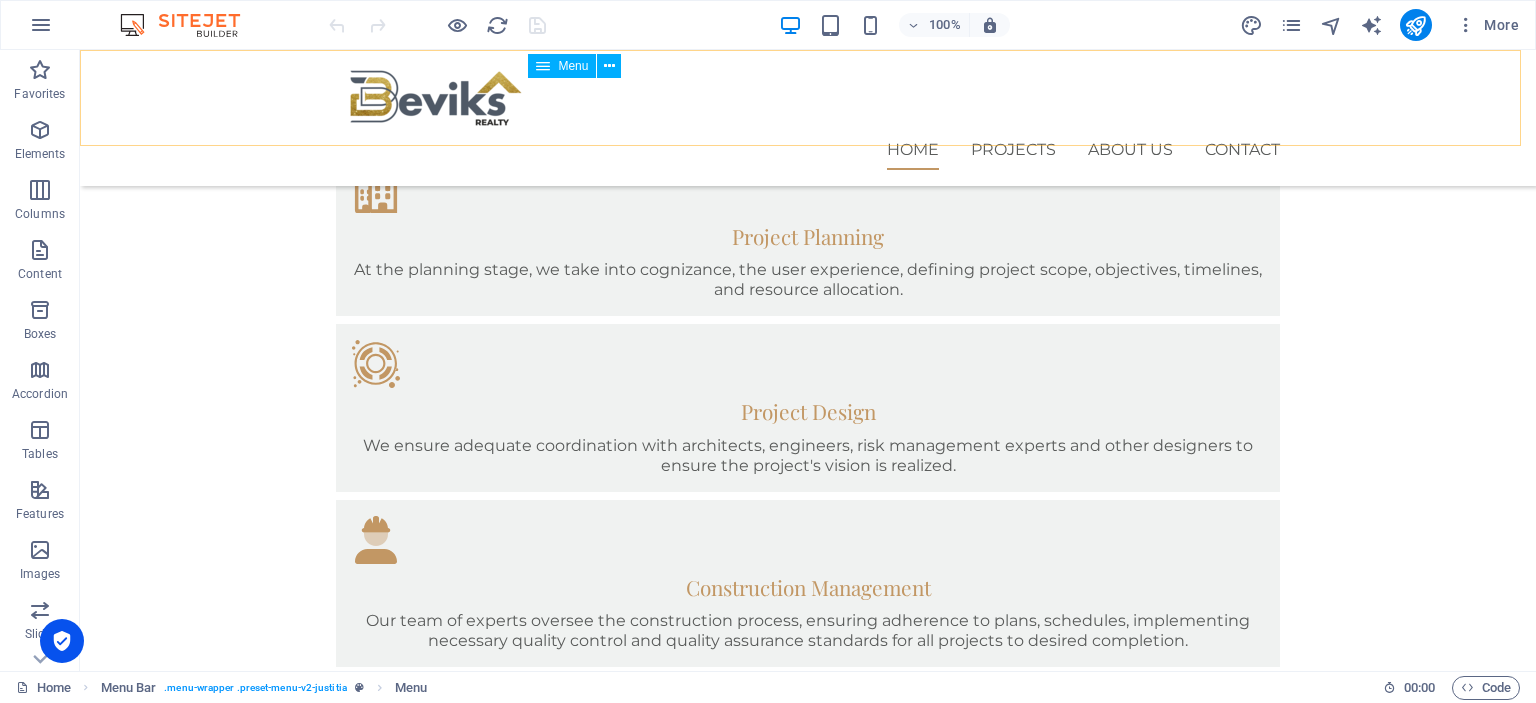 click on "Home Projects About us Contact" at bounding box center [808, 150] 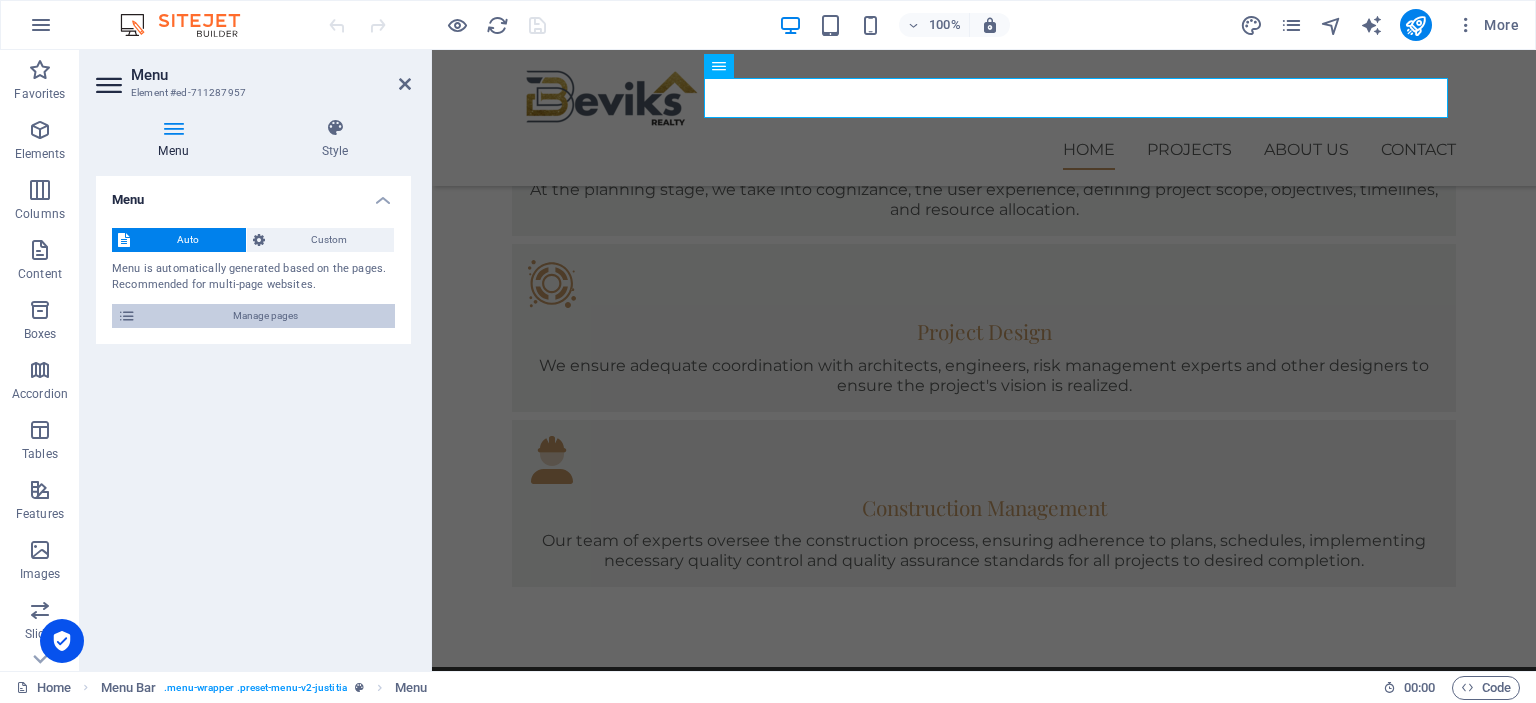 click on "Manage pages" at bounding box center [265, 316] 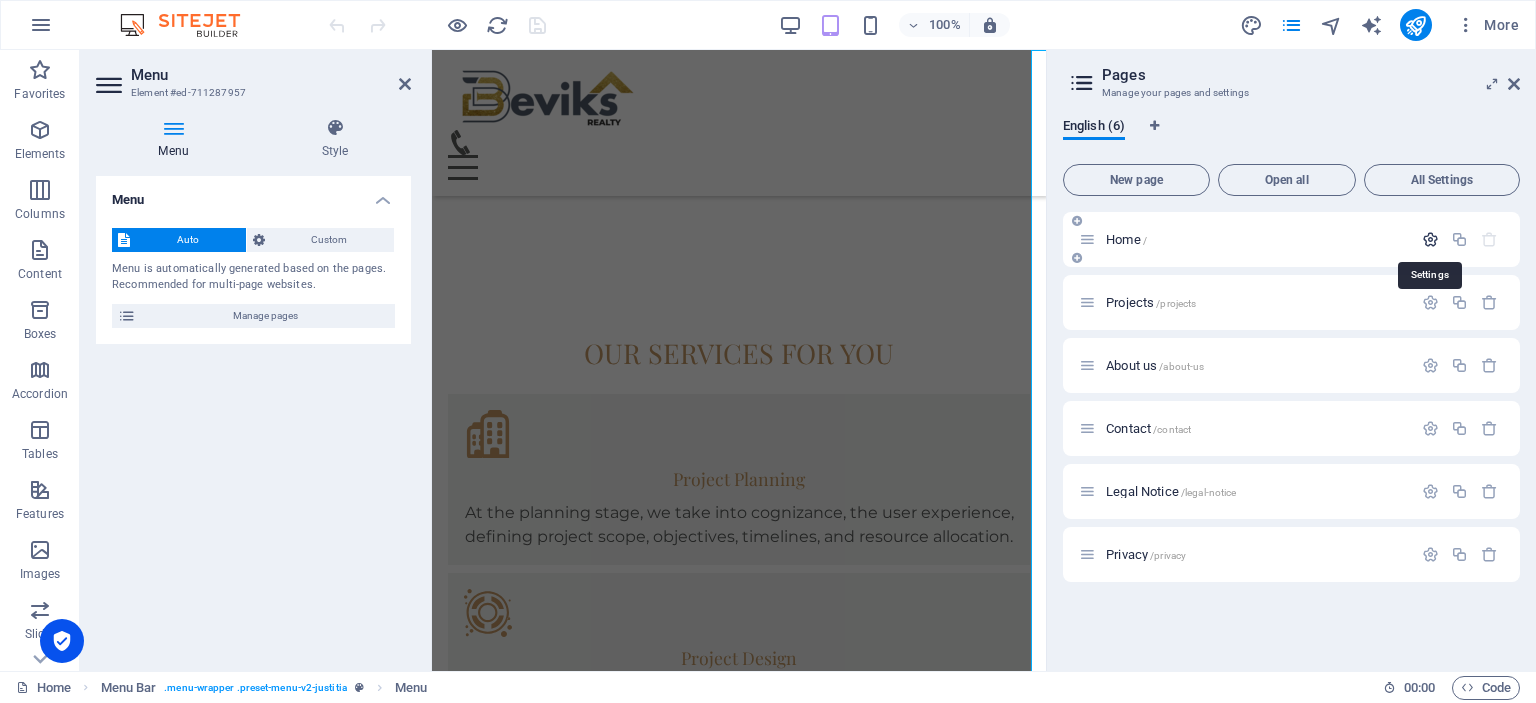 click at bounding box center [1430, 239] 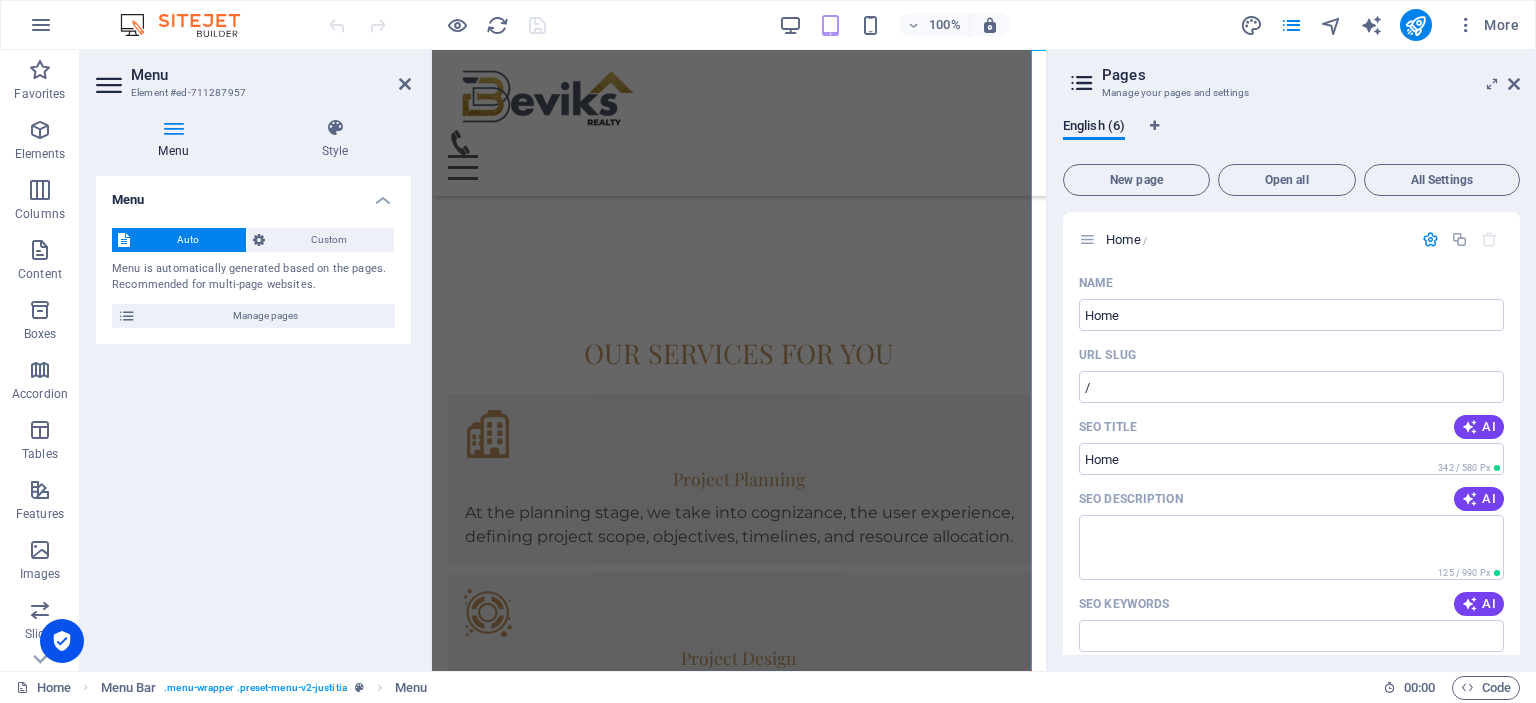 drag, startPoint x: 1515, startPoint y: 268, endPoint x: 1519, endPoint y: 335, distance: 67.11929 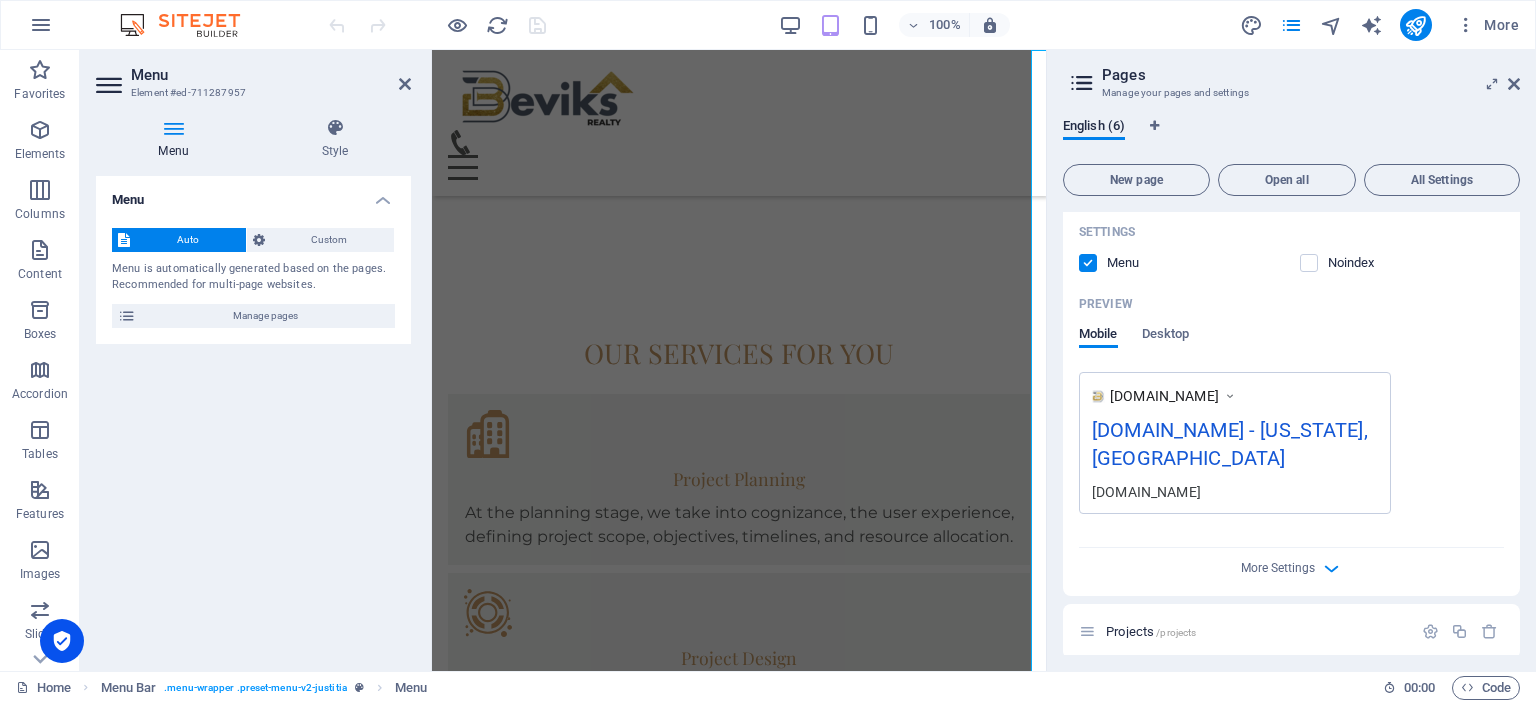 scroll, scrollTop: 436, scrollLeft: 0, axis: vertical 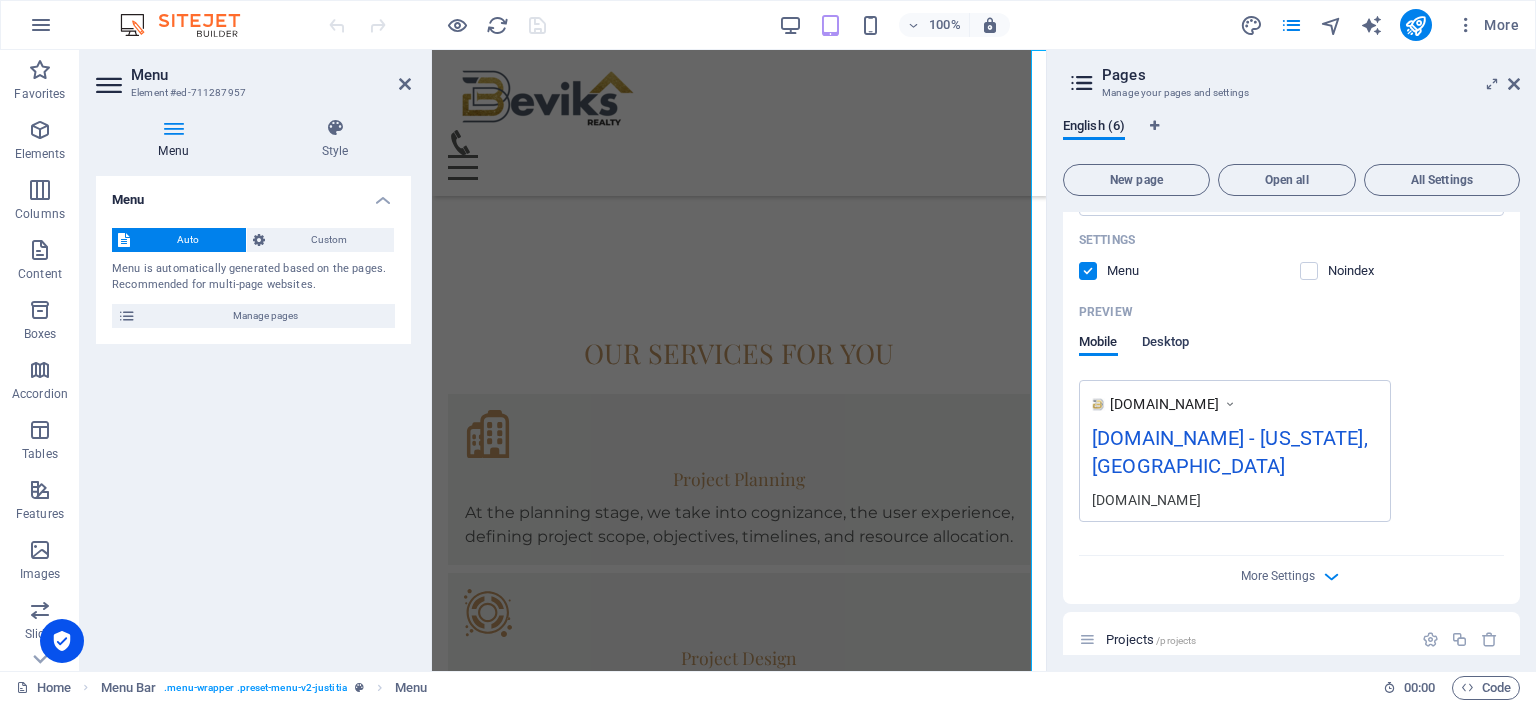 click on "Desktop" at bounding box center (1166, 344) 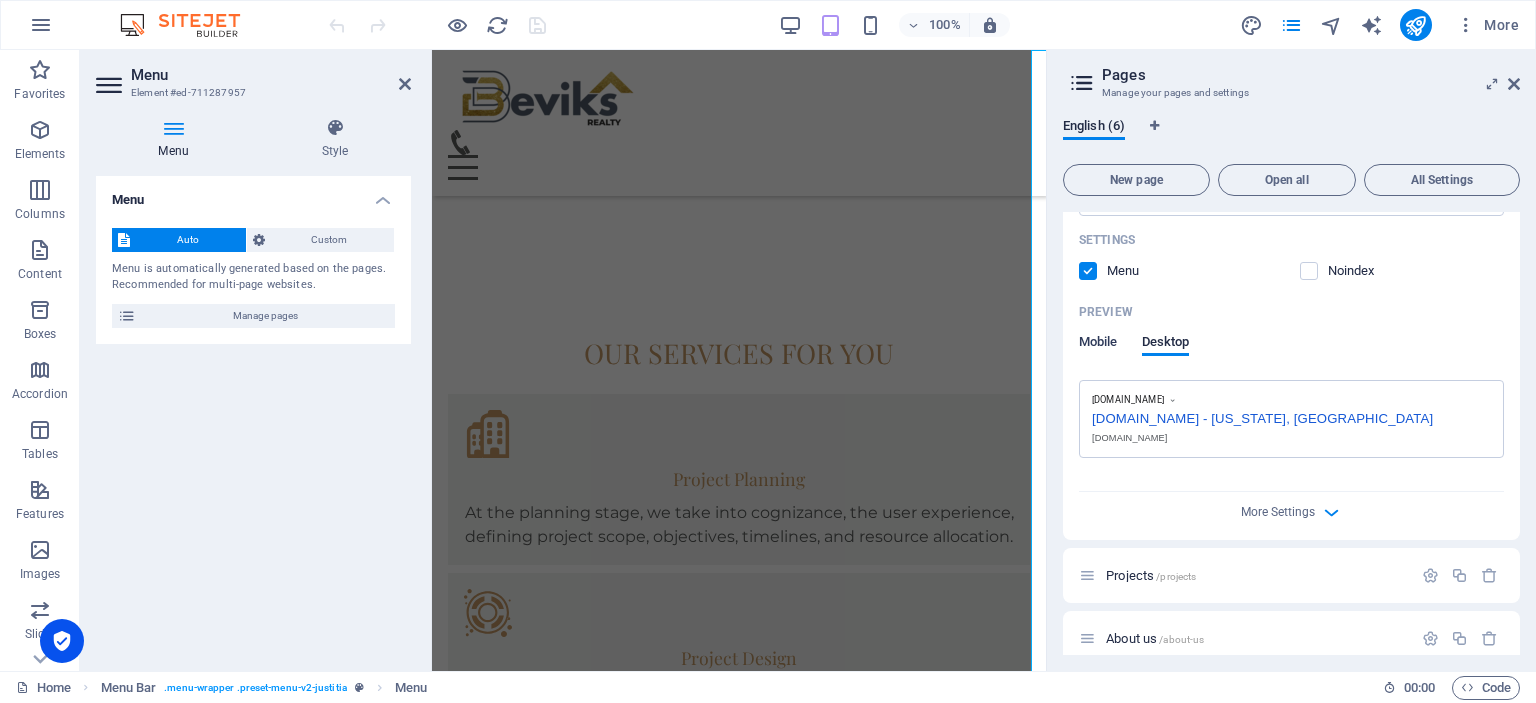 click on "Mobile" at bounding box center [1098, 344] 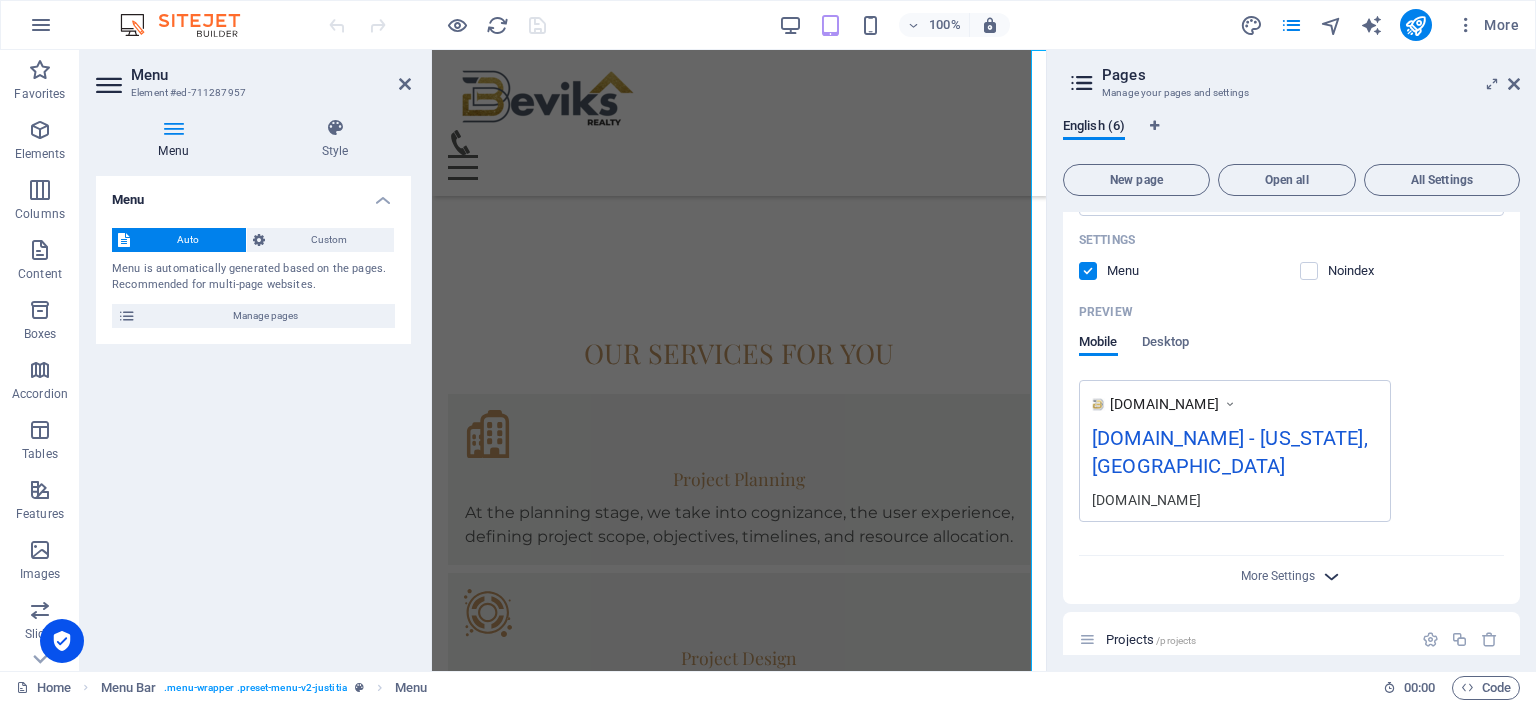 click at bounding box center (1331, 576) 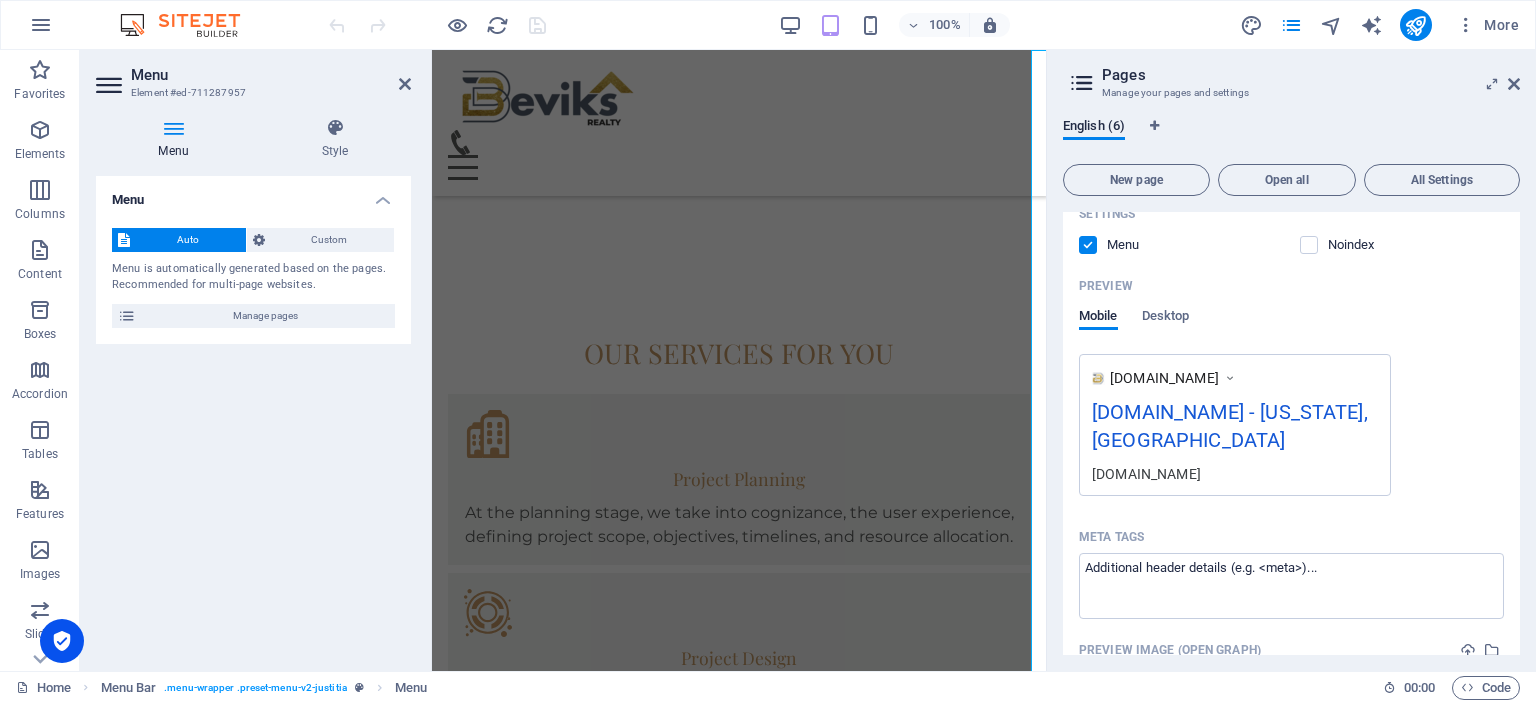 scroll, scrollTop: 446, scrollLeft: 0, axis: vertical 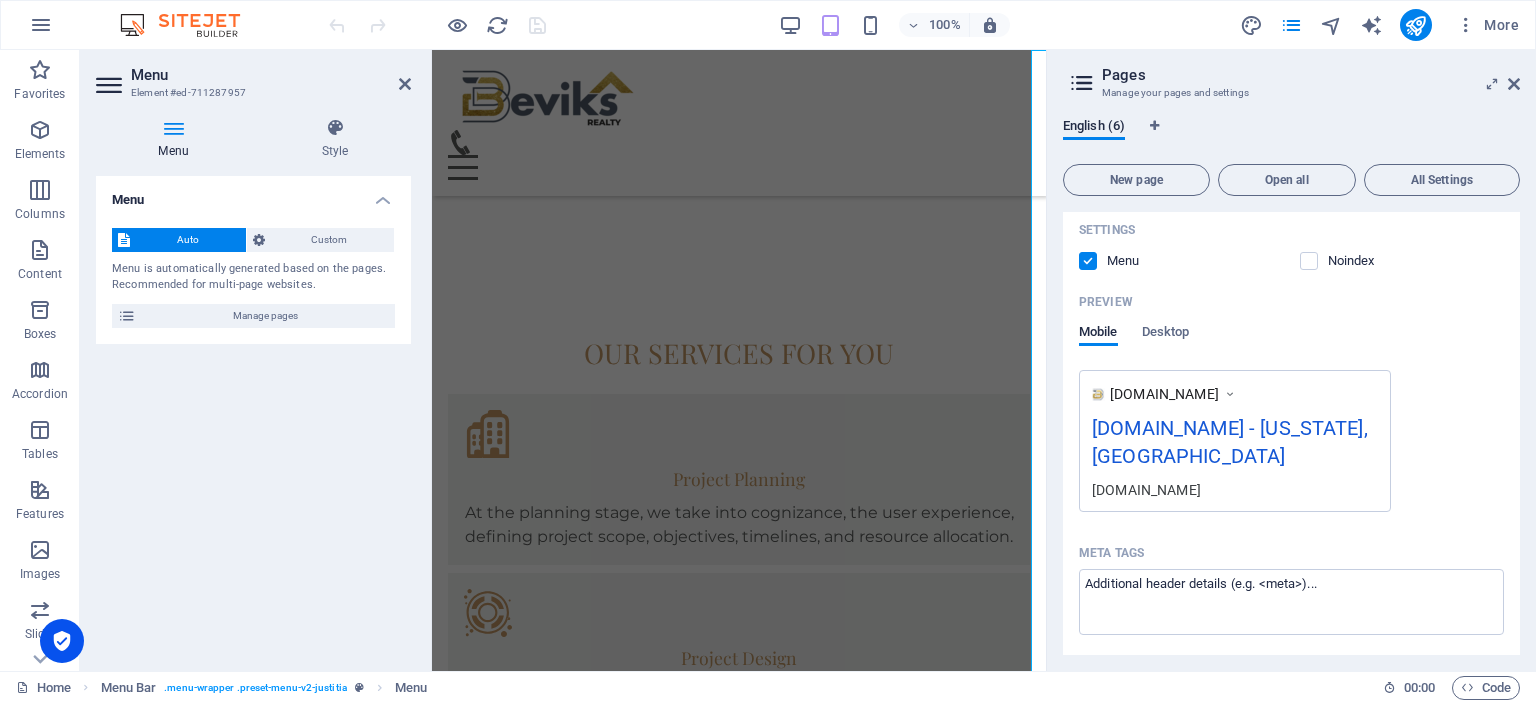 click on "[DOMAIN_NAME] - [US_STATE], [GEOGRAPHIC_DATA]" at bounding box center (1235, 446) 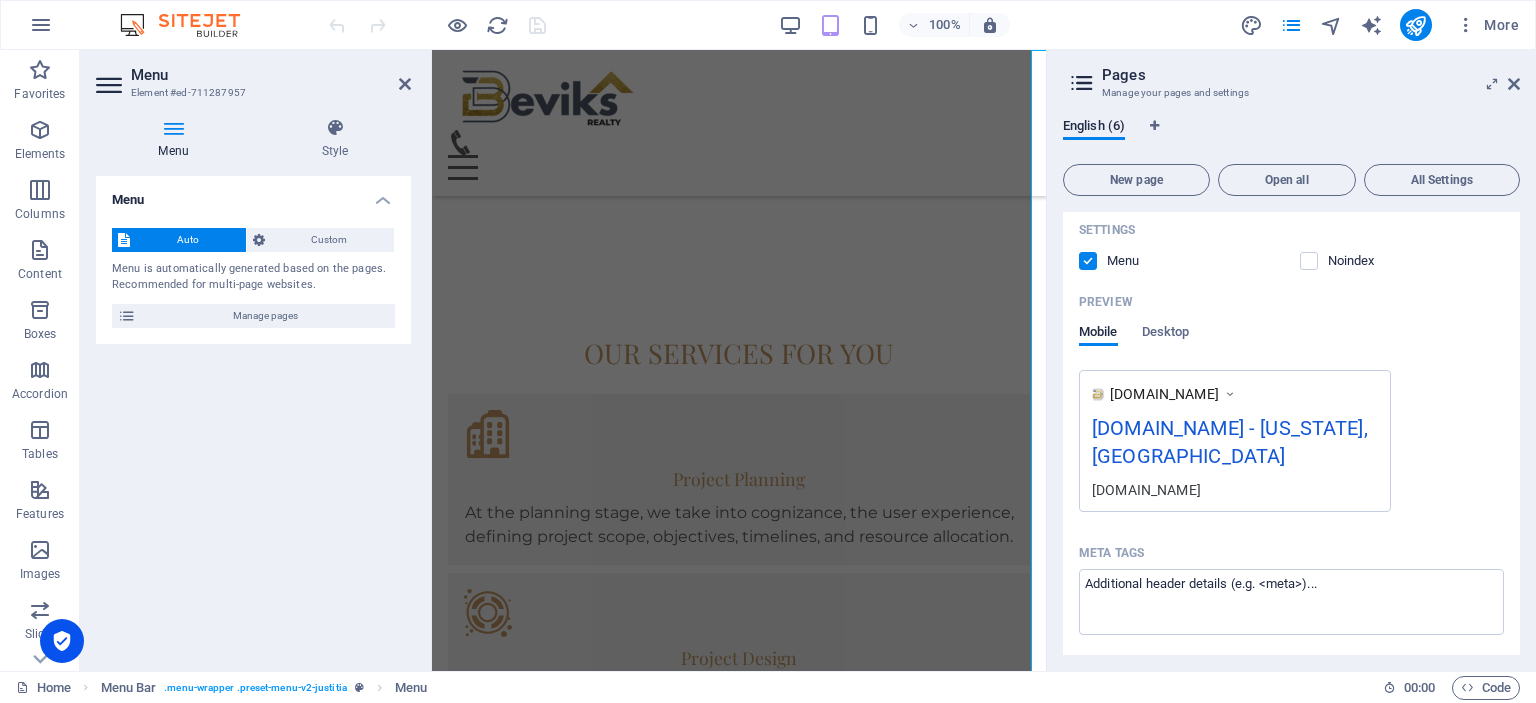 click at bounding box center (1230, 394) 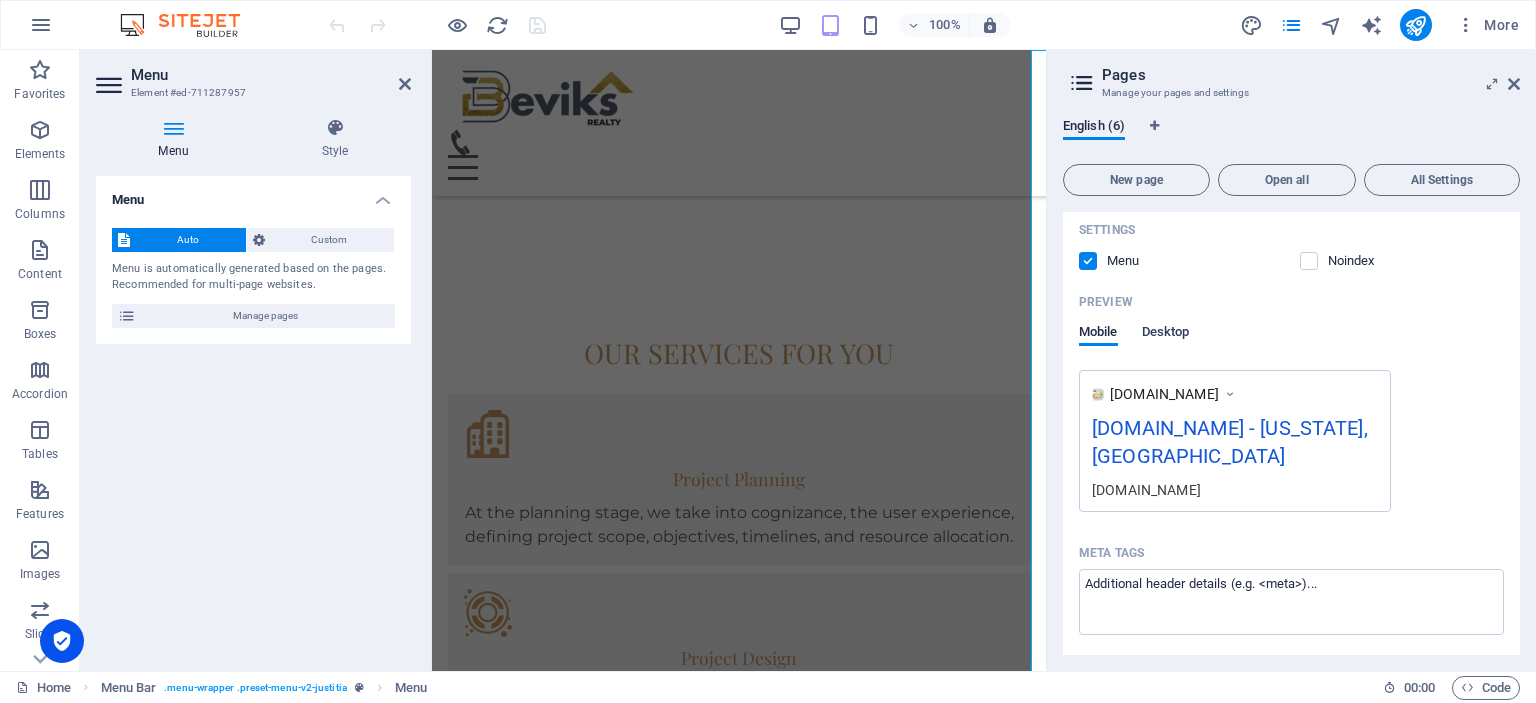 click on "Desktop" at bounding box center (1166, 334) 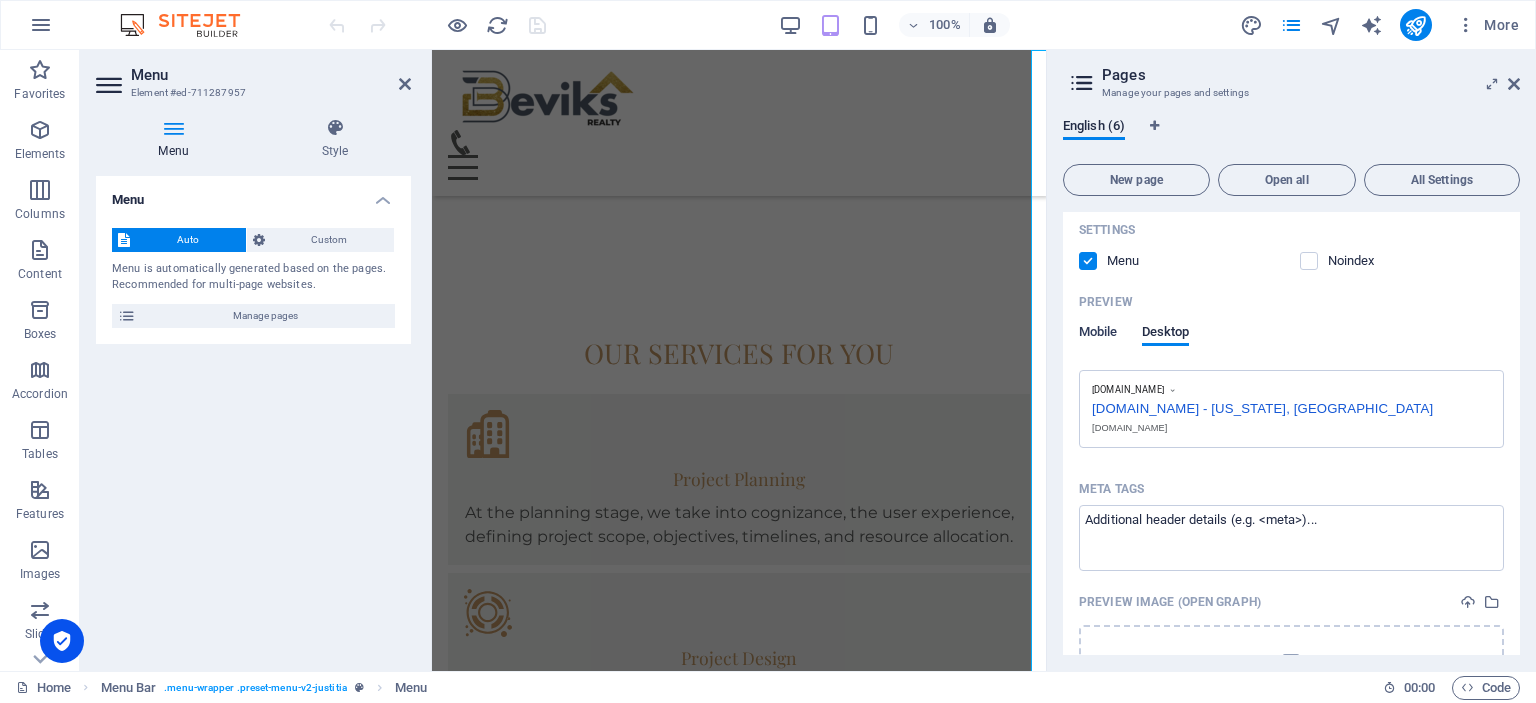 click on "Mobile" at bounding box center (1098, 334) 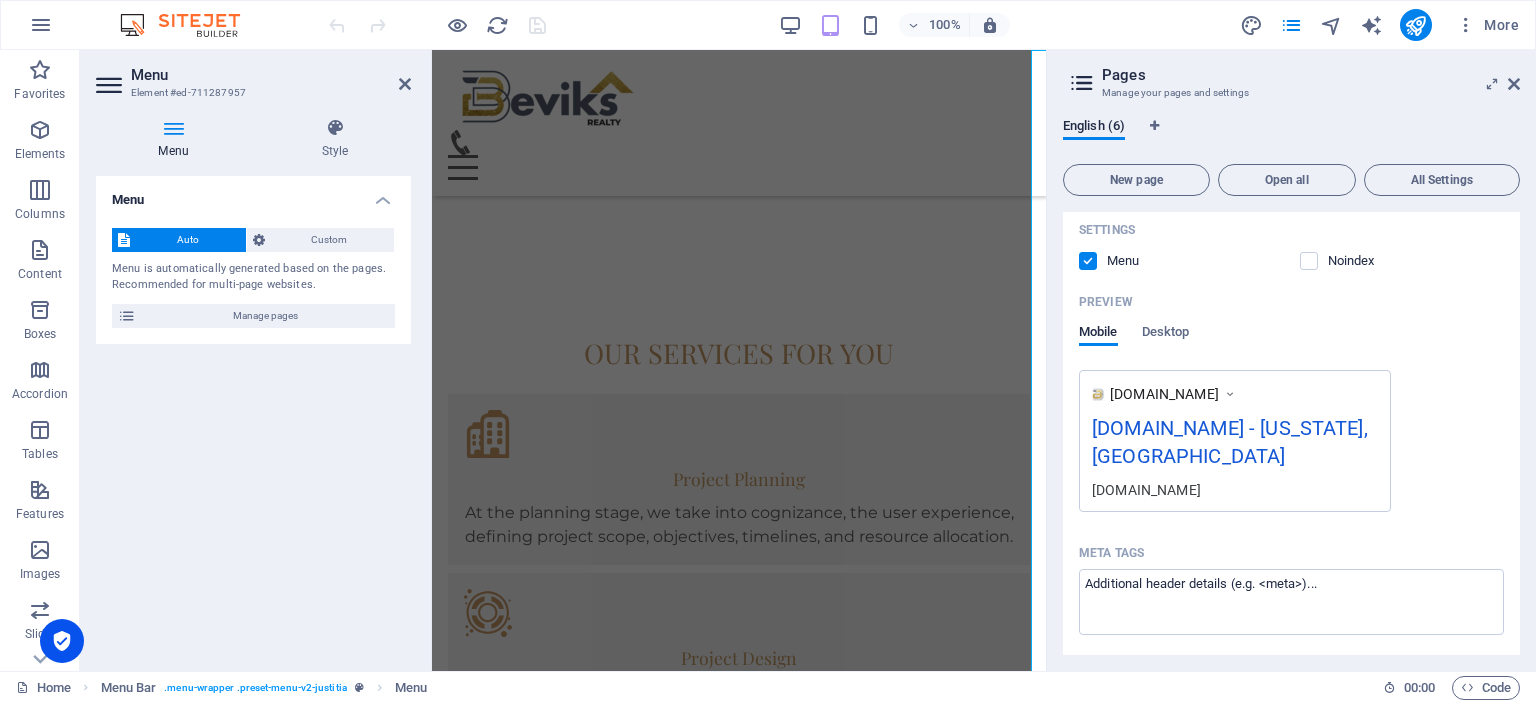 click on "[DOMAIN_NAME] - [US_STATE], [GEOGRAPHIC_DATA]" at bounding box center (1235, 446) 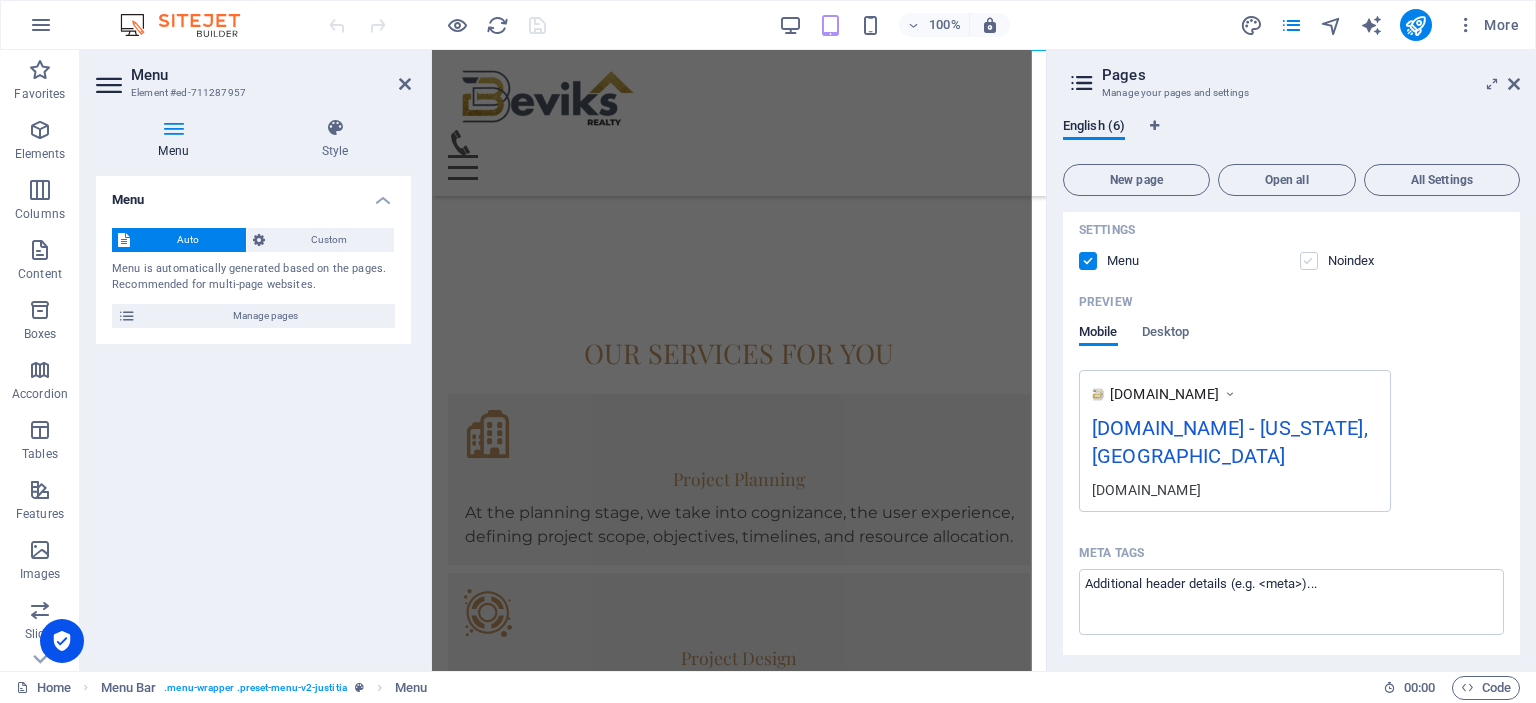 click at bounding box center (1309, 261) 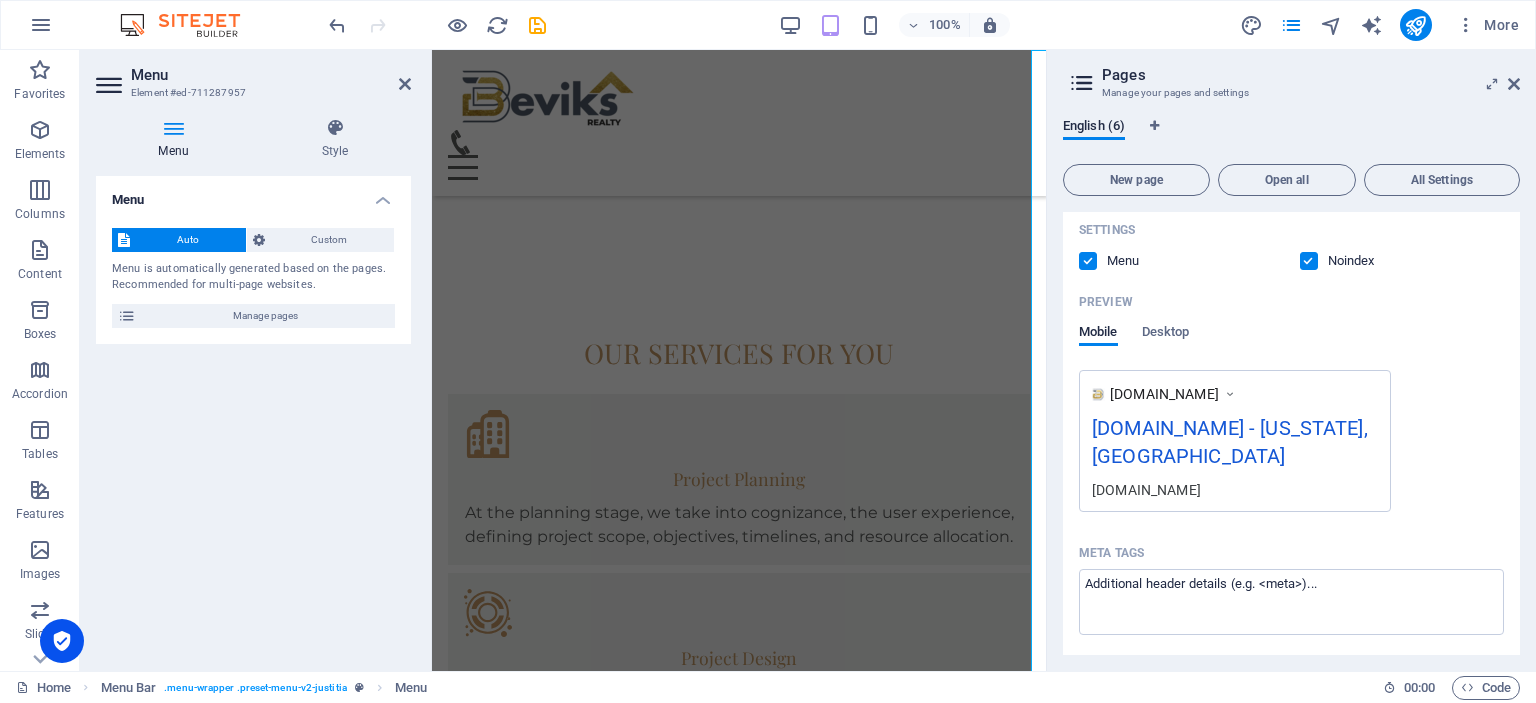 click at bounding box center [1309, 261] 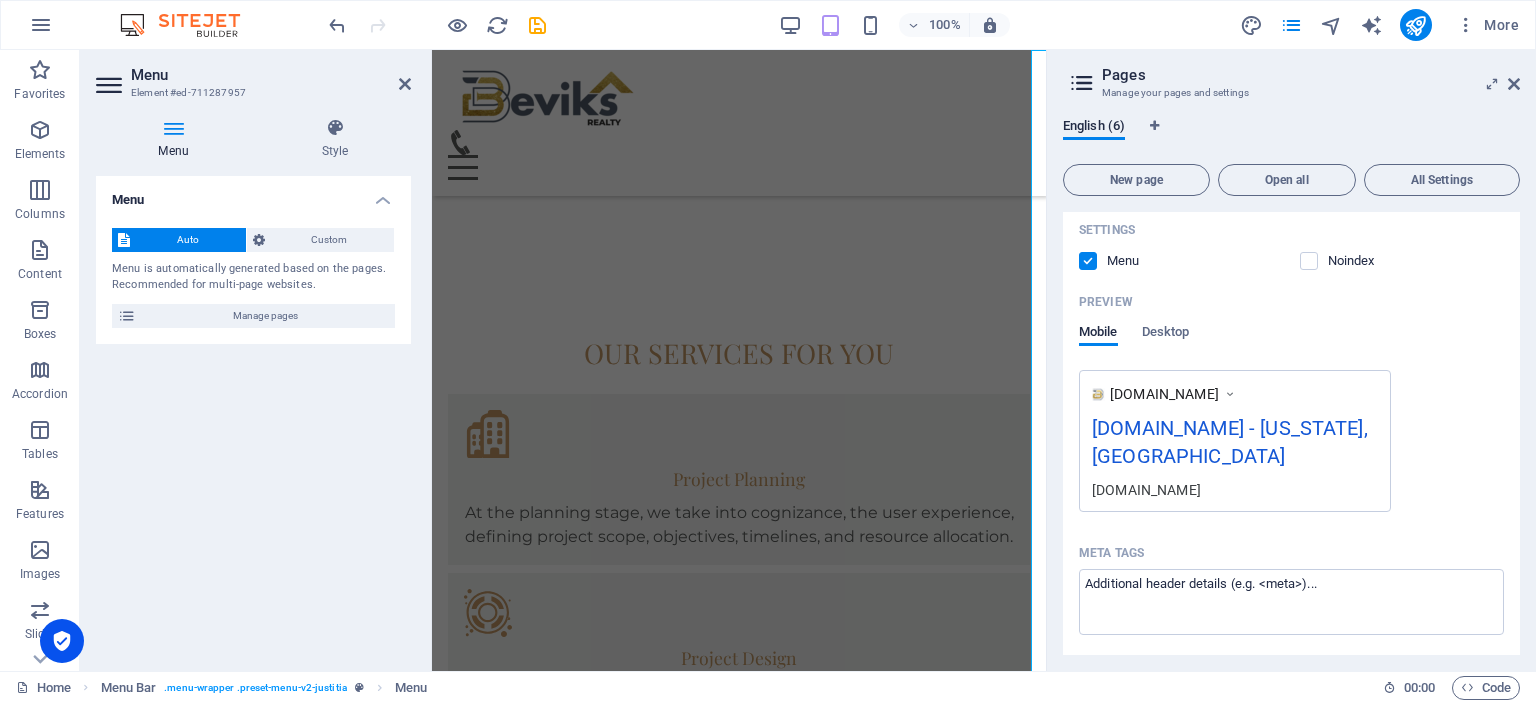 click on "[DOMAIN_NAME] - [US_STATE], [GEOGRAPHIC_DATA]" at bounding box center [1235, 446] 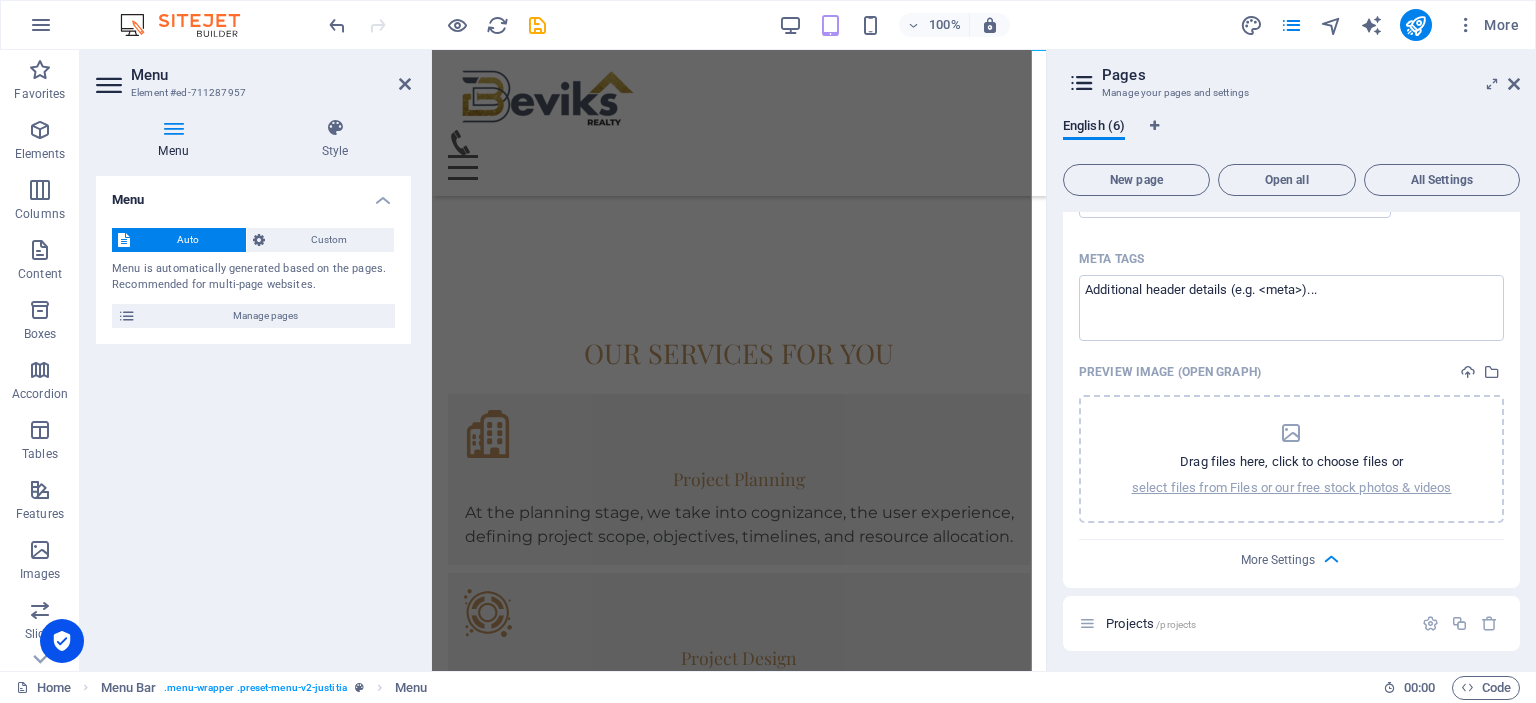 scroll, scrollTop: 729, scrollLeft: 0, axis: vertical 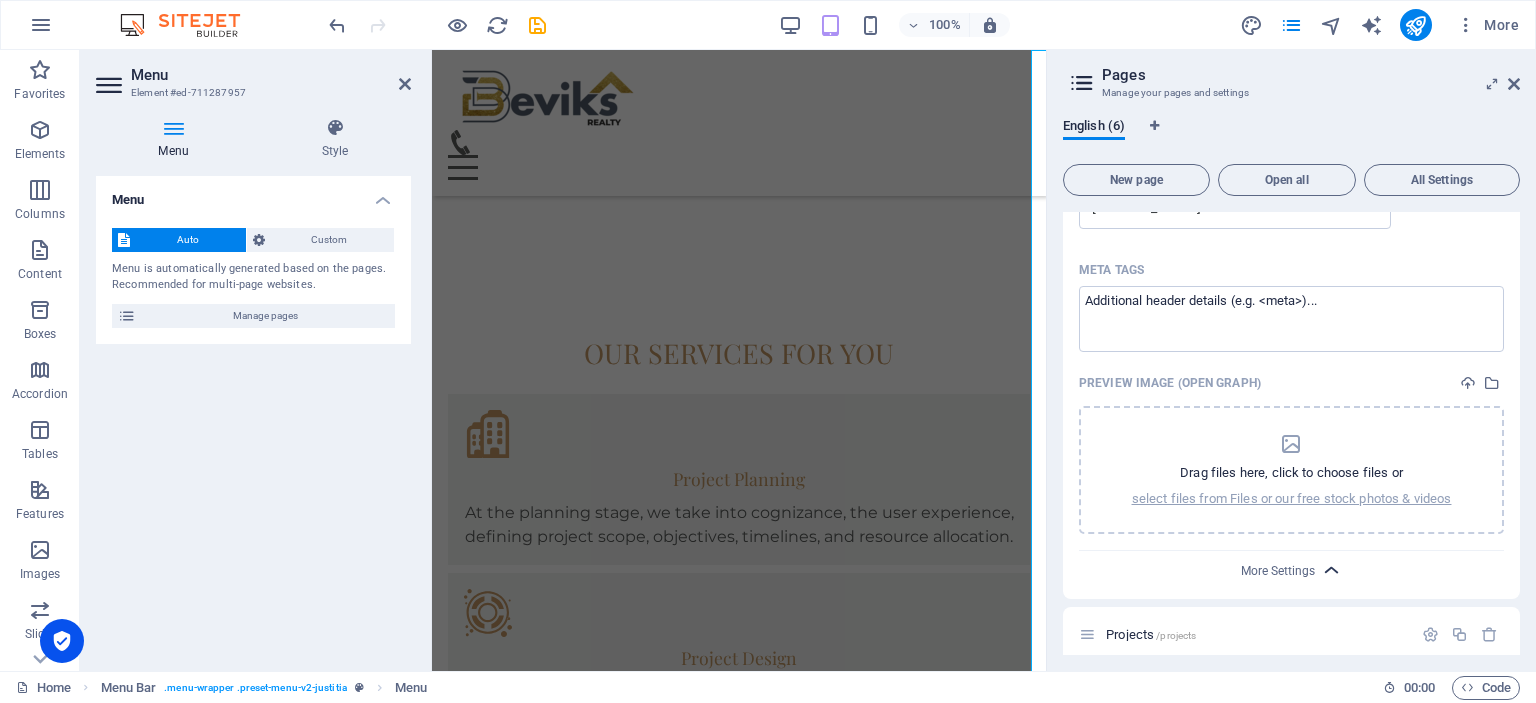 click at bounding box center (1331, 570) 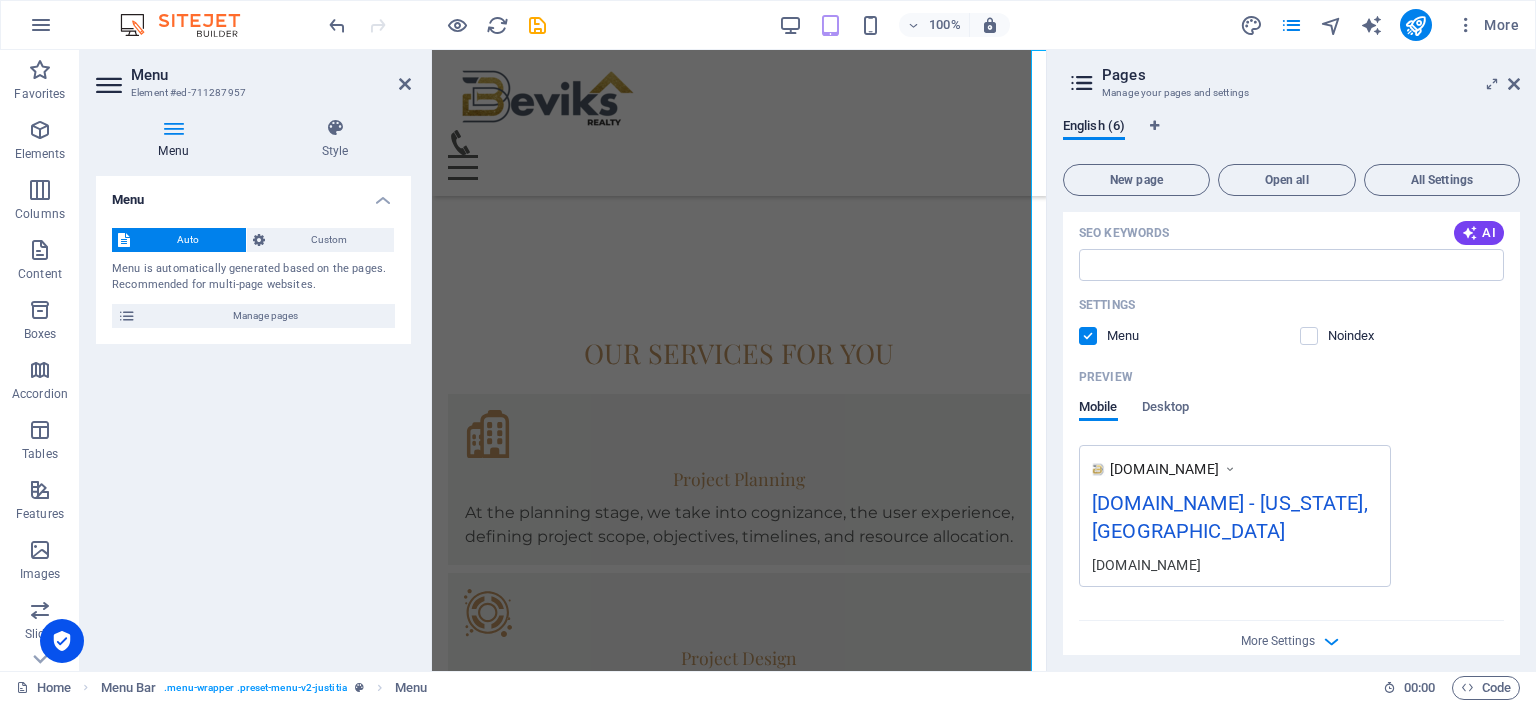 scroll, scrollTop: 363, scrollLeft: 0, axis: vertical 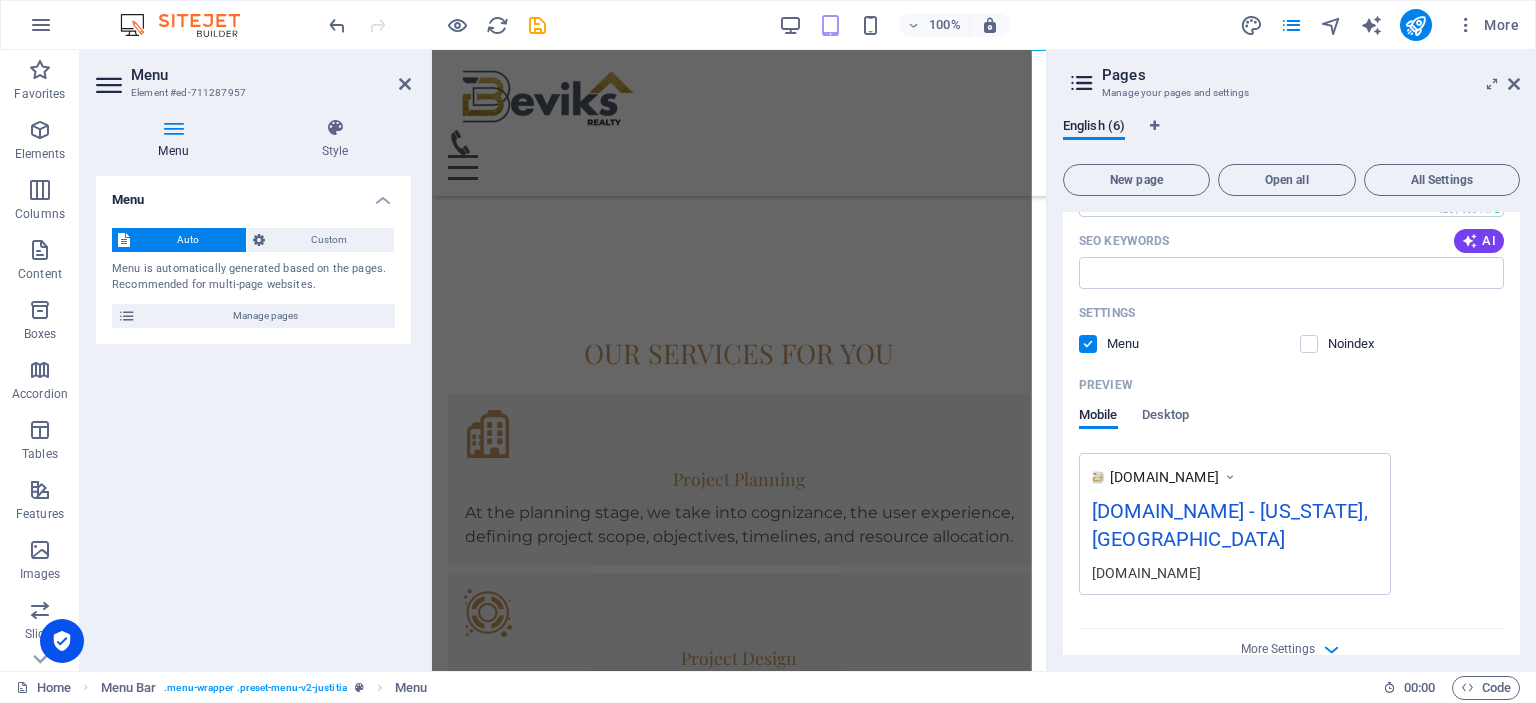 click on "[DOMAIN_NAME] - [US_STATE], [GEOGRAPHIC_DATA]" at bounding box center [1235, 529] 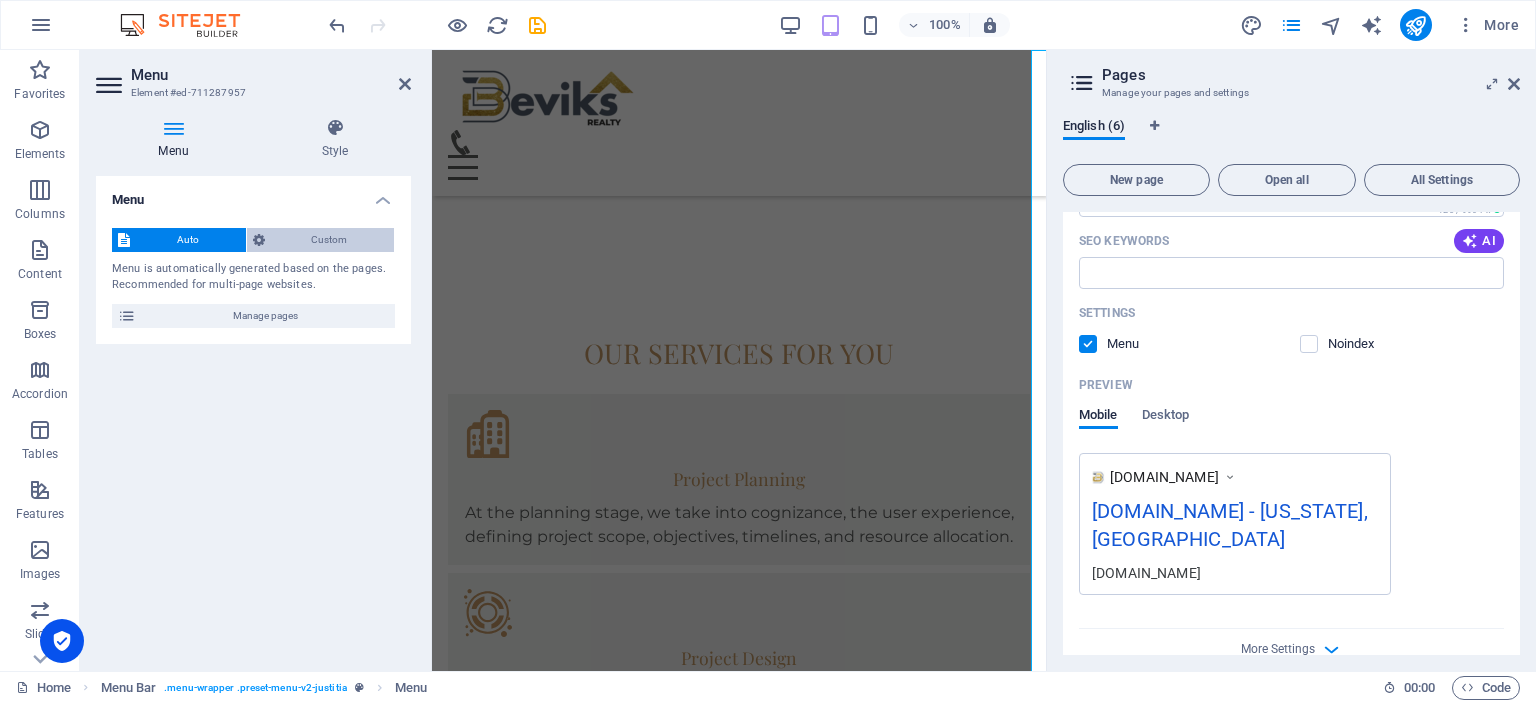 click on "Custom" at bounding box center [330, 240] 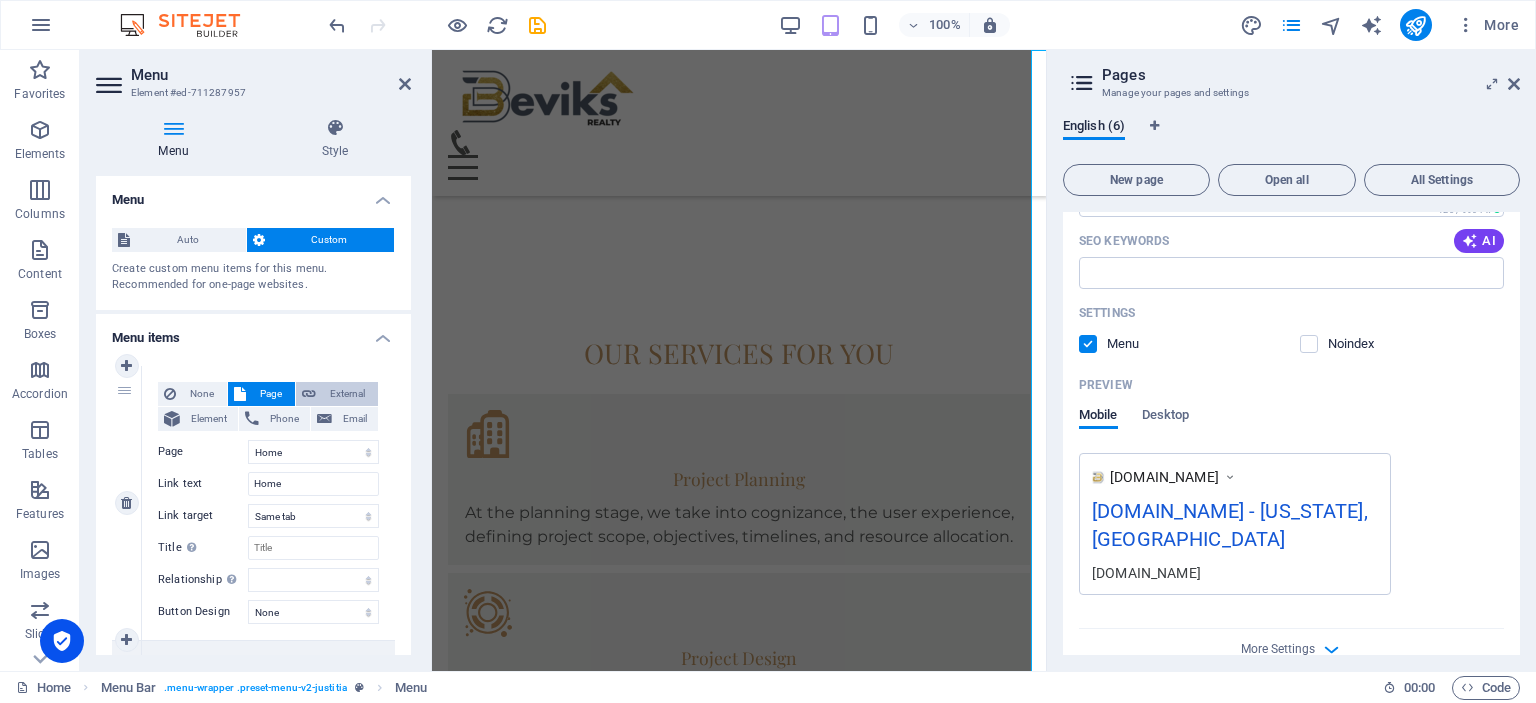 click on "External" at bounding box center [347, 394] 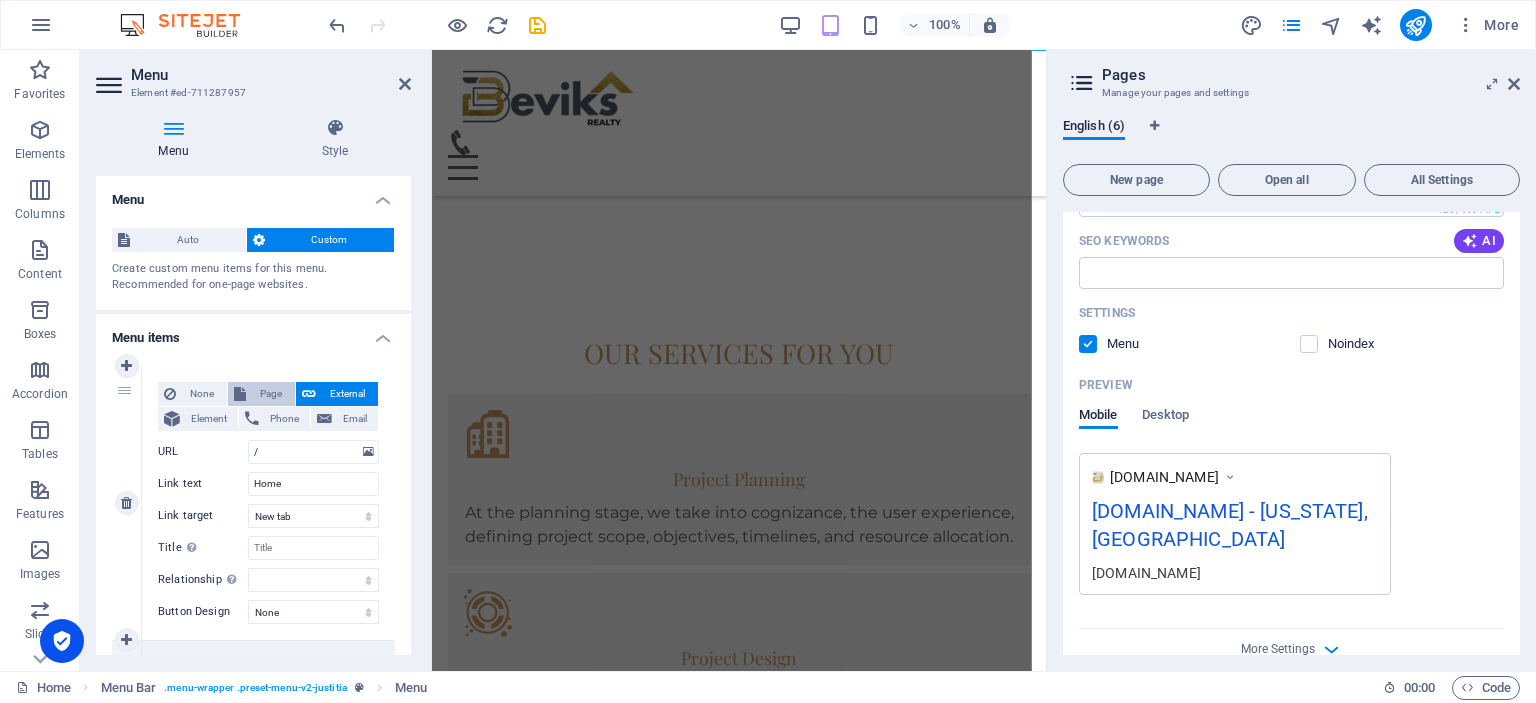click on "Page" at bounding box center (270, 394) 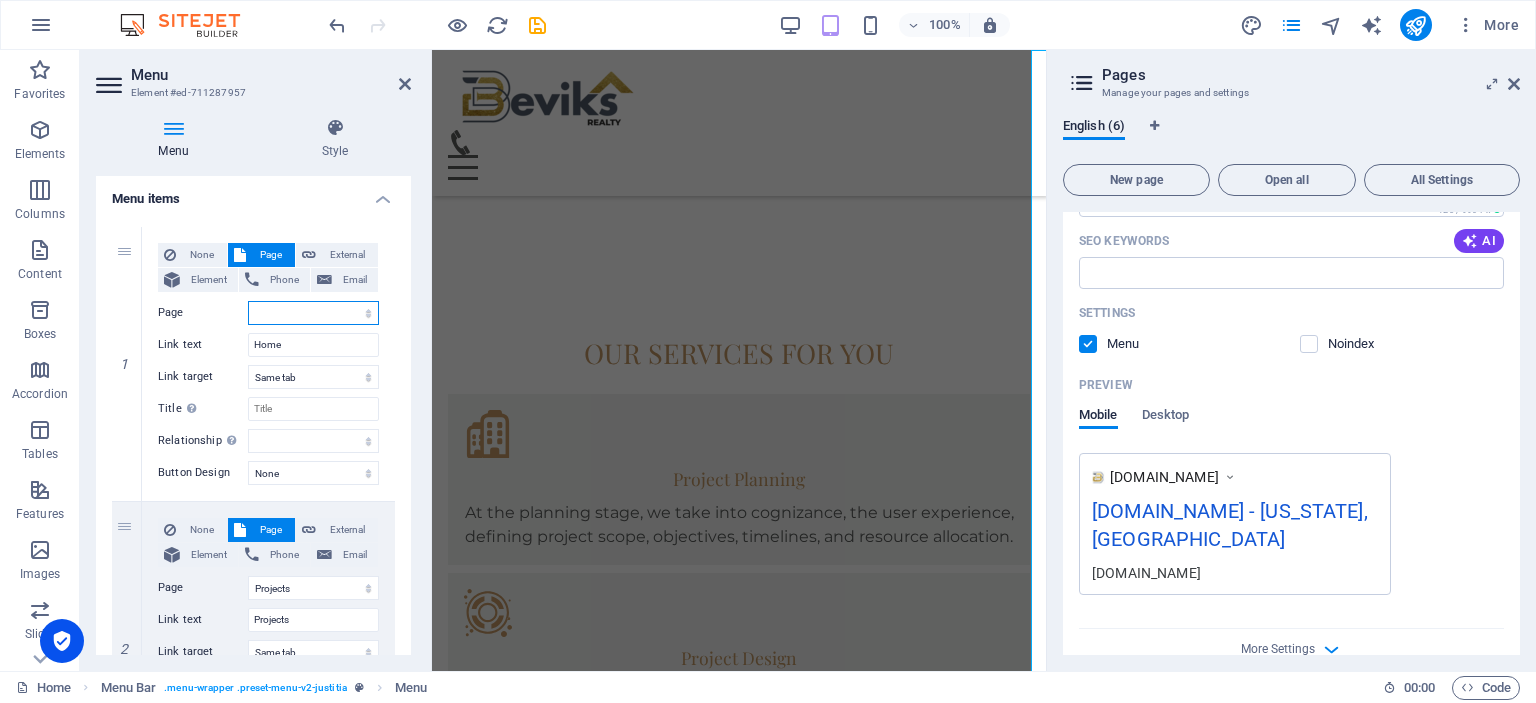 scroll, scrollTop: 141, scrollLeft: 0, axis: vertical 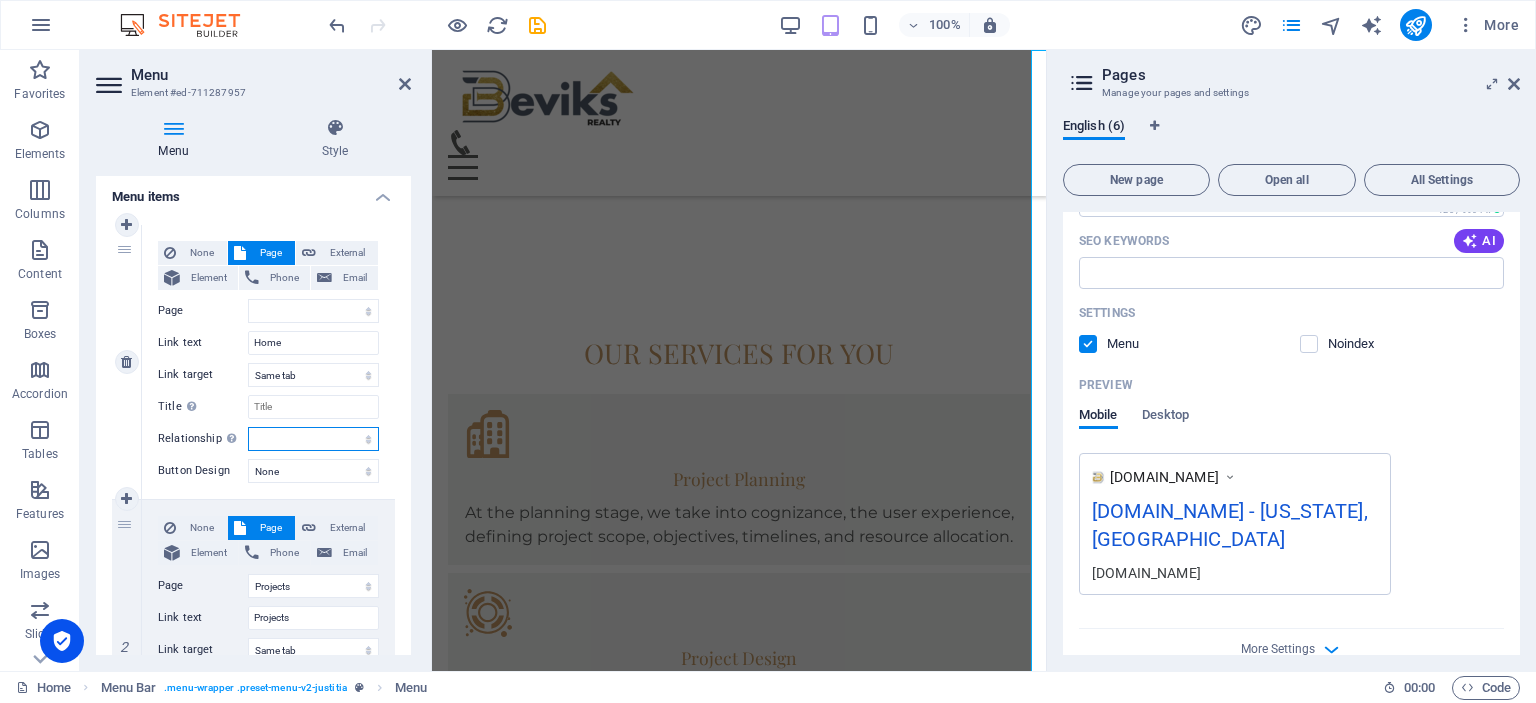 click on "alternate author bookmark external help license next nofollow noreferrer noopener prev search tag" at bounding box center [313, 439] 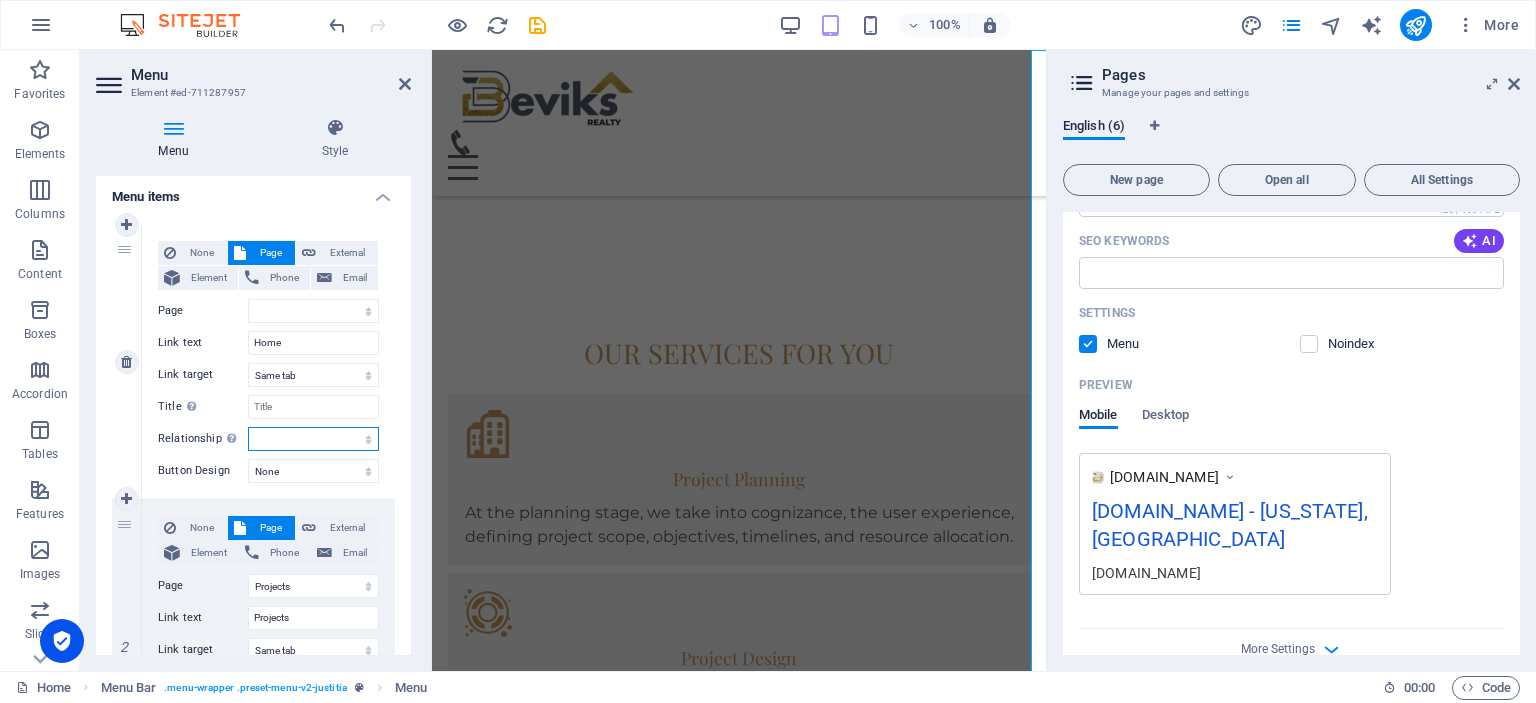 click on "alternate author bookmark external help license next nofollow noreferrer noopener prev search tag" at bounding box center (313, 439) 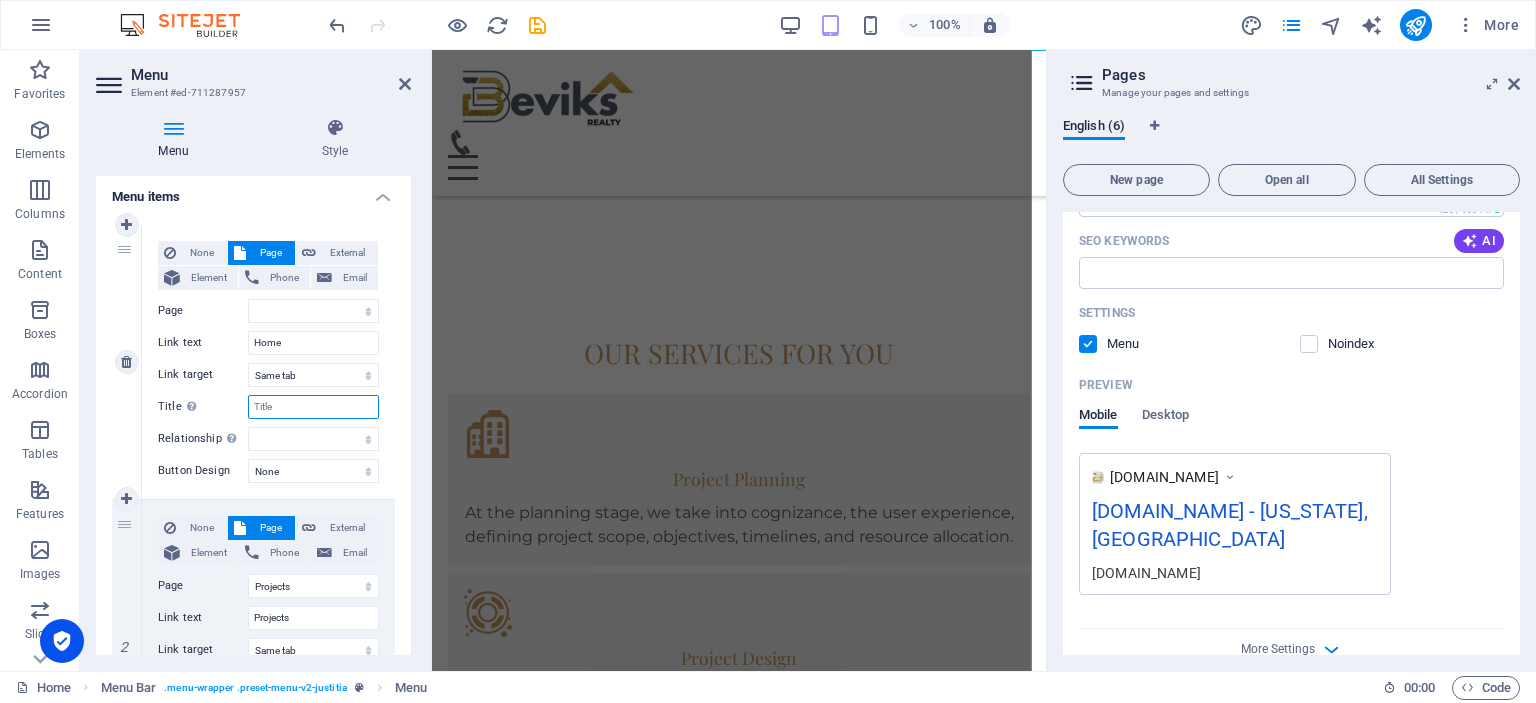 click on "Title Additional link description, should not be the same as the link text. The title is most often shown as a tooltip text when the mouse moves over the element. Leave empty if uncertain." at bounding box center [313, 407] 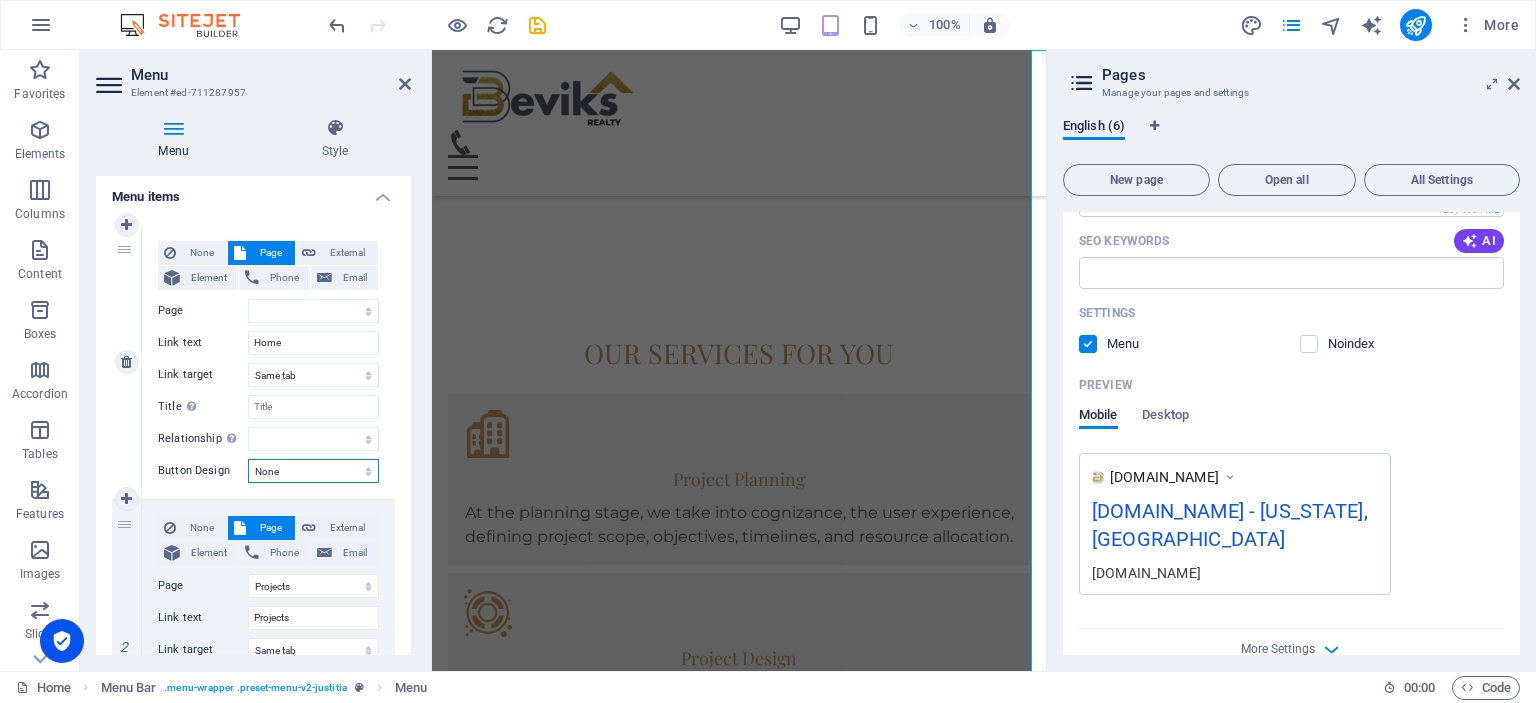 click on "None Default Primary Secondary" at bounding box center [313, 471] 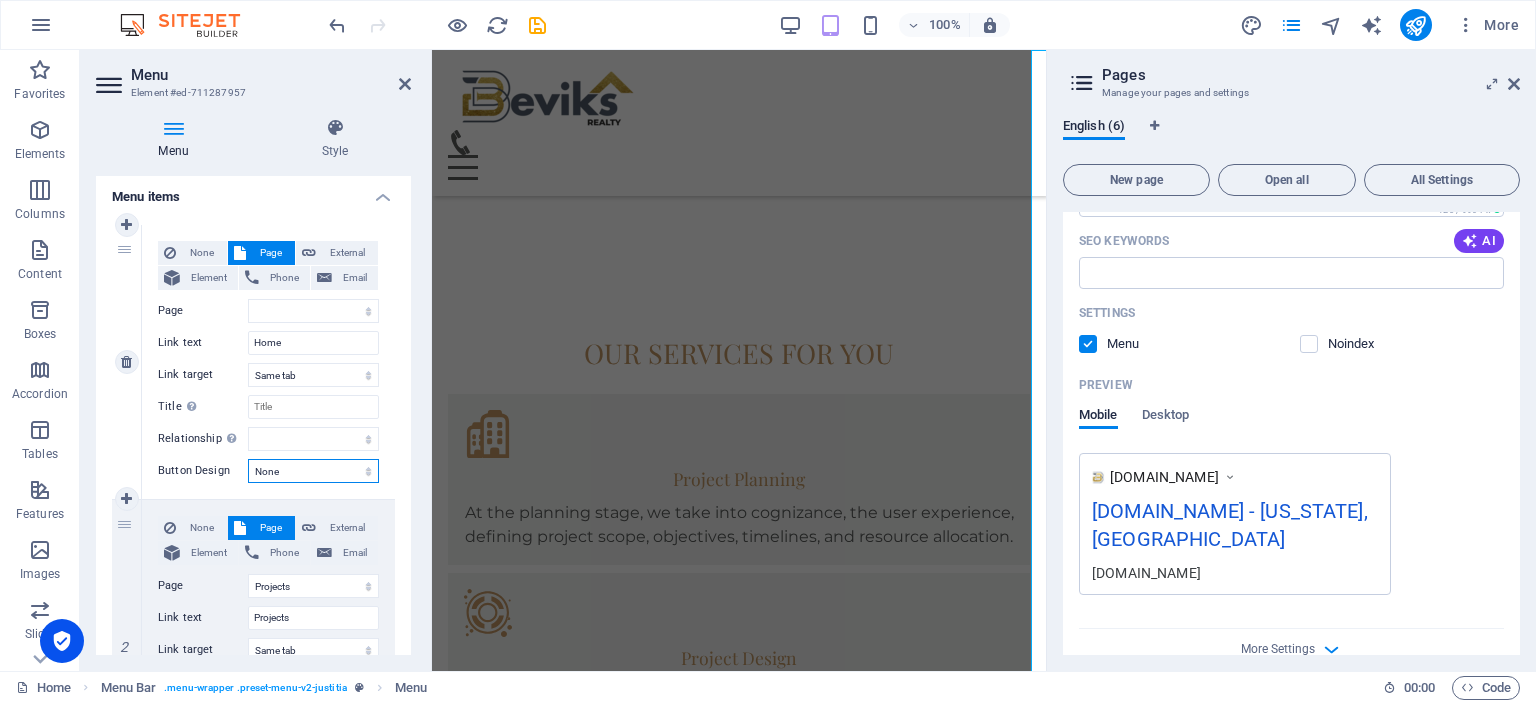 click on "None Default Primary Secondary" at bounding box center [313, 471] 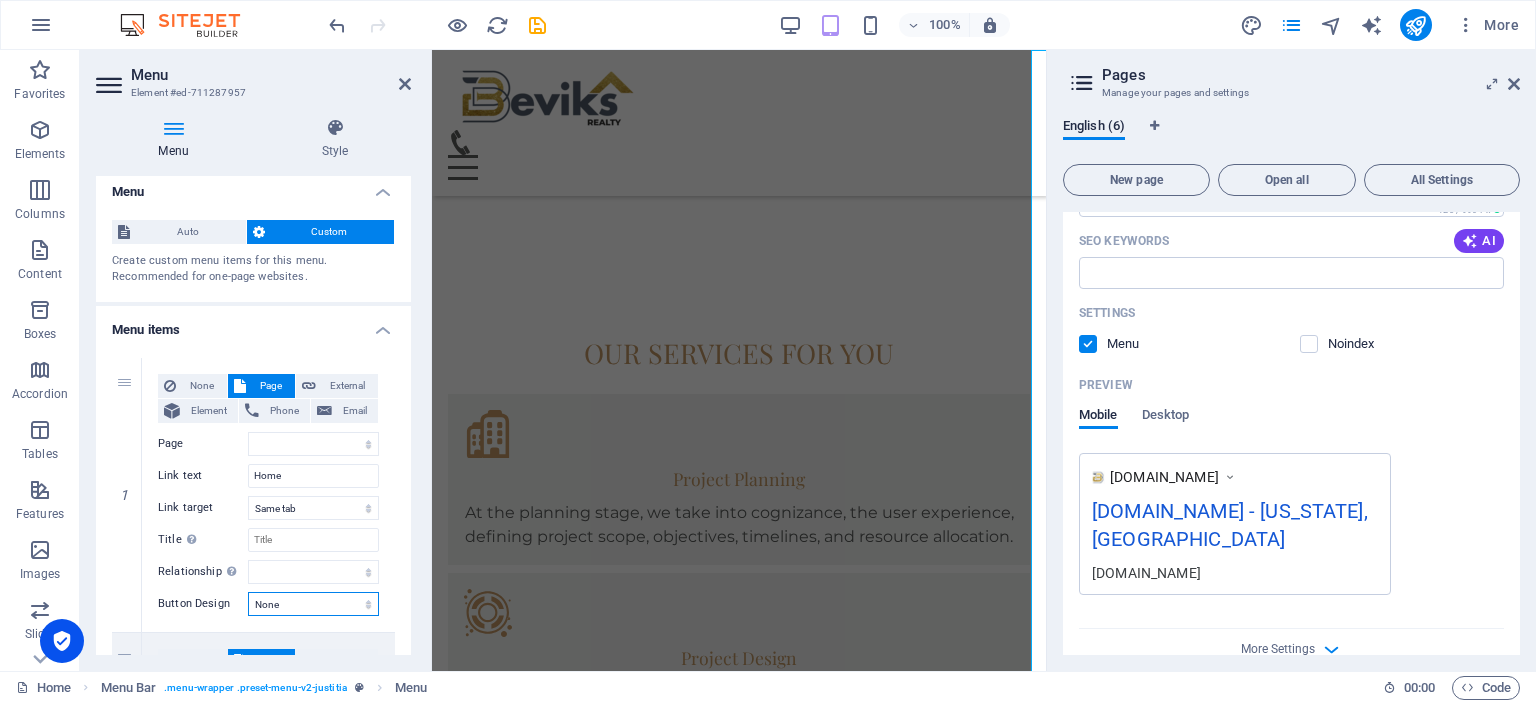scroll, scrollTop: 0, scrollLeft: 0, axis: both 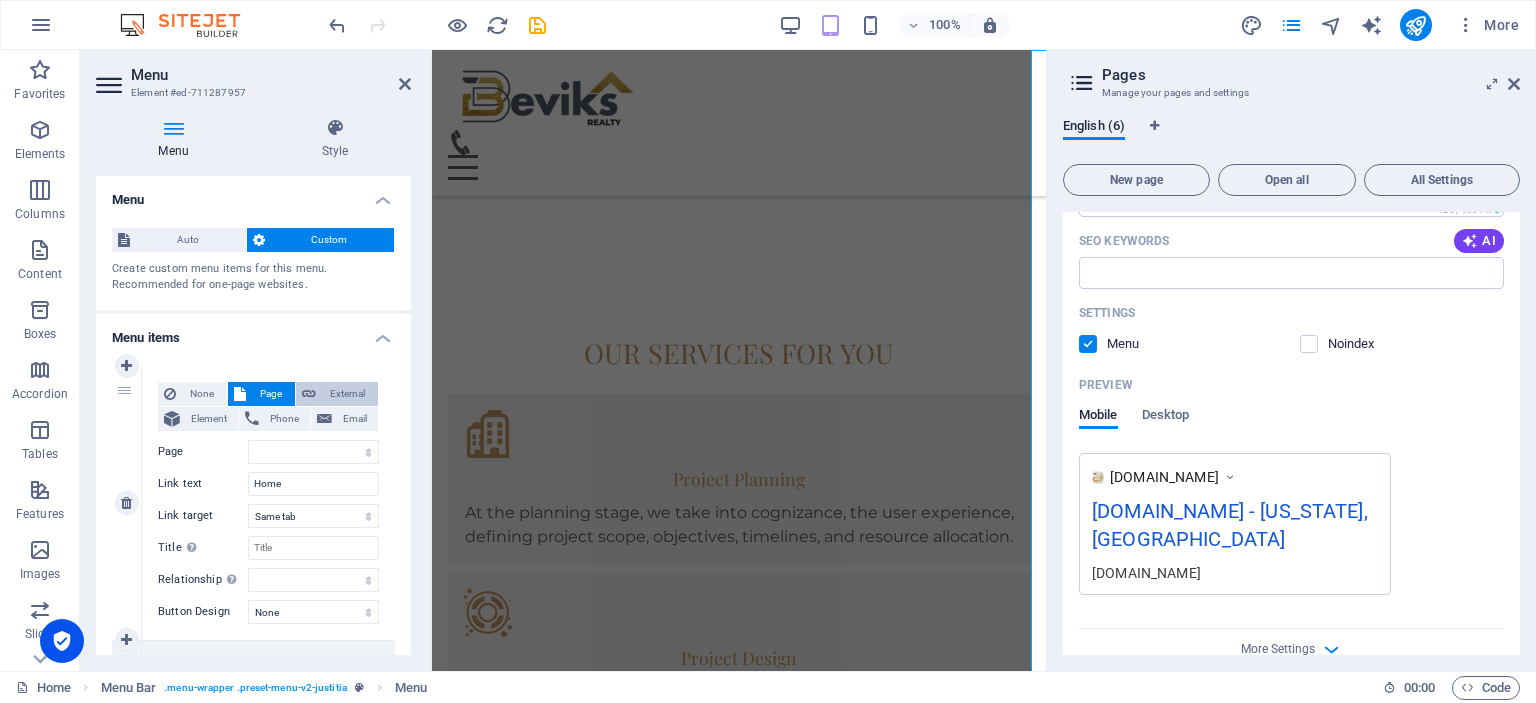 click on "External" at bounding box center (347, 394) 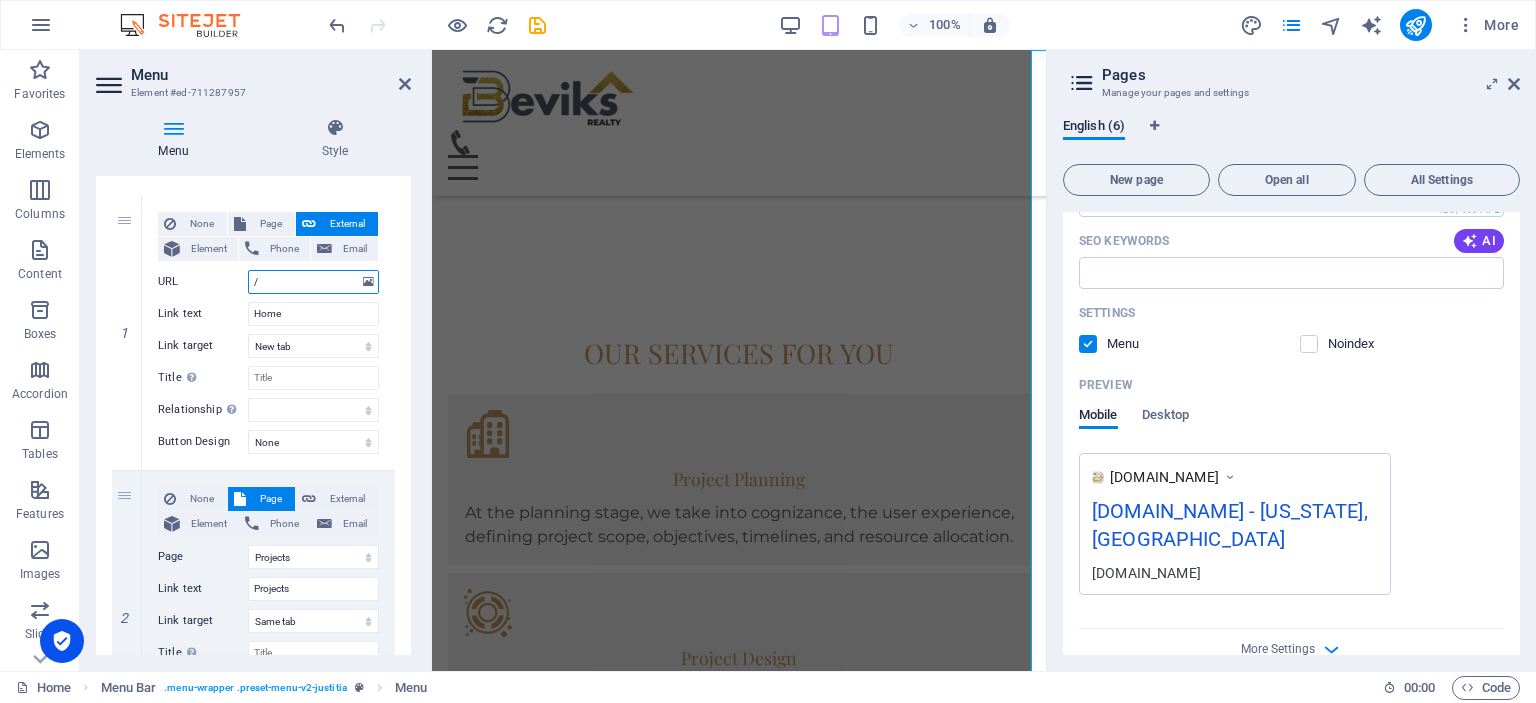scroll, scrollTop: 173, scrollLeft: 0, axis: vertical 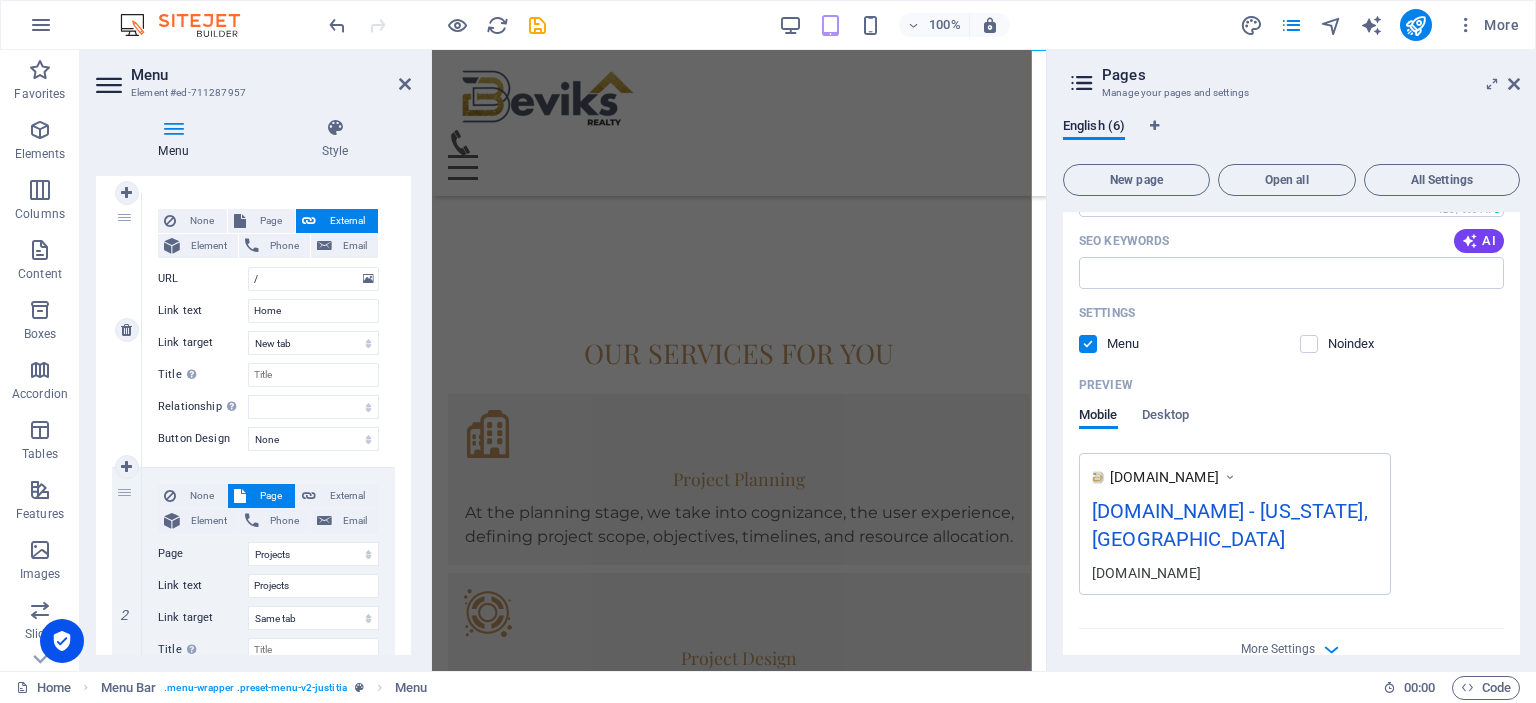click at bounding box center (309, 221) 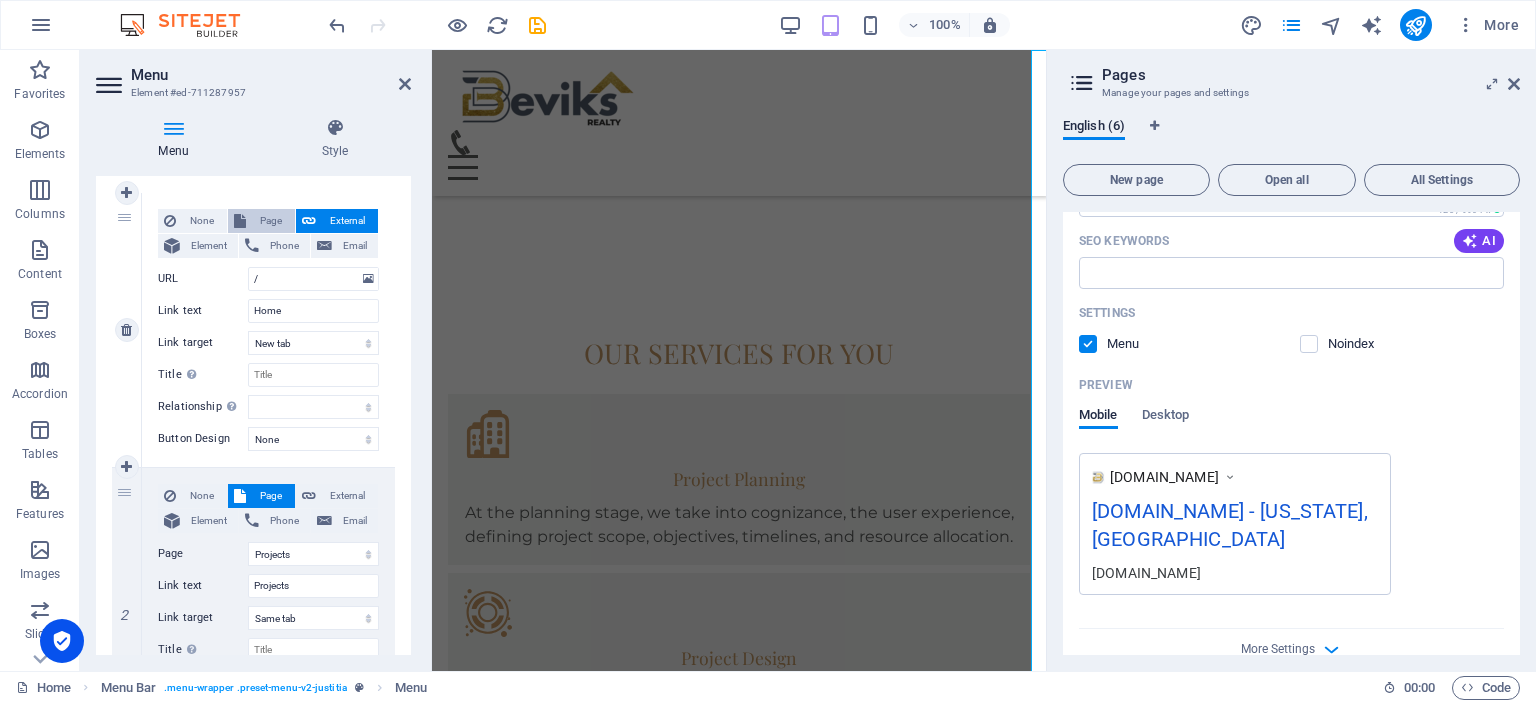 click on "Page" at bounding box center [270, 221] 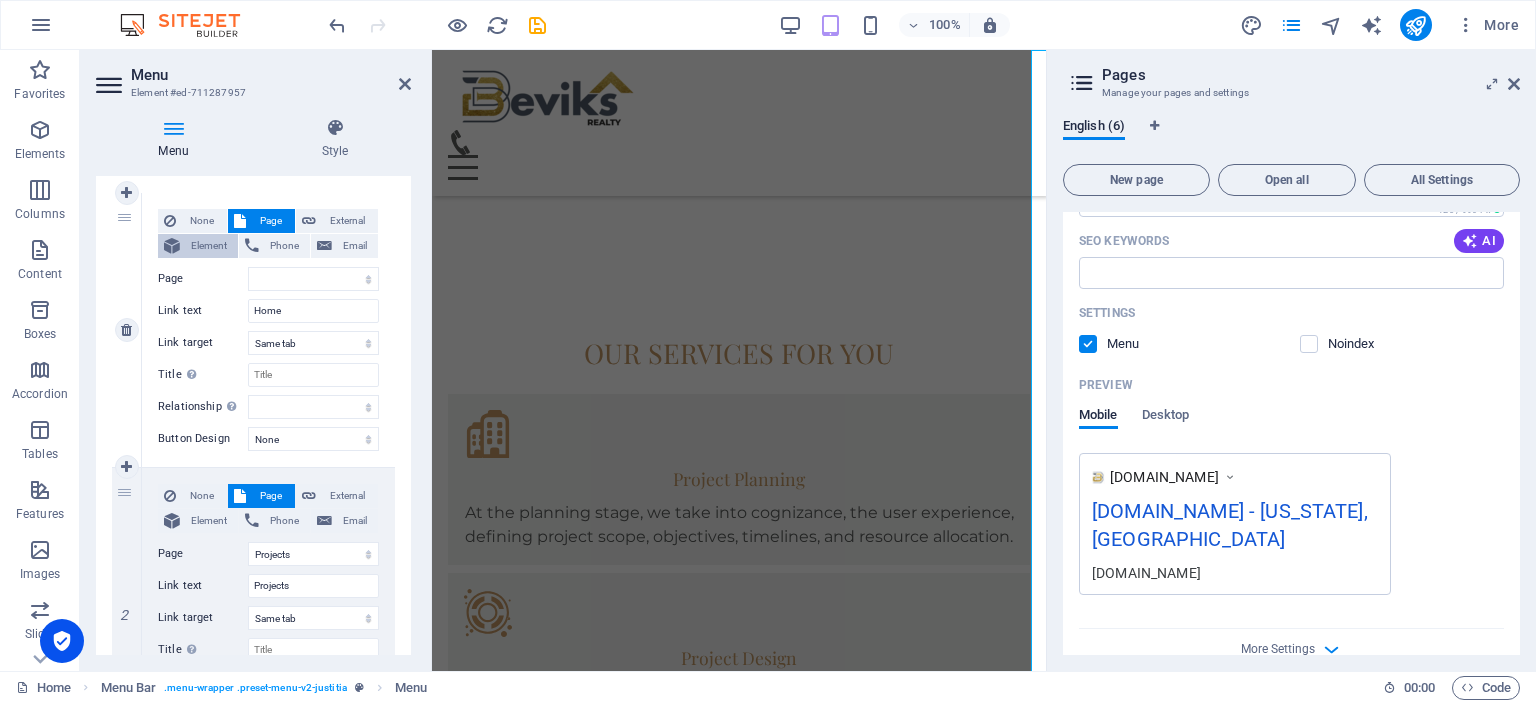 click on "Element" at bounding box center (209, 246) 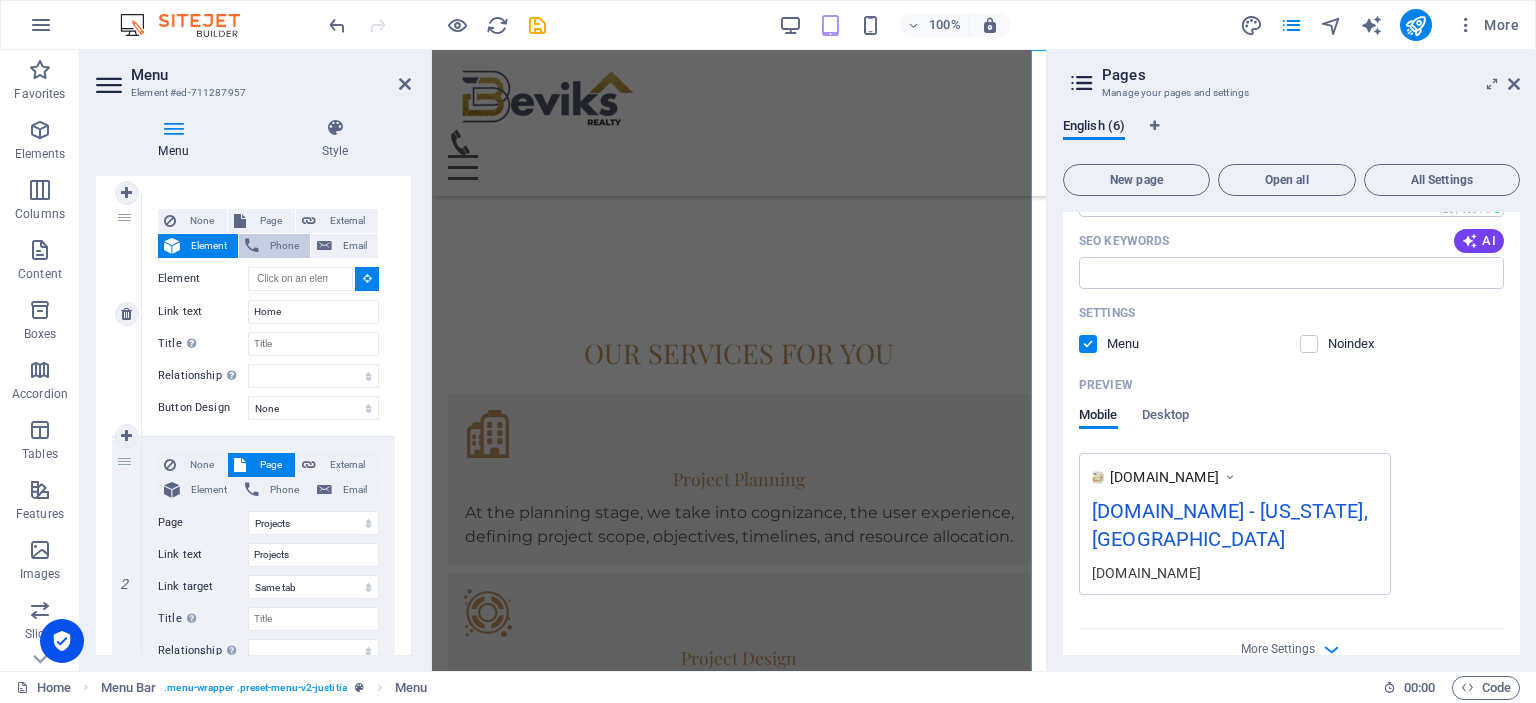 click on "Phone" at bounding box center [284, 246] 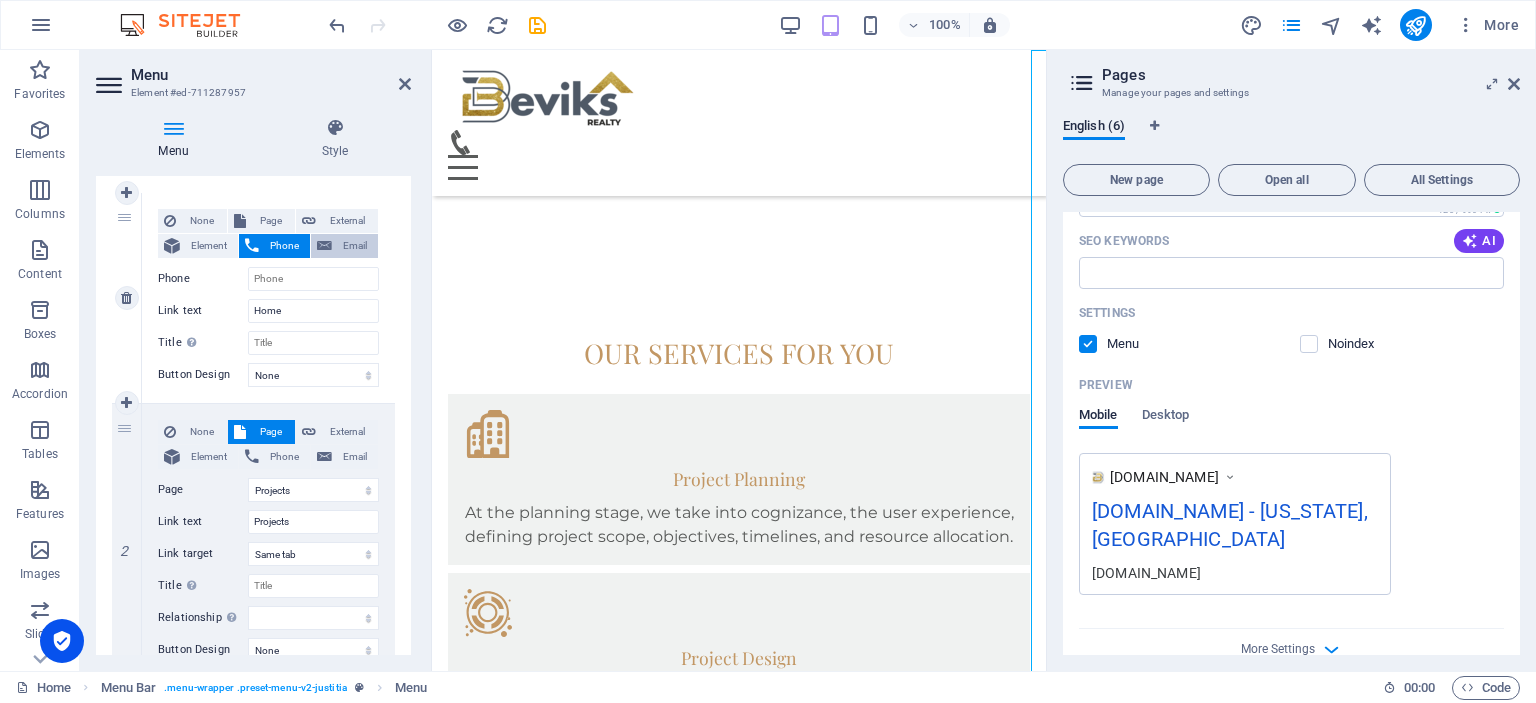 click on "Email" at bounding box center (355, 246) 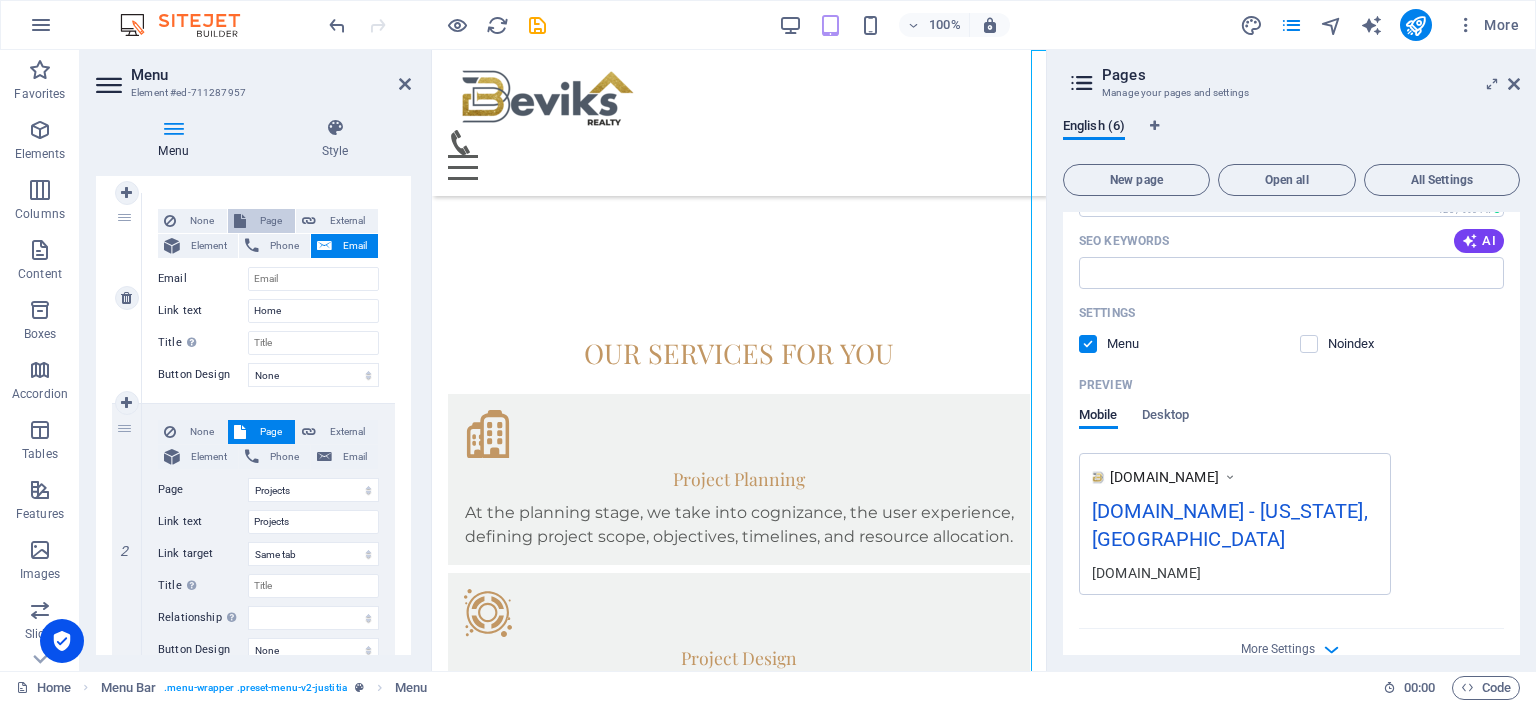 click on "Page" at bounding box center (270, 221) 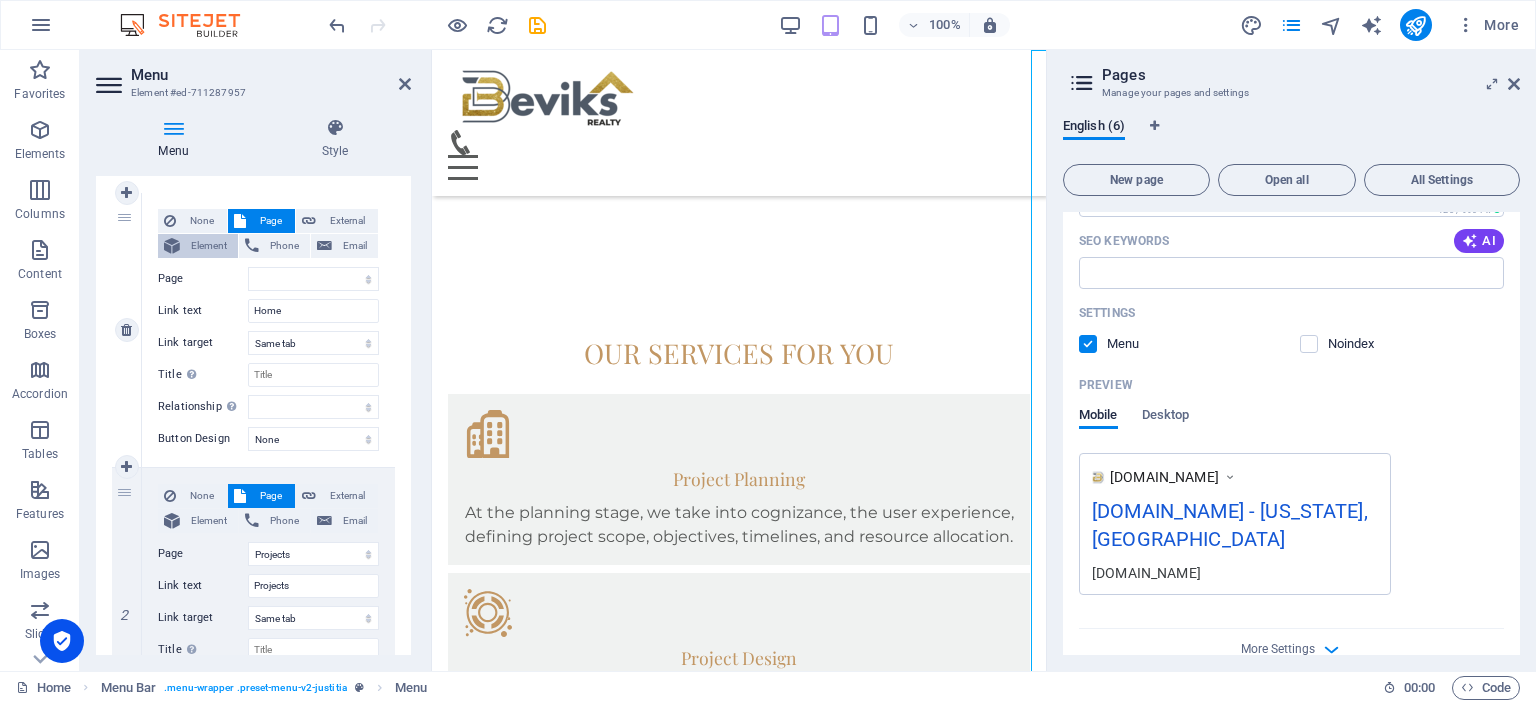 click on "Element" at bounding box center (209, 246) 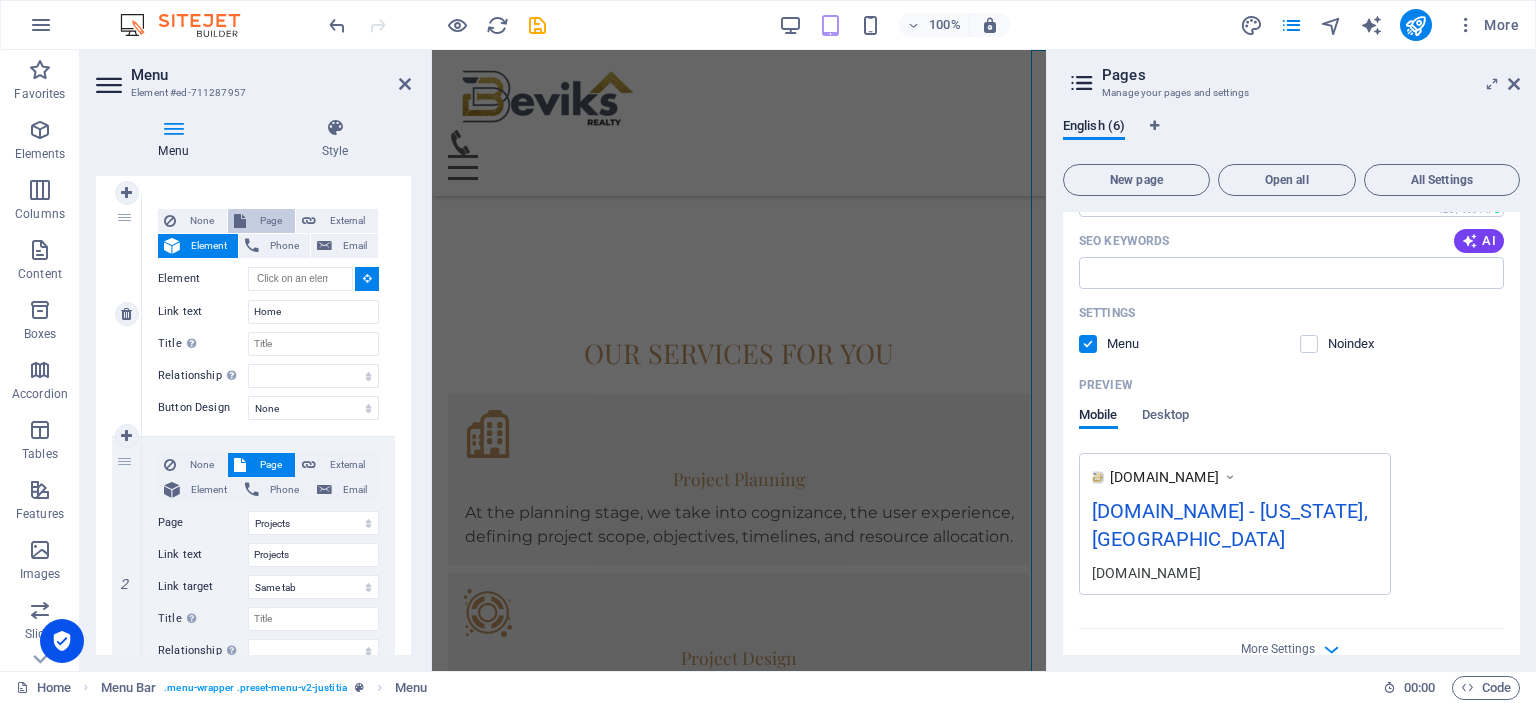 click on "Page" at bounding box center [270, 221] 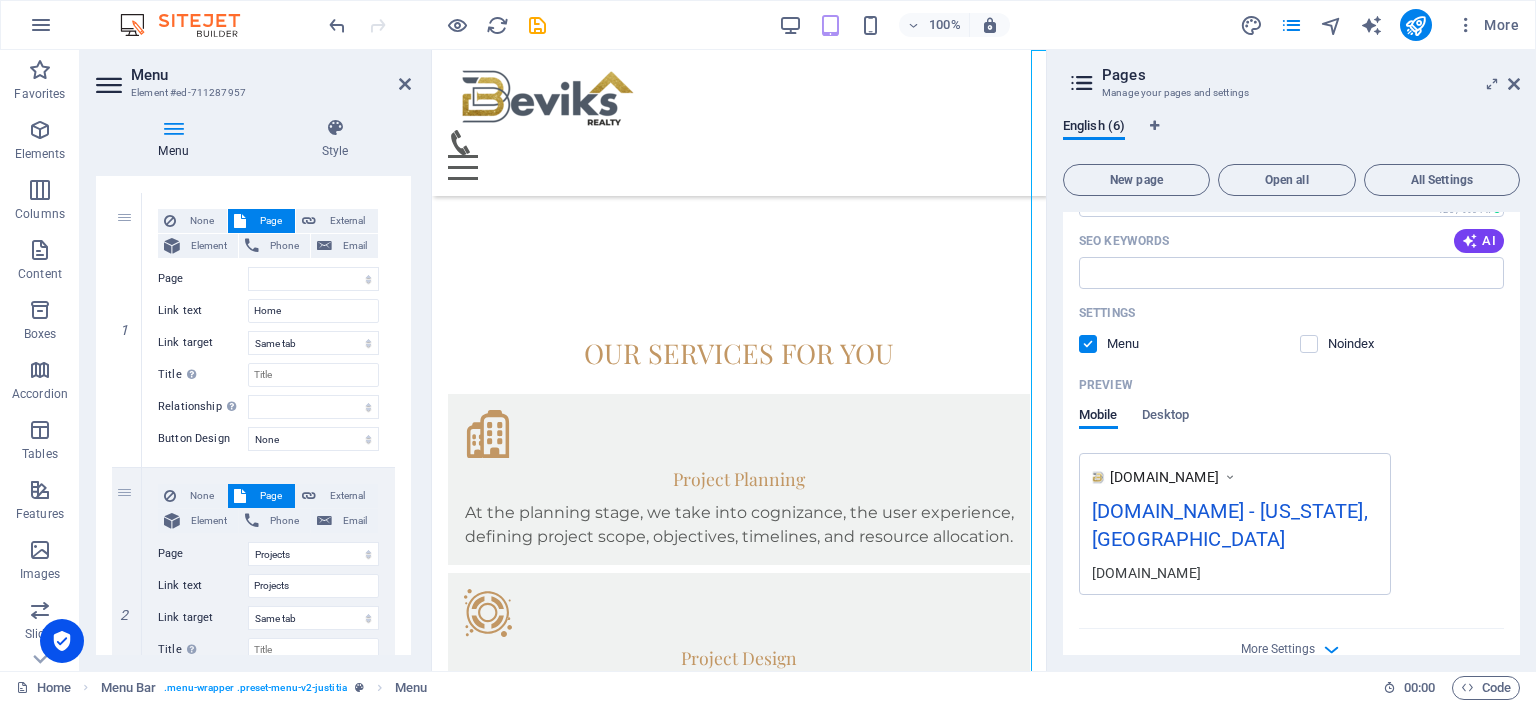 click on "Menu" at bounding box center (1181, 344) 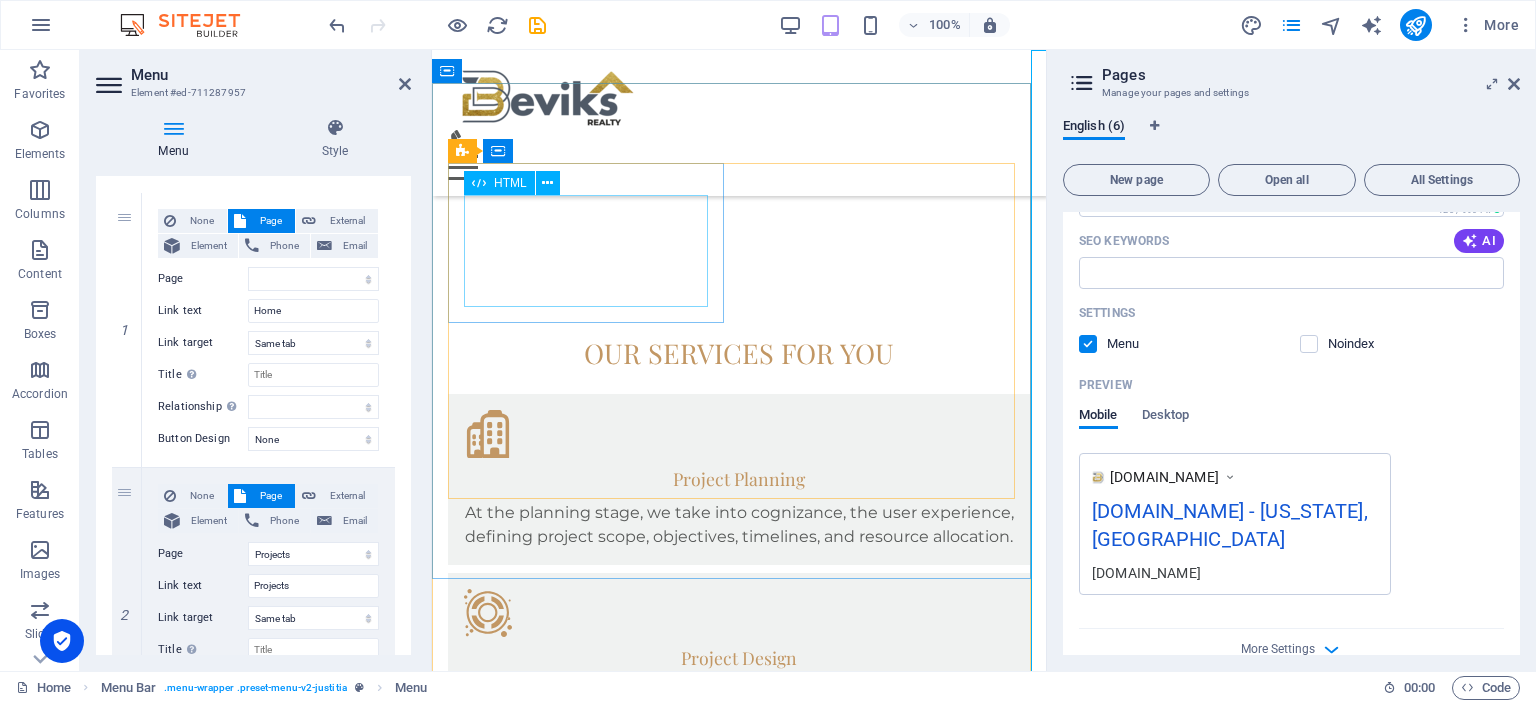 click on "2500" at bounding box center [739, 2358] 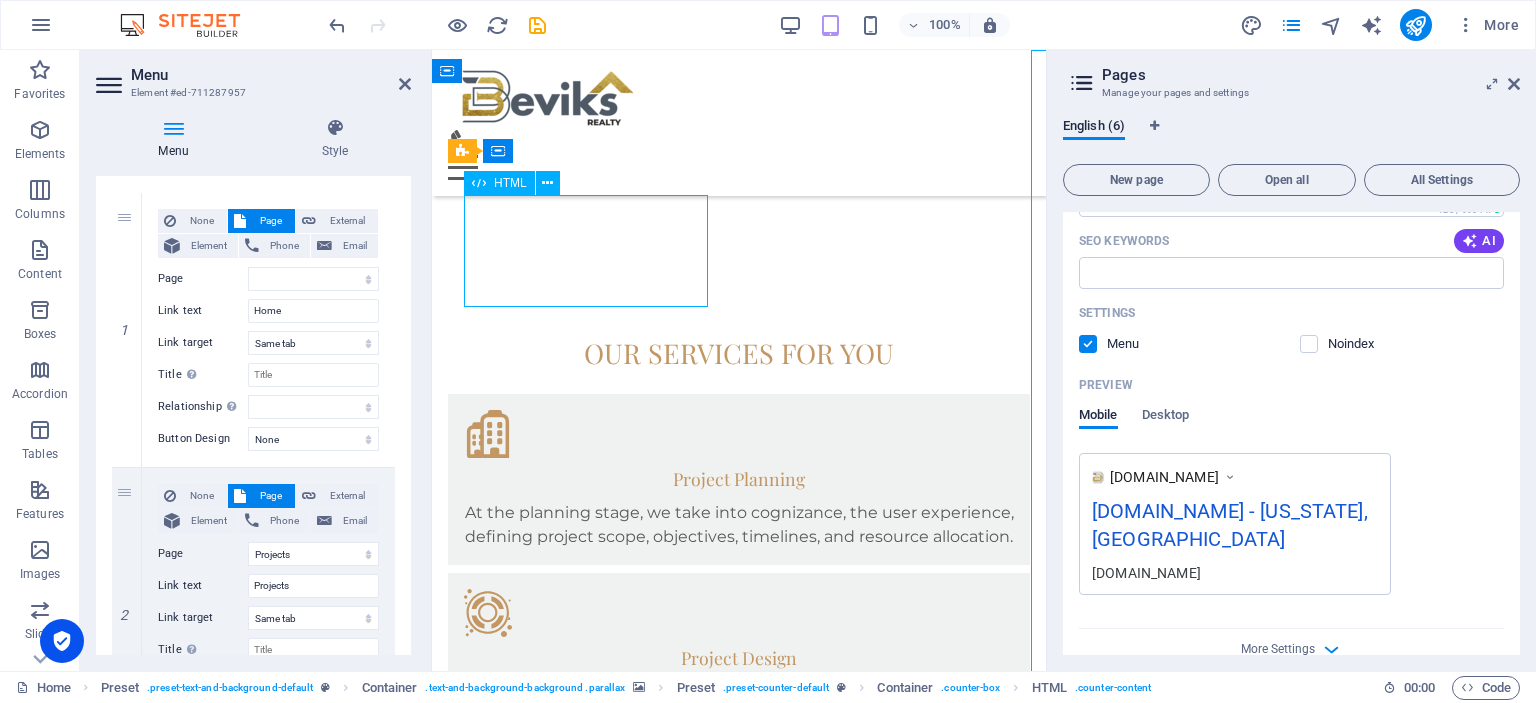 click on "2500" at bounding box center (739, 2358) 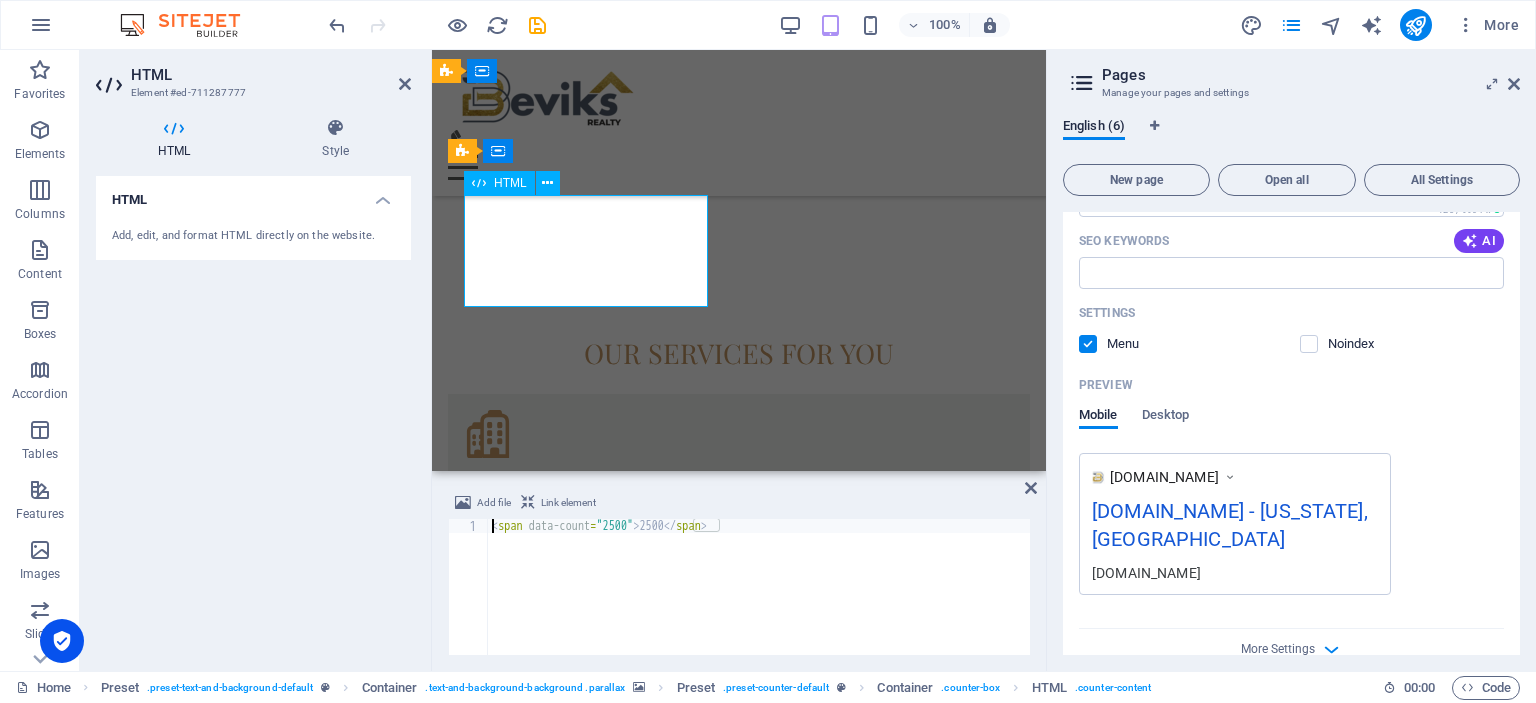 click on "2500" at bounding box center [739, 2358] 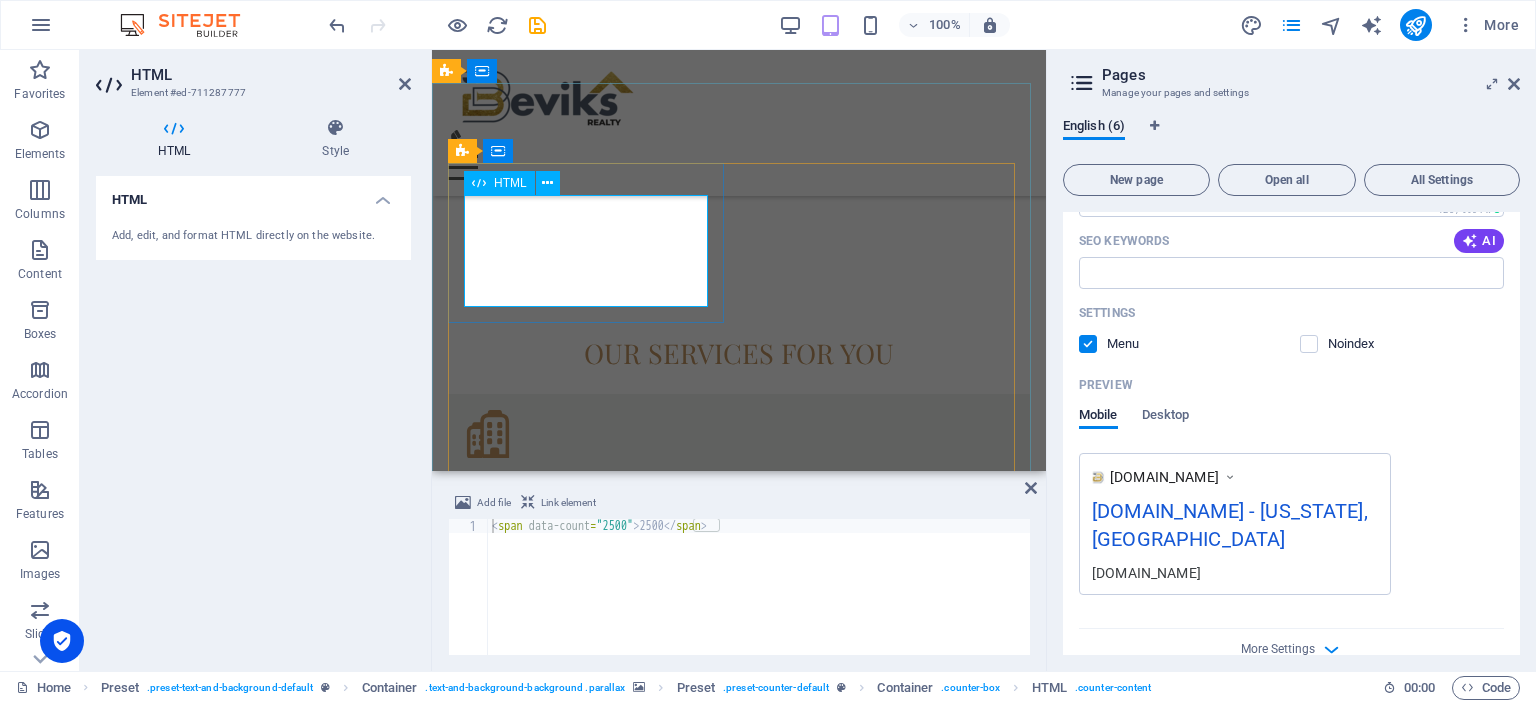 click on "2500" at bounding box center [739, 2358] 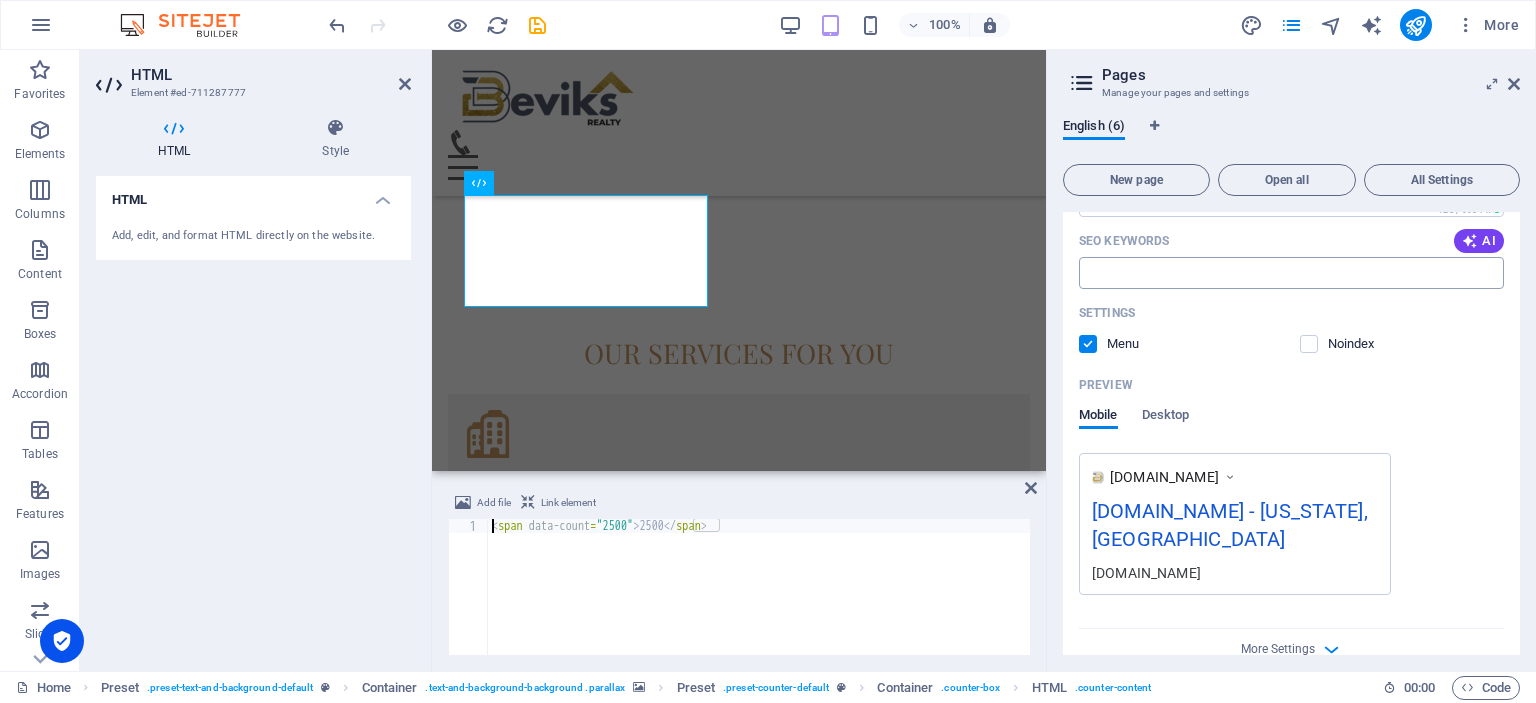 click on "SEO Keywords" at bounding box center (1291, 273) 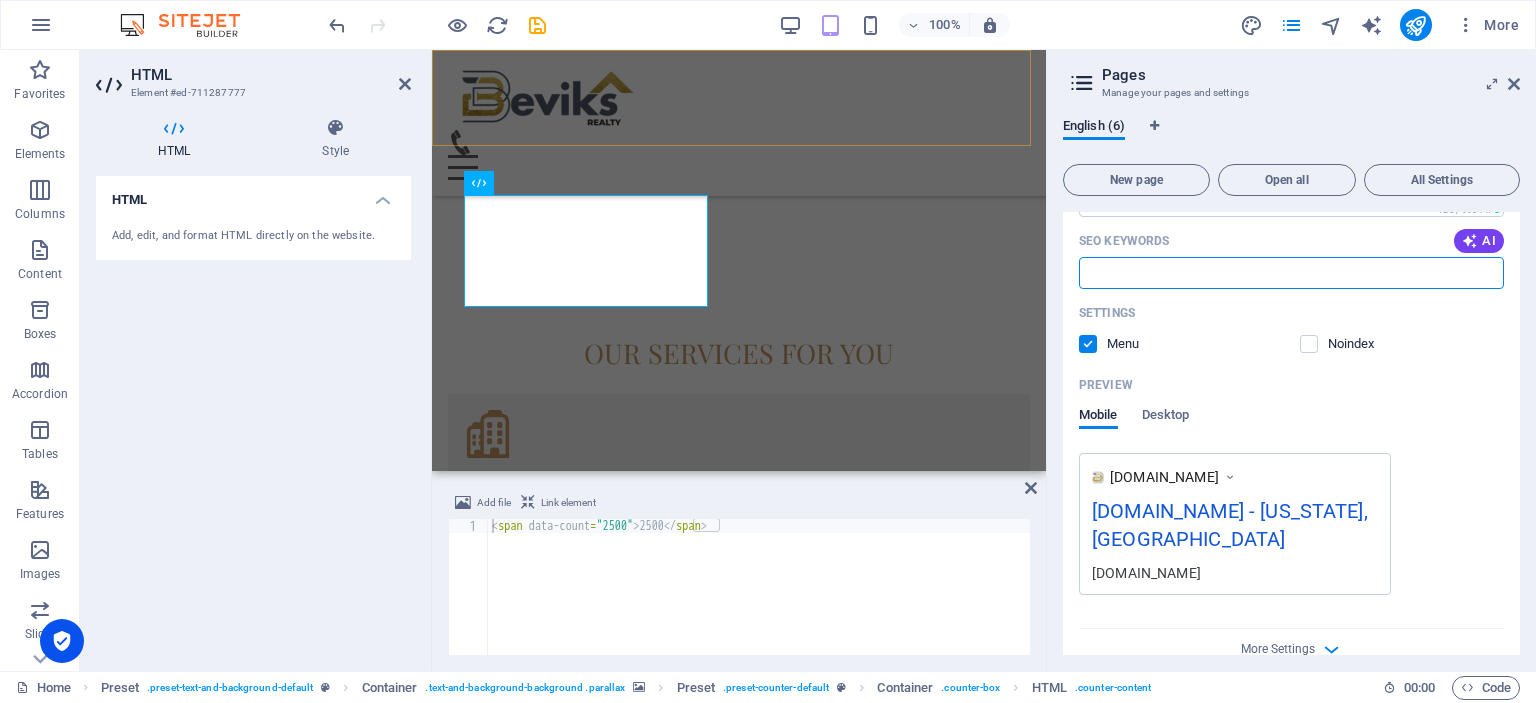 click on "Home Projects About us Contact" at bounding box center (739, 123) 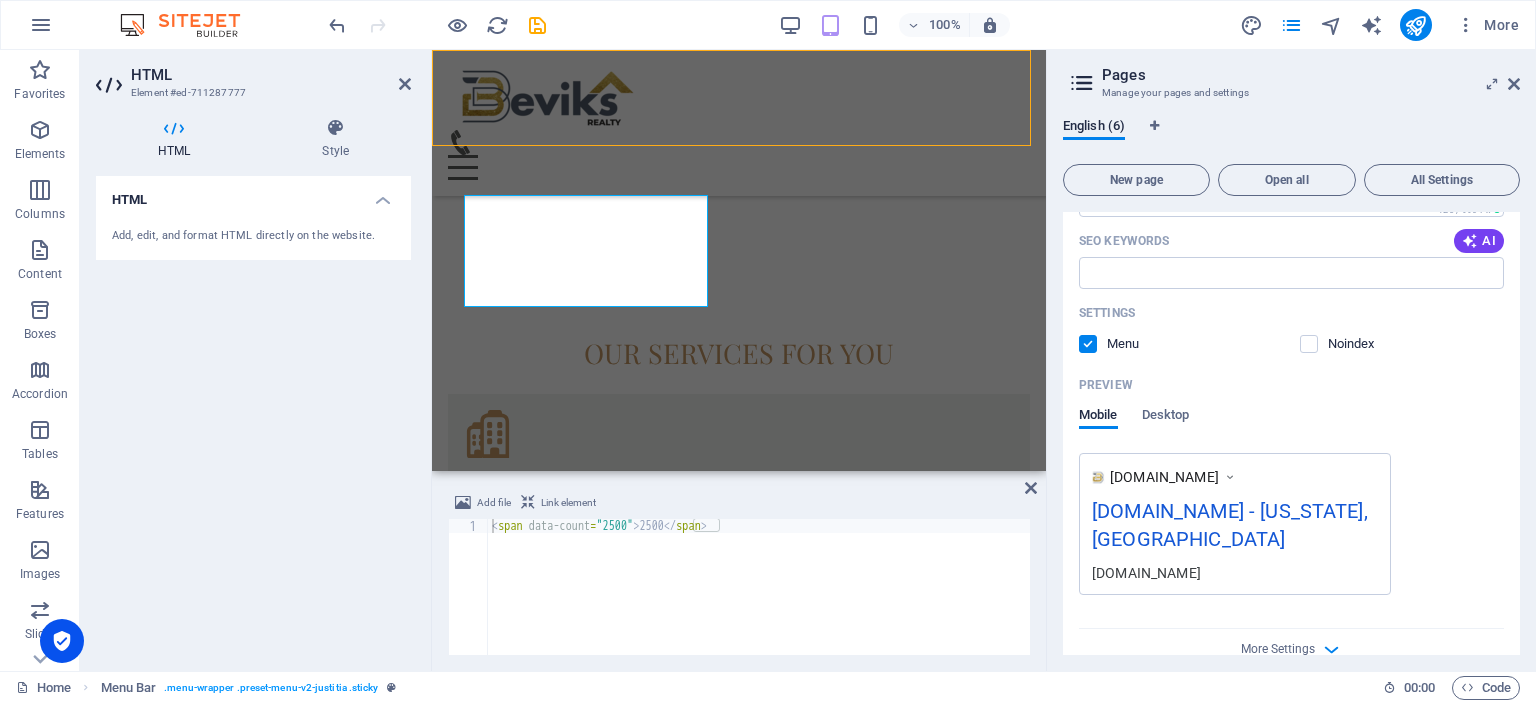 click on "Home Projects About us Contact" at bounding box center (739, 123) 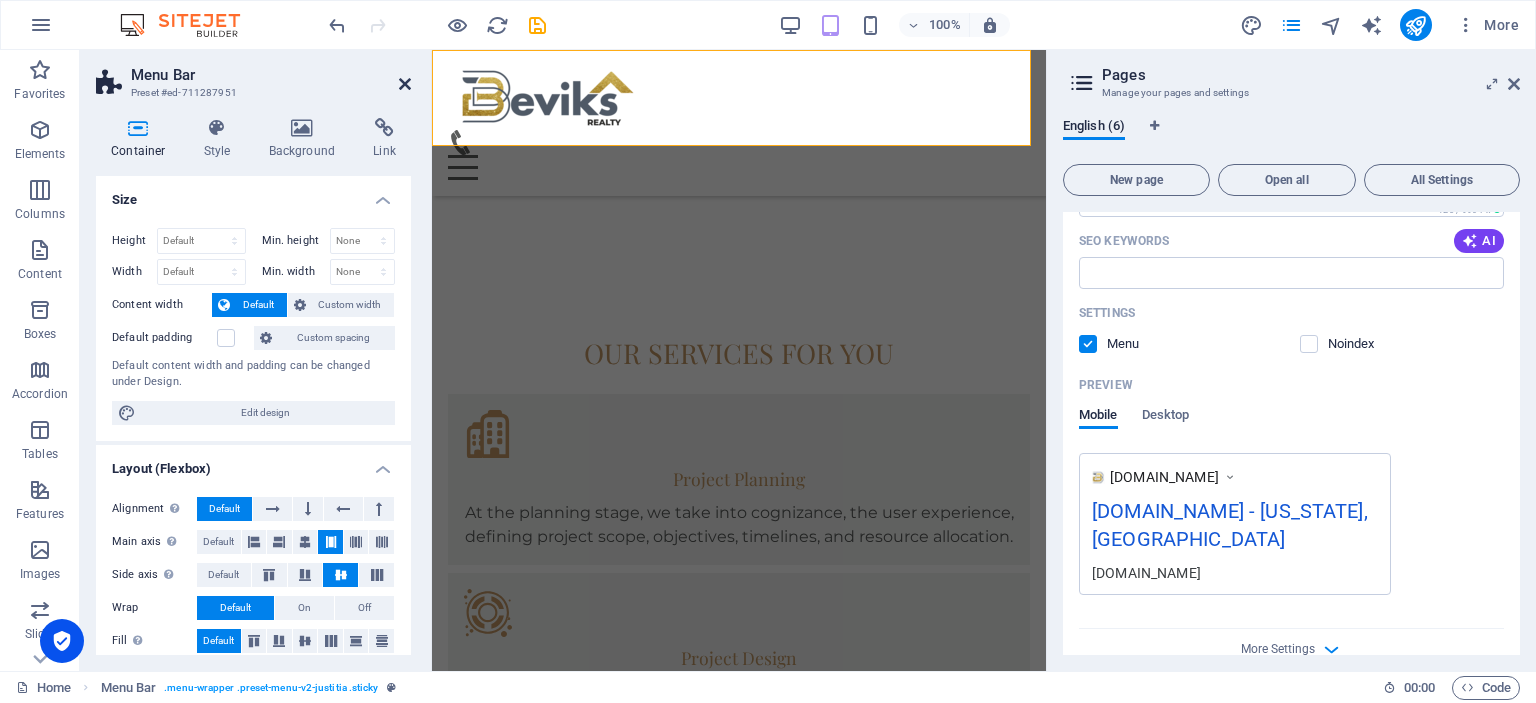 click at bounding box center (405, 84) 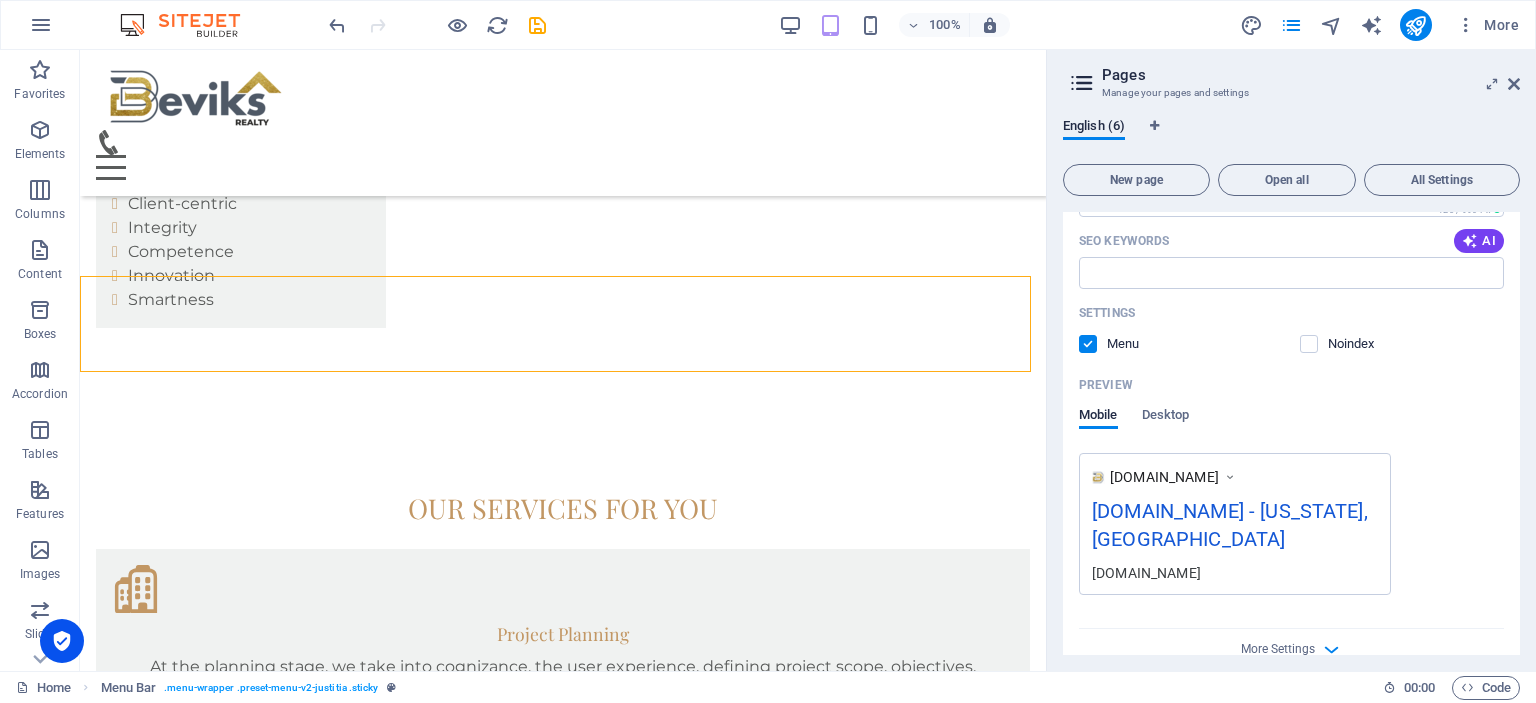 scroll, scrollTop: 1314, scrollLeft: 0, axis: vertical 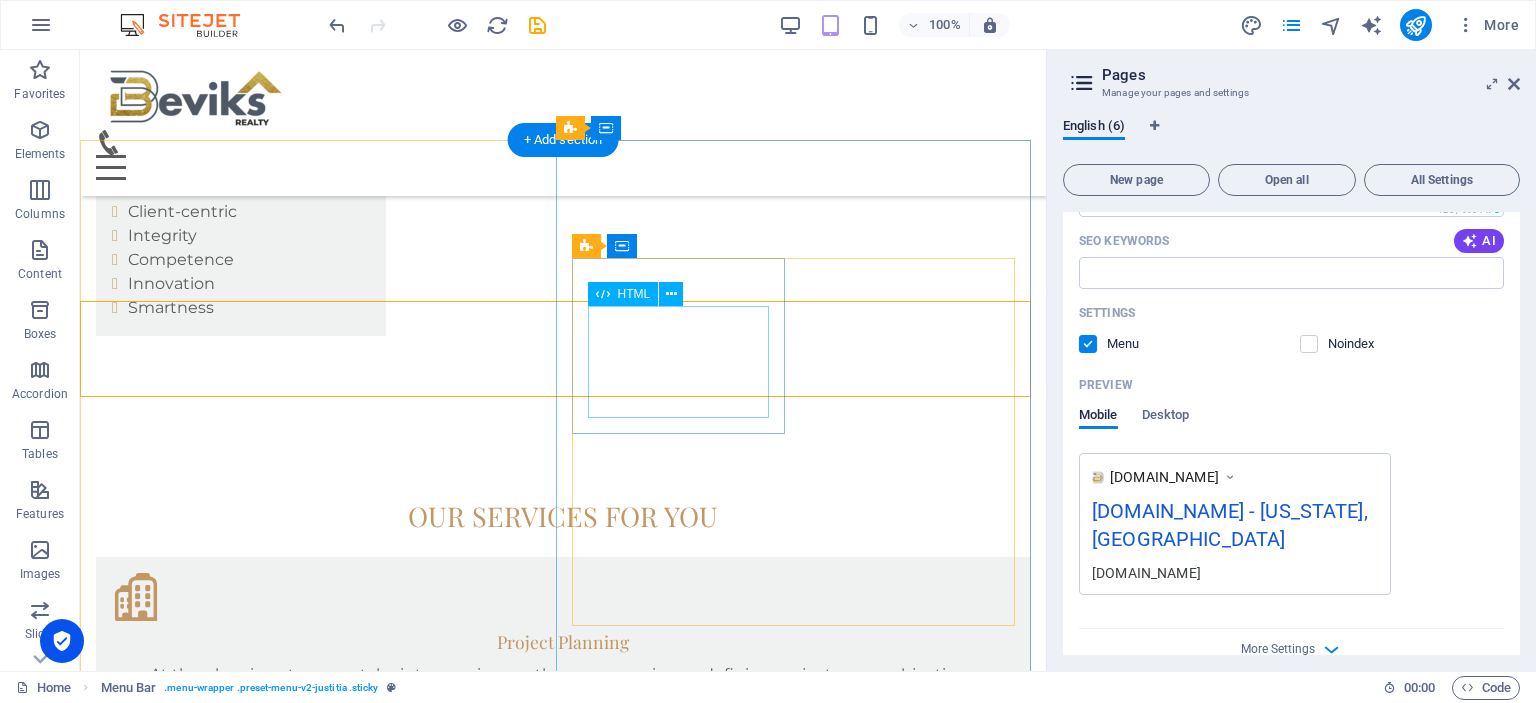 click on "2500" at bounding box center [563, 2431] 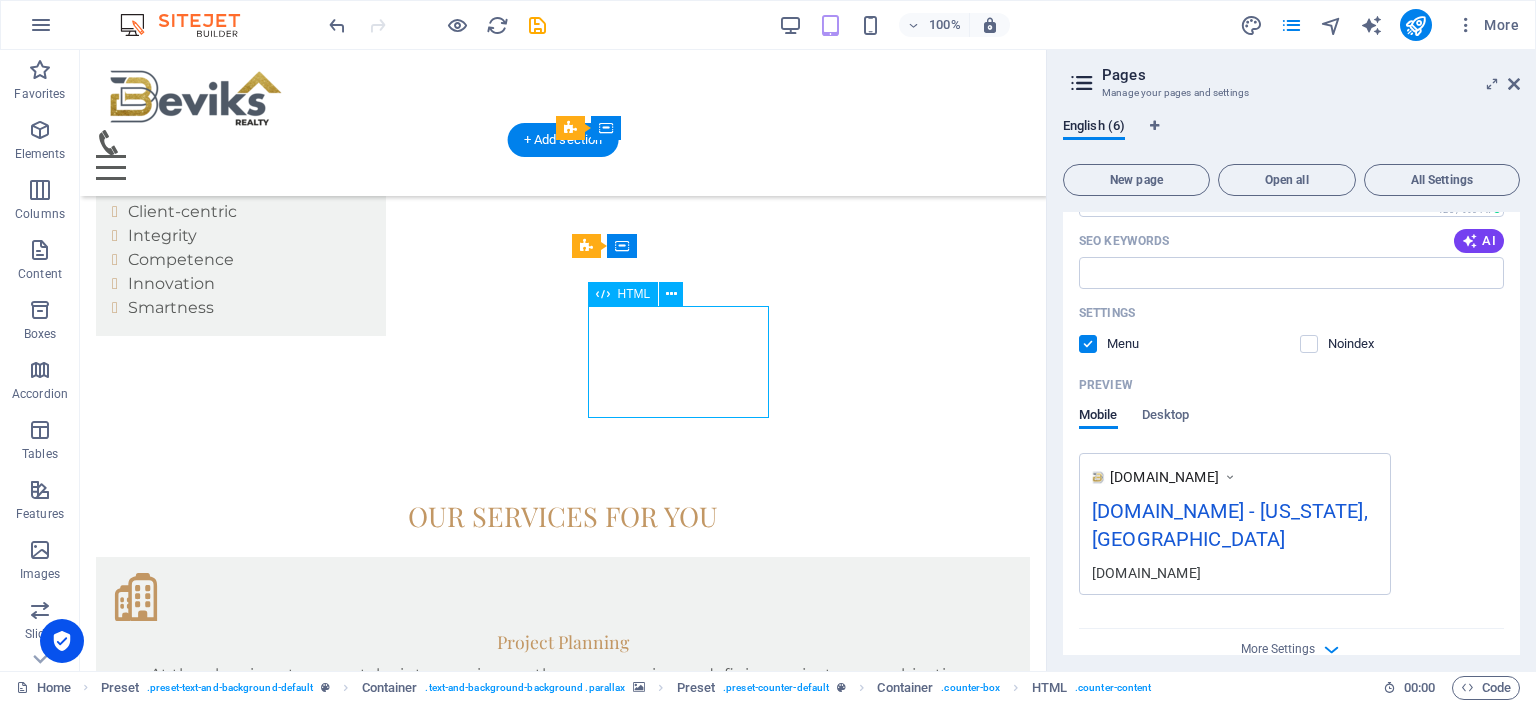 click on "2500" at bounding box center (563, 2431) 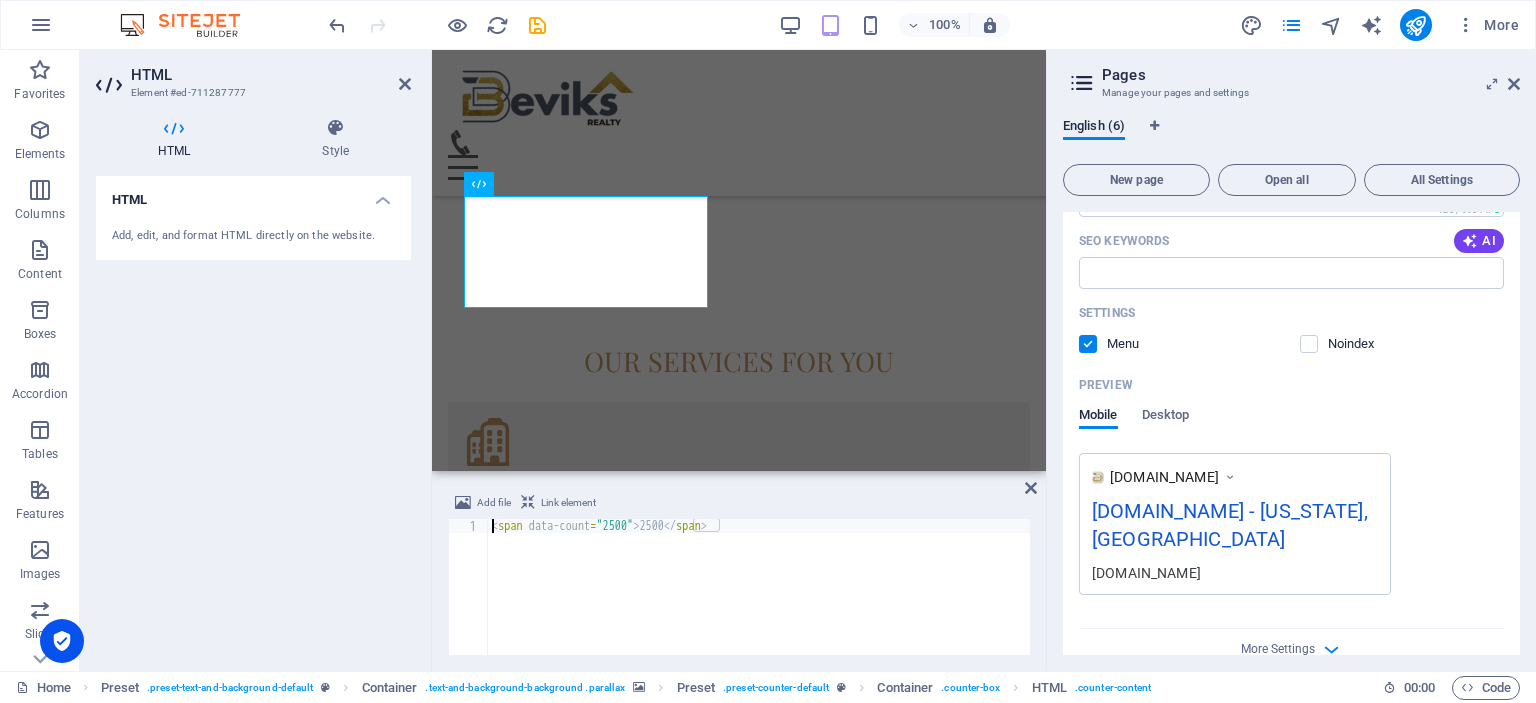 scroll, scrollTop: 1782, scrollLeft: 0, axis: vertical 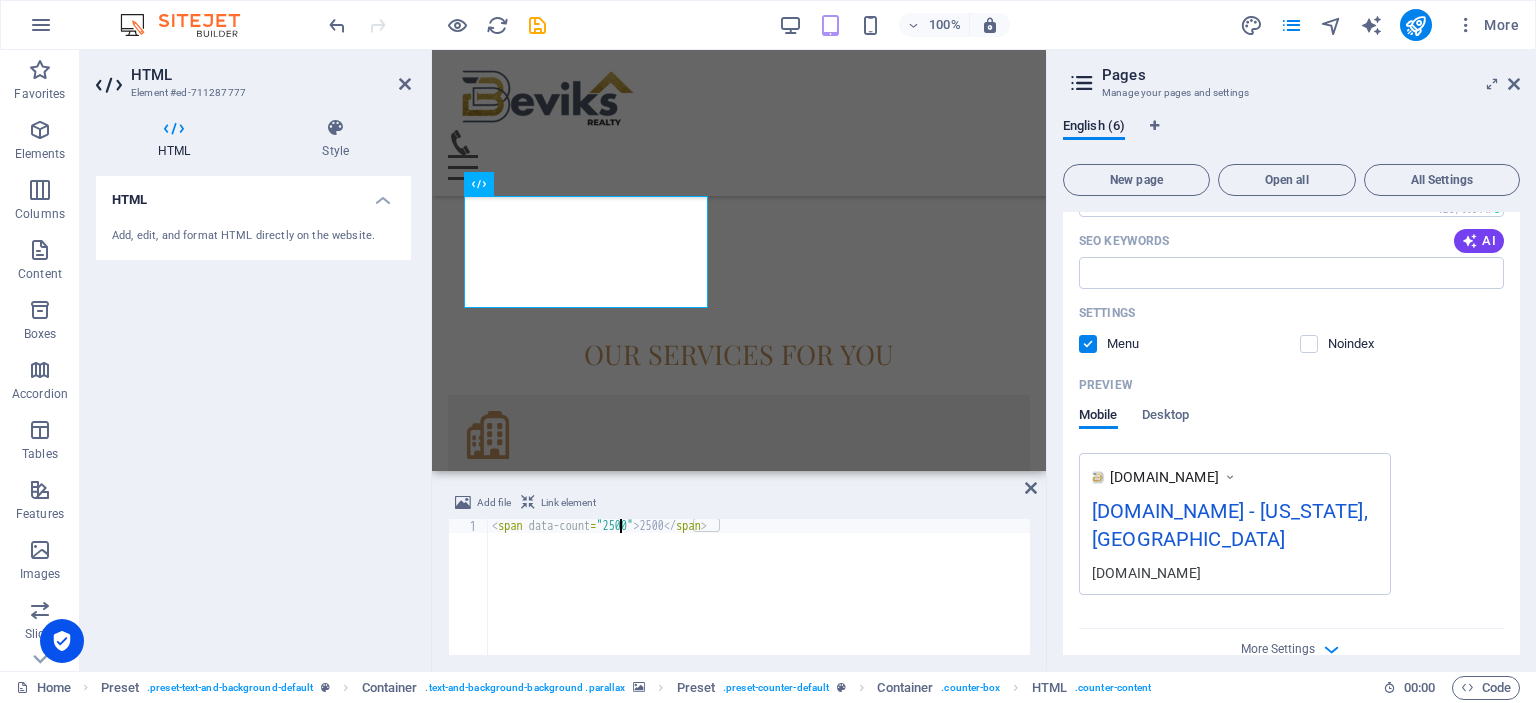 click on "< span   data-count = "2500" > 2500 </ span >" at bounding box center [759, 601] 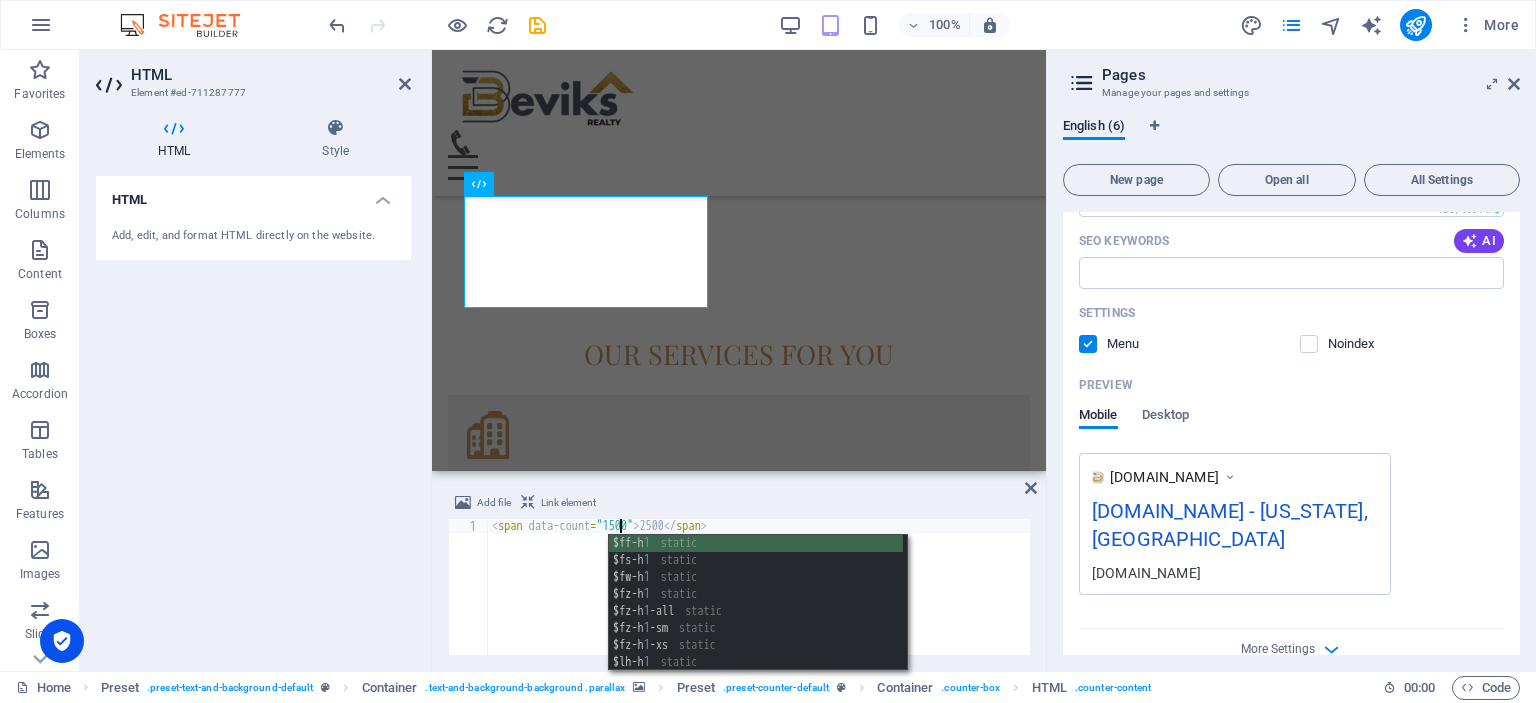 scroll, scrollTop: 0, scrollLeft: 10, axis: horizontal 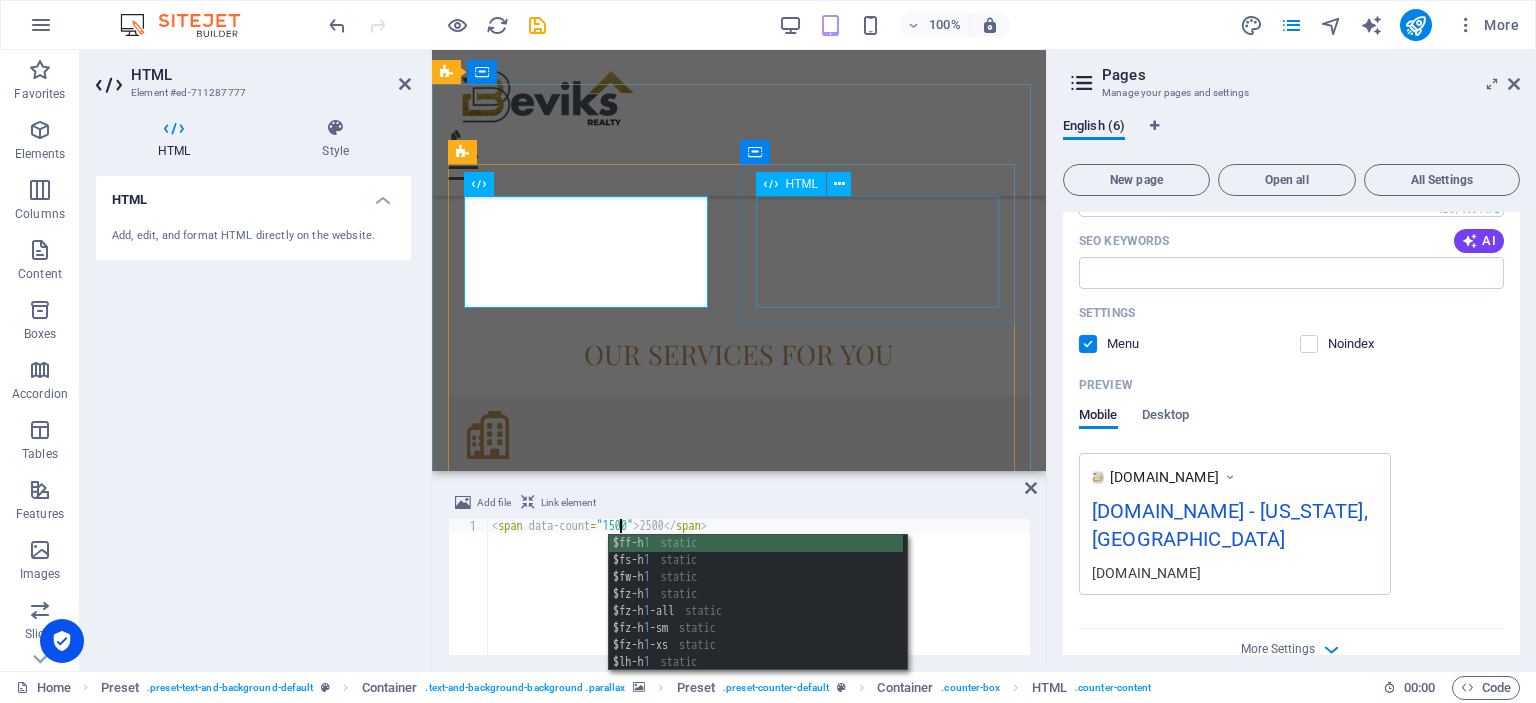 type on "<span data-count="1500">2500</span>" 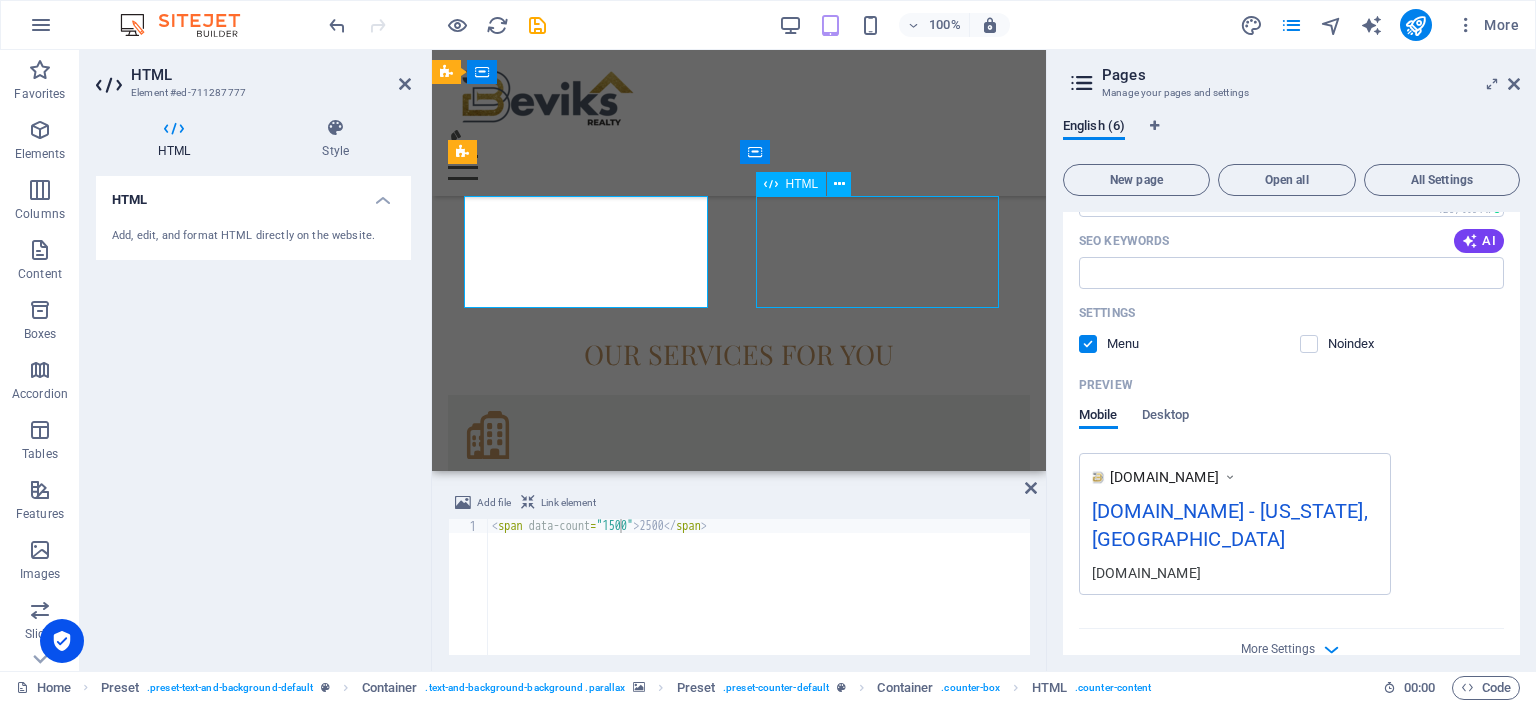 click on "2458" at bounding box center [739, 2427] 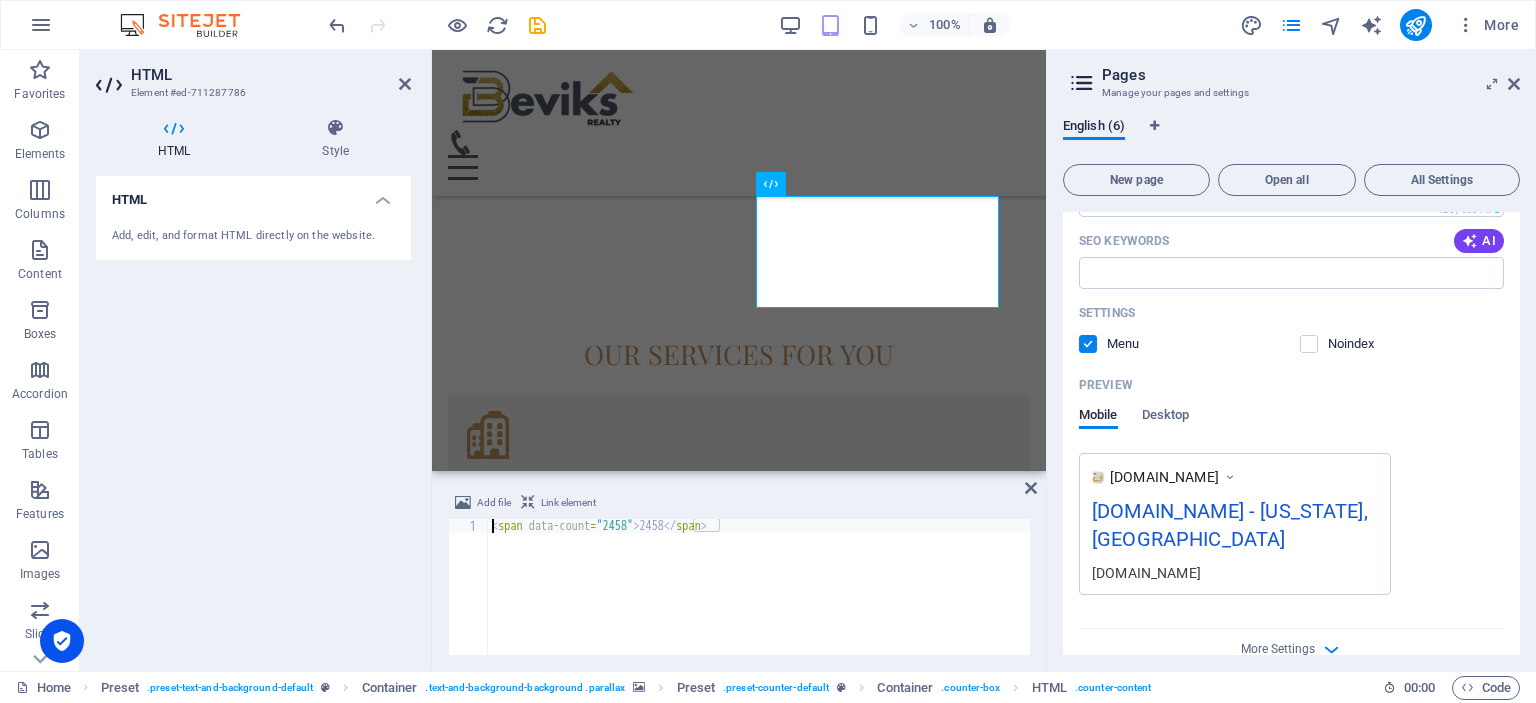 click on "< span   data-count = "2458" > 2458 </ span >" at bounding box center (759, 601) 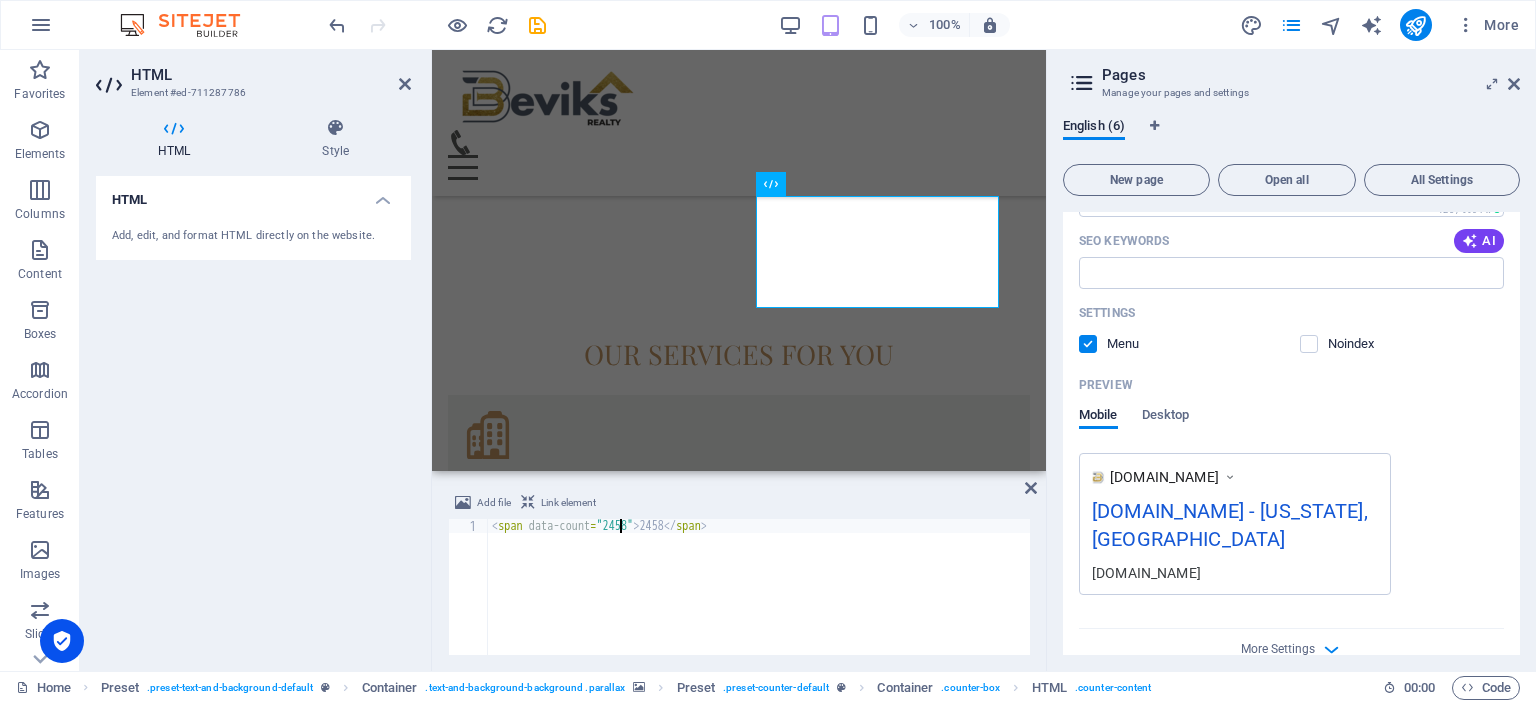 type on "<span data-count="458">2458</span>" 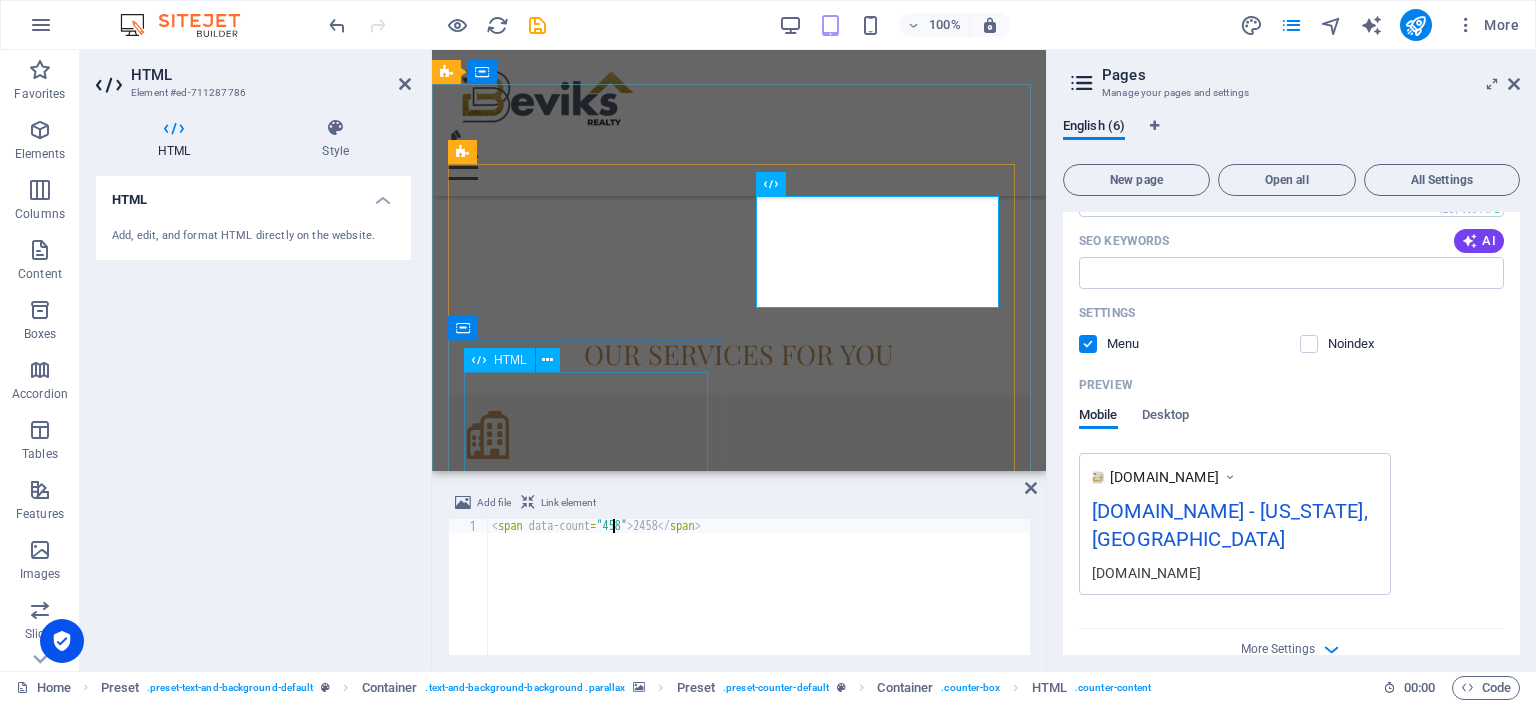 click on "10  Y" at bounding box center (739, 2595) 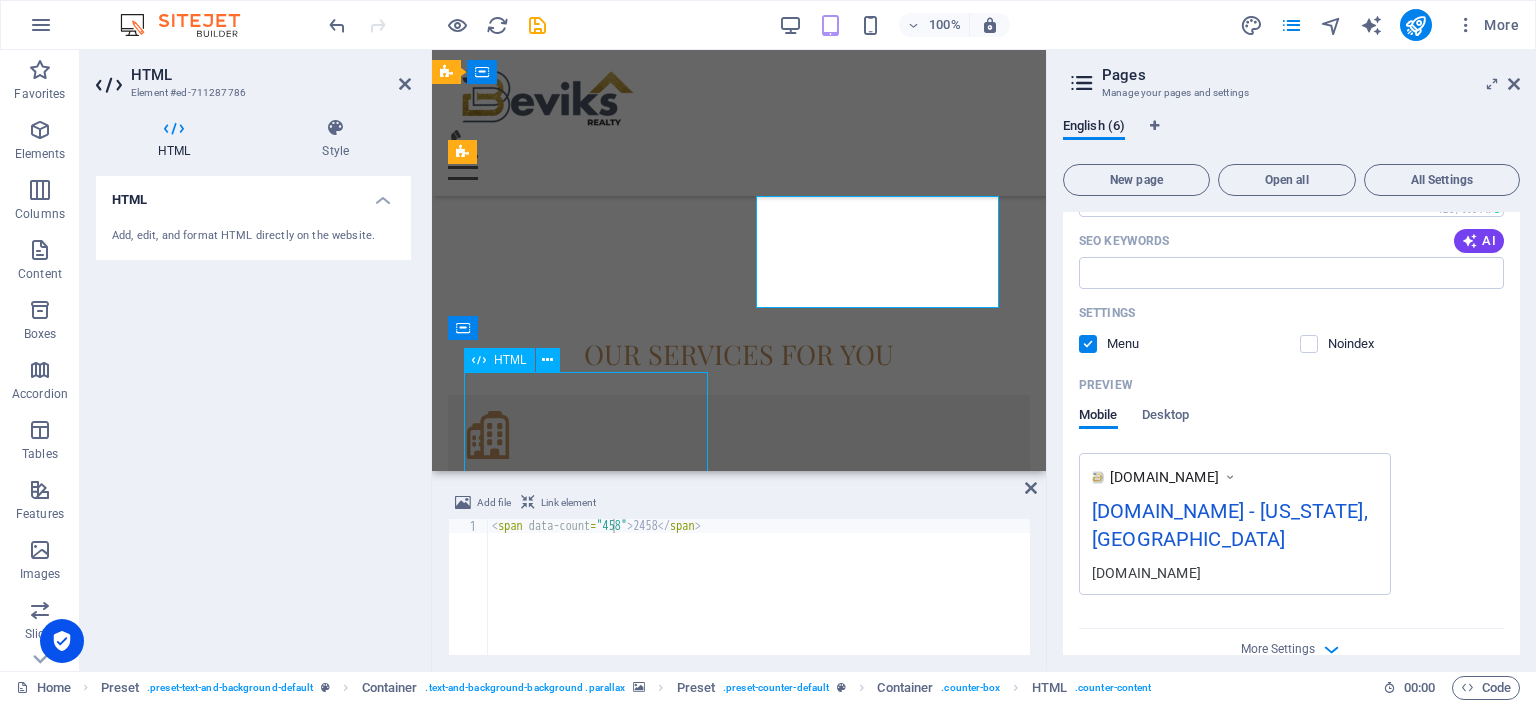 click on "10  Y" at bounding box center (739, 2595) 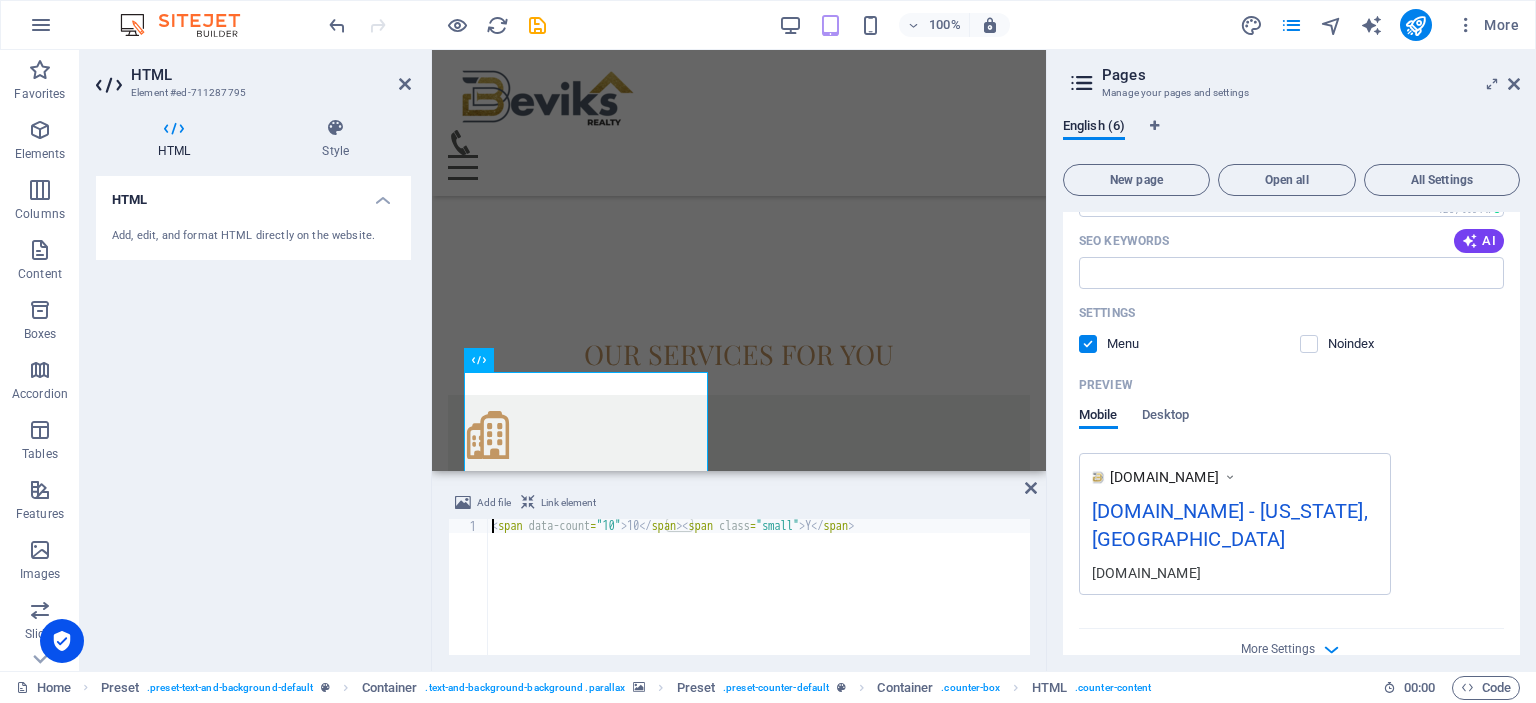 click on "< span   data-count = "10" > 10 </ span > < span   class = "small" >  Y </ span >" at bounding box center (759, 601) 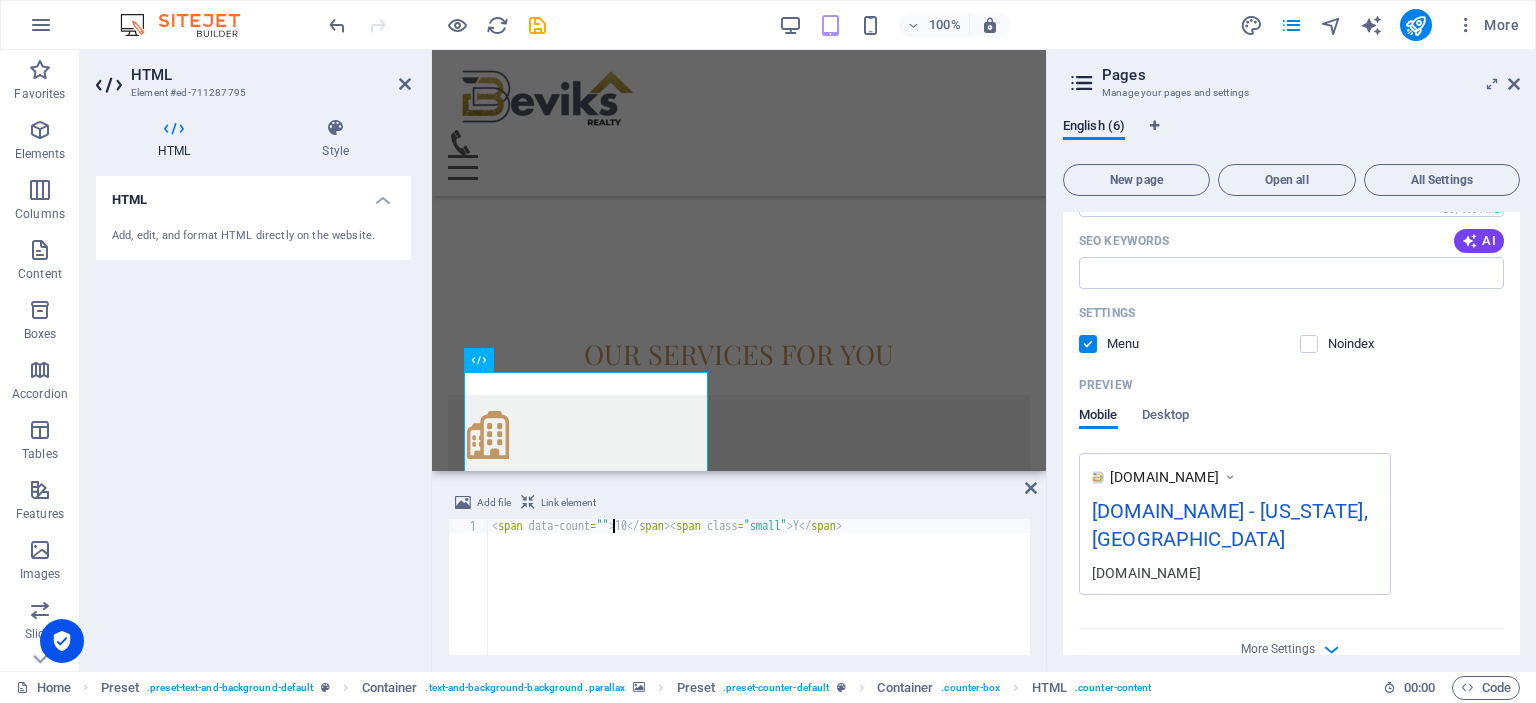 scroll, scrollTop: 0, scrollLeft: 10, axis: horizontal 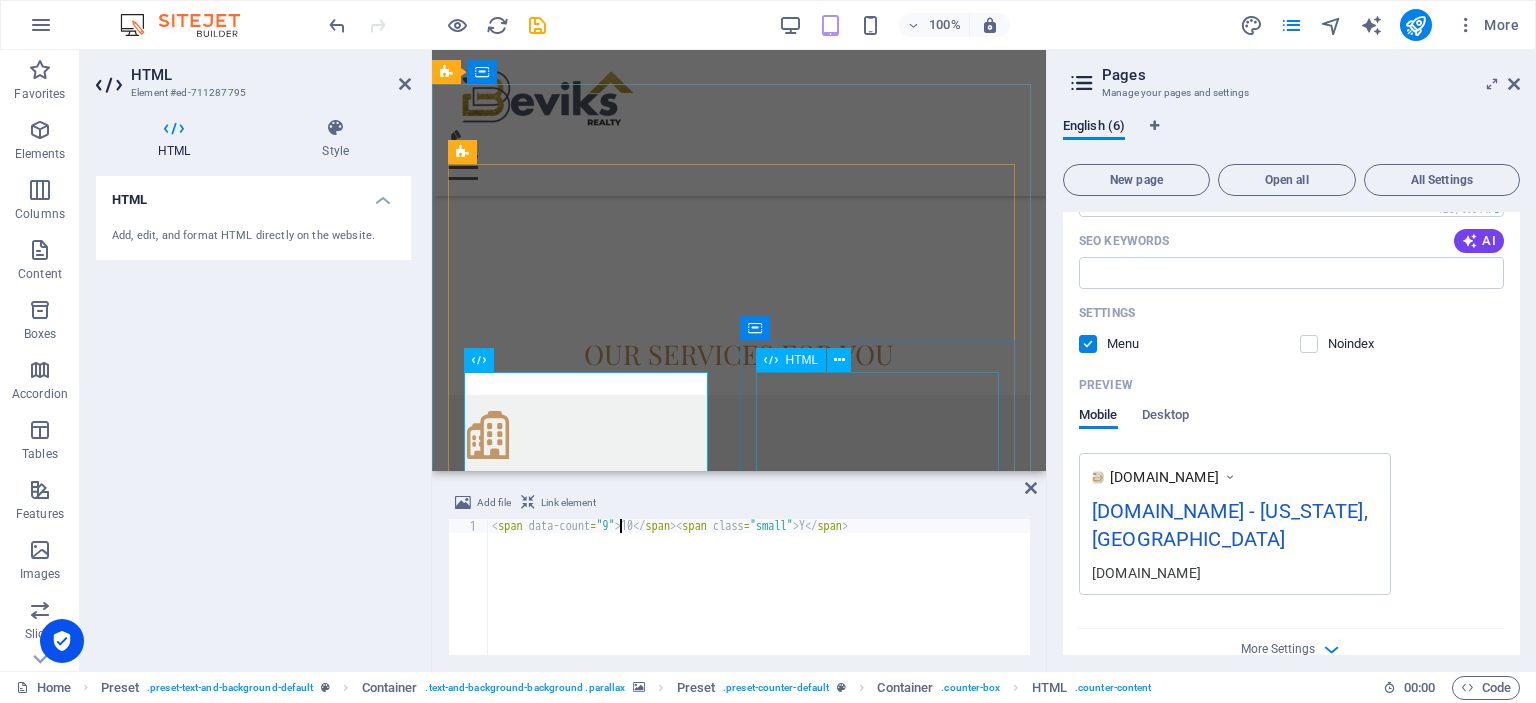 type on "<span data-count="9">10</span><span class="small"> Y</span>" 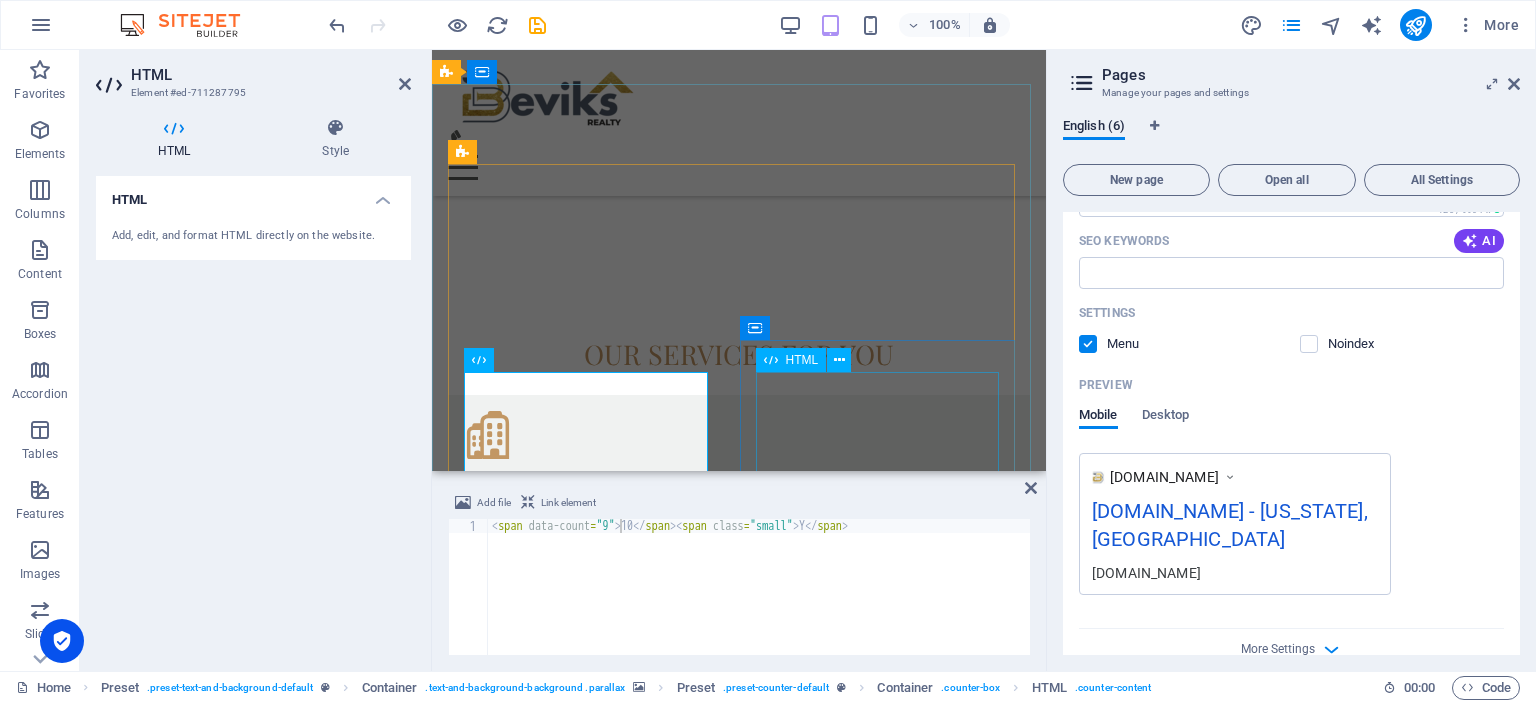 click on "38" at bounding box center (739, 2763) 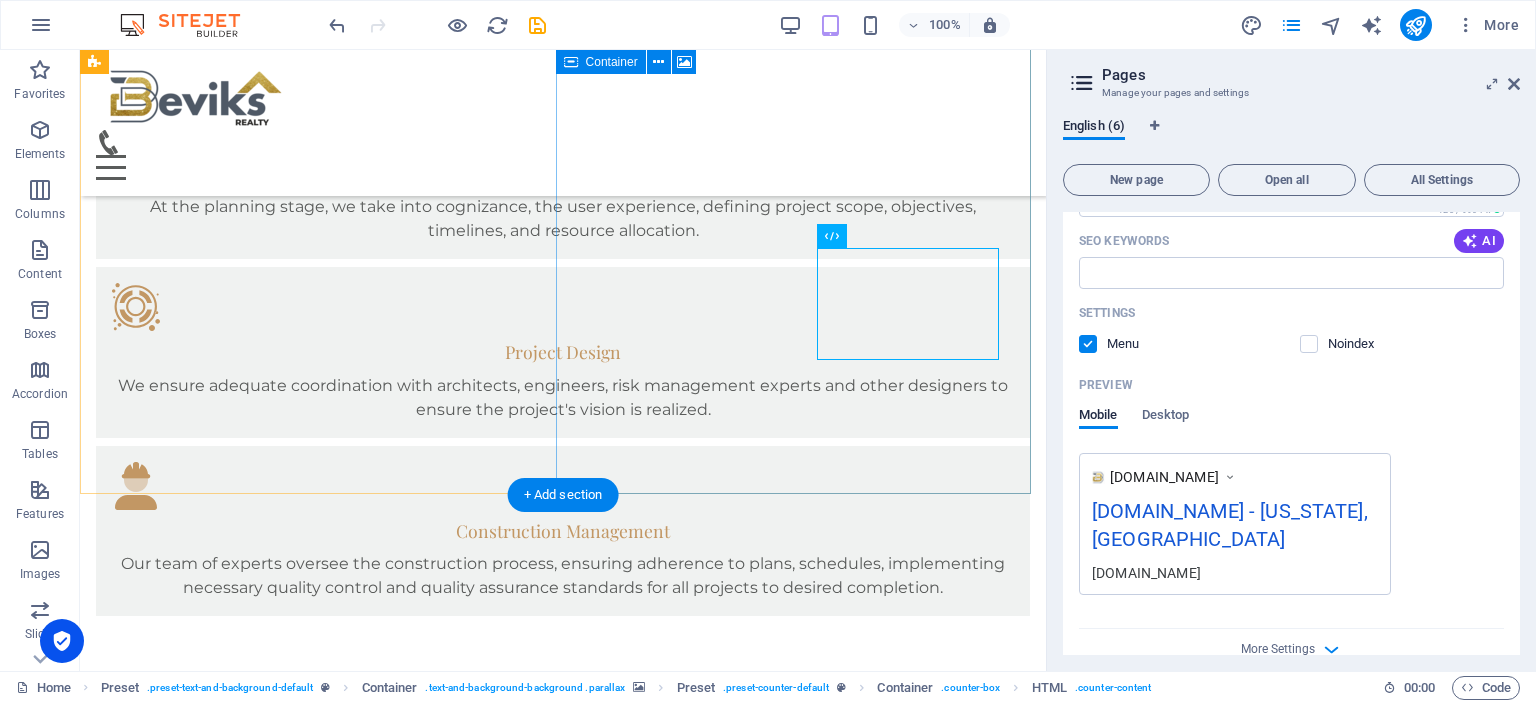 scroll, scrollTop: 1564, scrollLeft: 0, axis: vertical 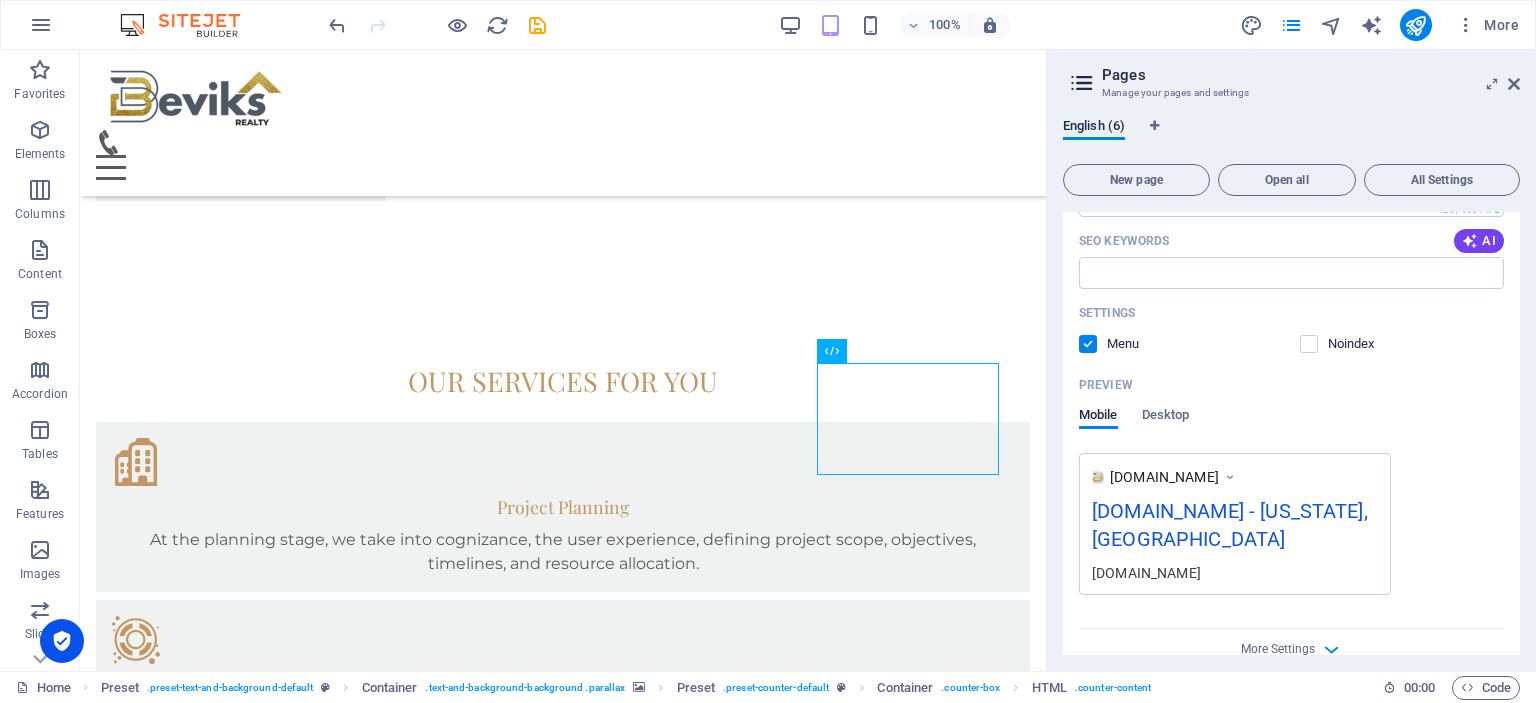 click on "[DOMAIN_NAME] - [US_STATE], [GEOGRAPHIC_DATA]" at bounding box center (1235, 529) 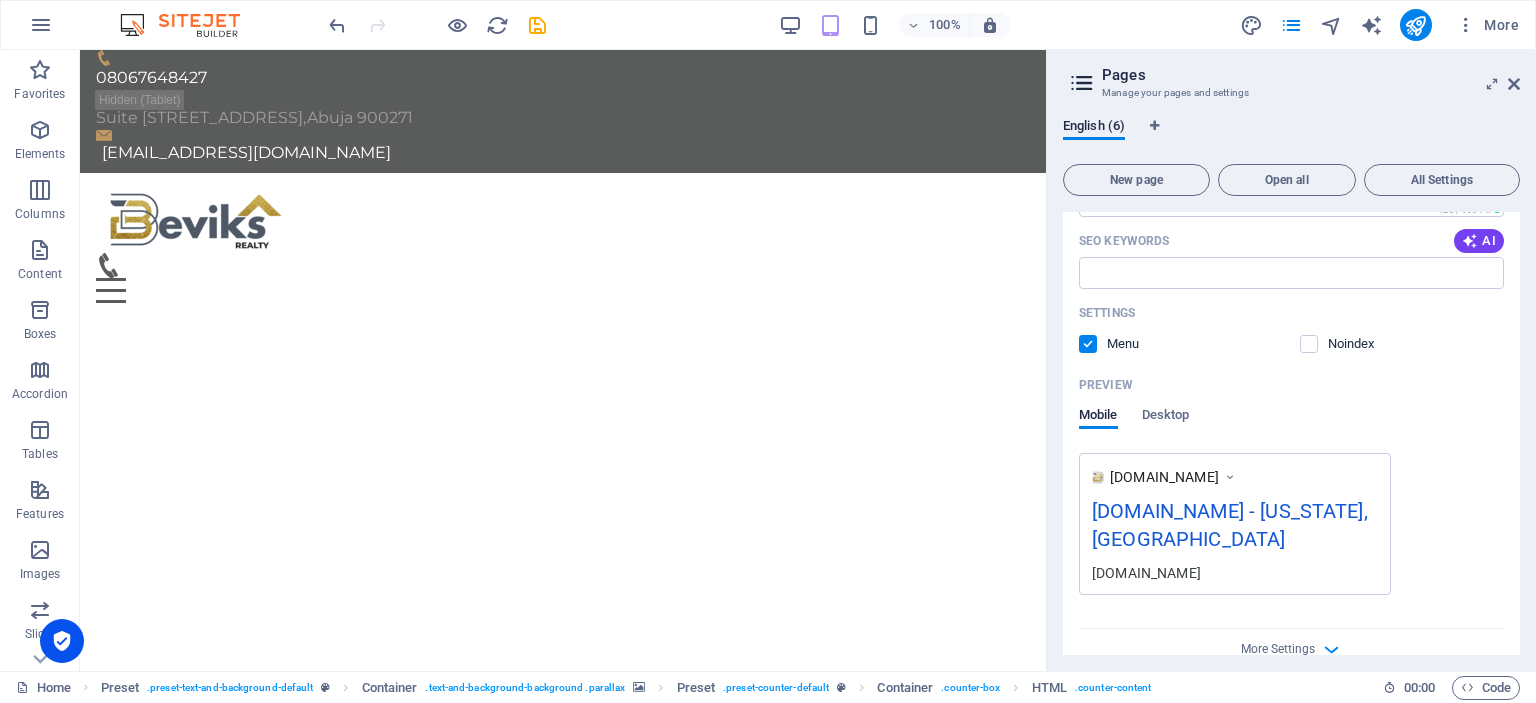 scroll, scrollTop: 0, scrollLeft: 0, axis: both 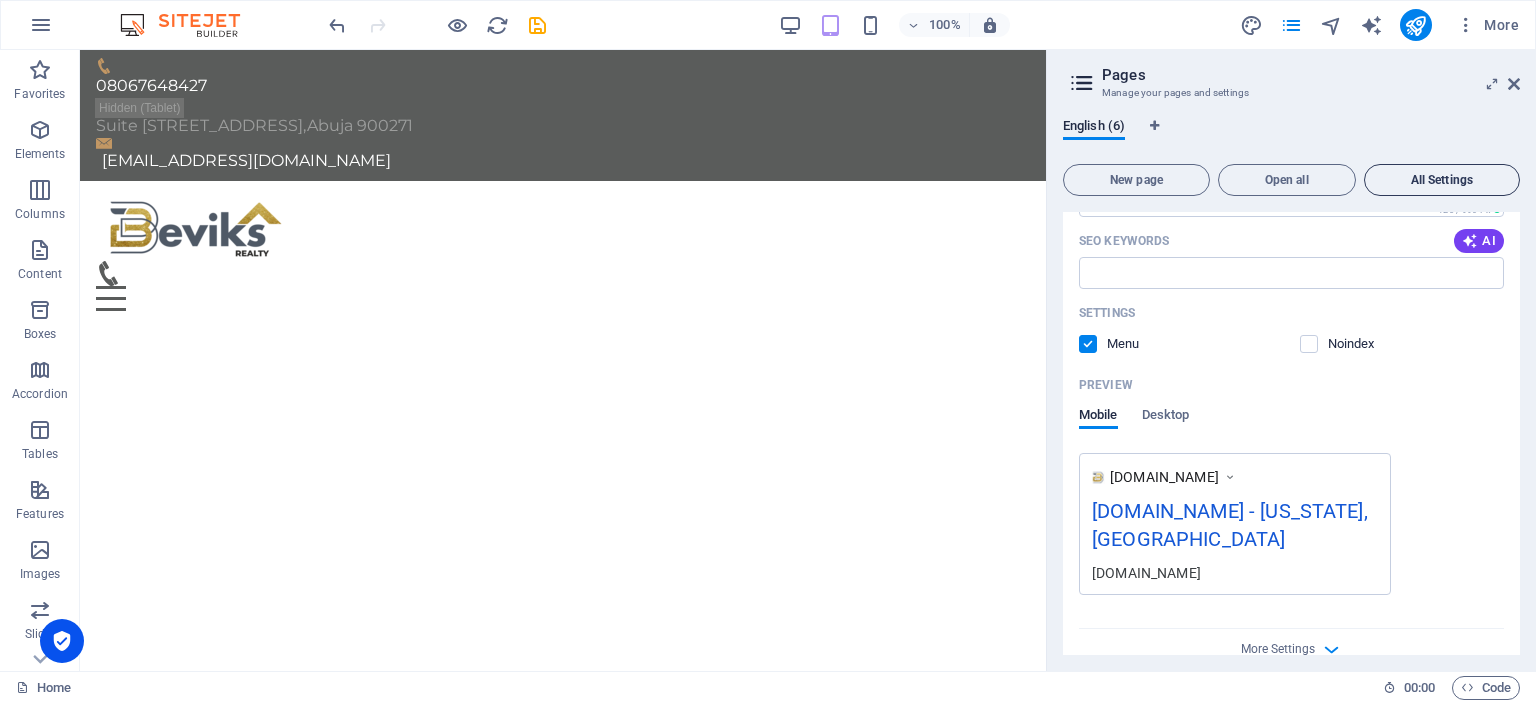 click on "All Settings" at bounding box center (1442, 180) 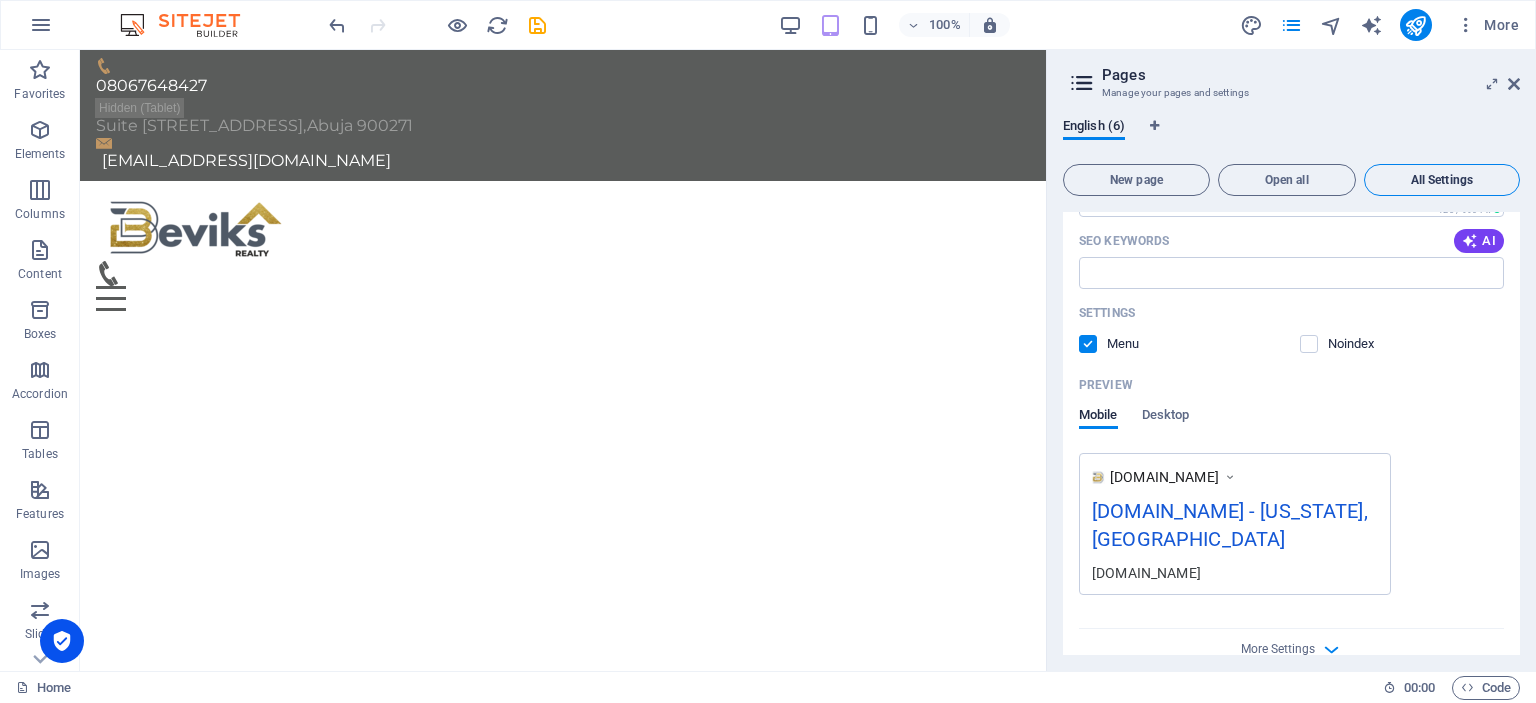 scroll, scrollTop: 3977, scrollLeft: 0, axis: vertical 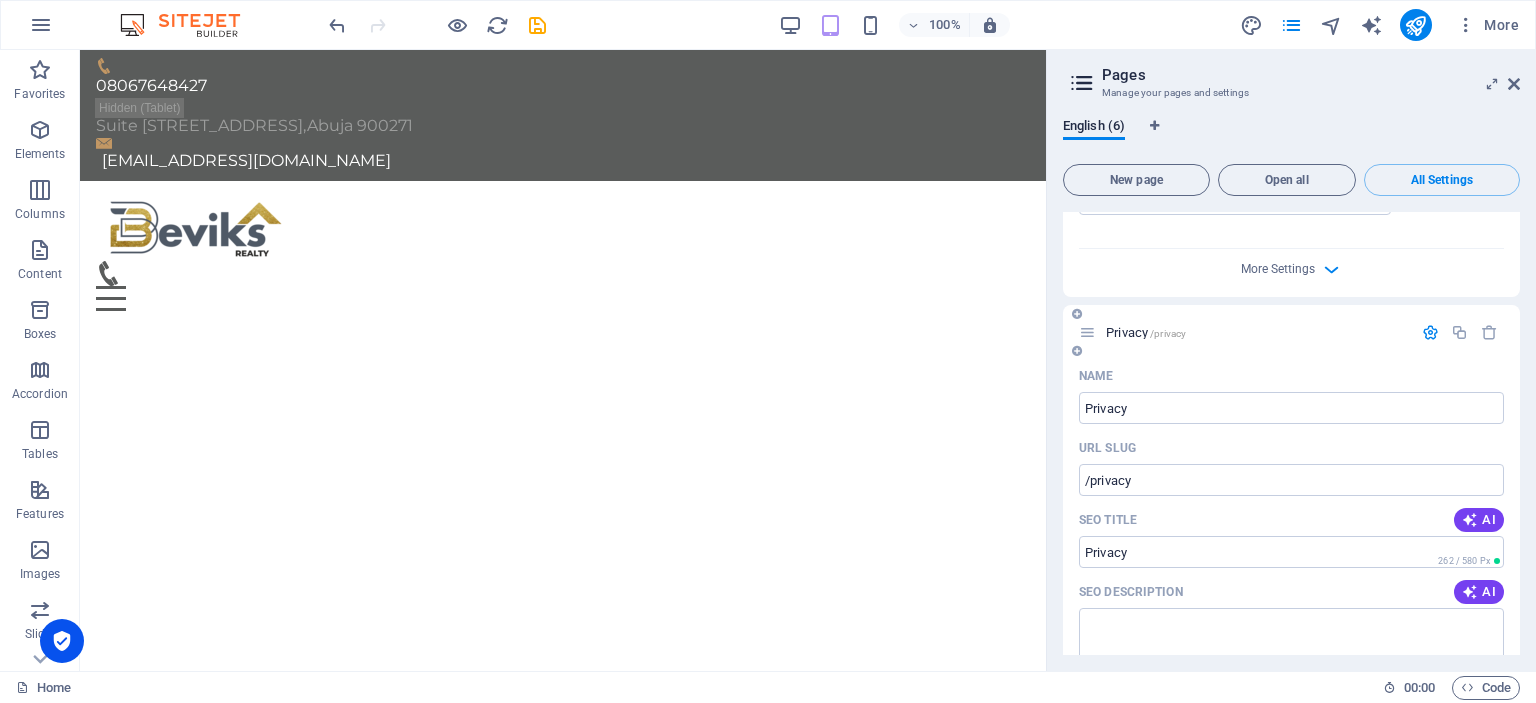 drag, startPoint x: 1519, startPoint y: 577, endPoint x: 1512, endPoint y: 485, distance: 92.26592 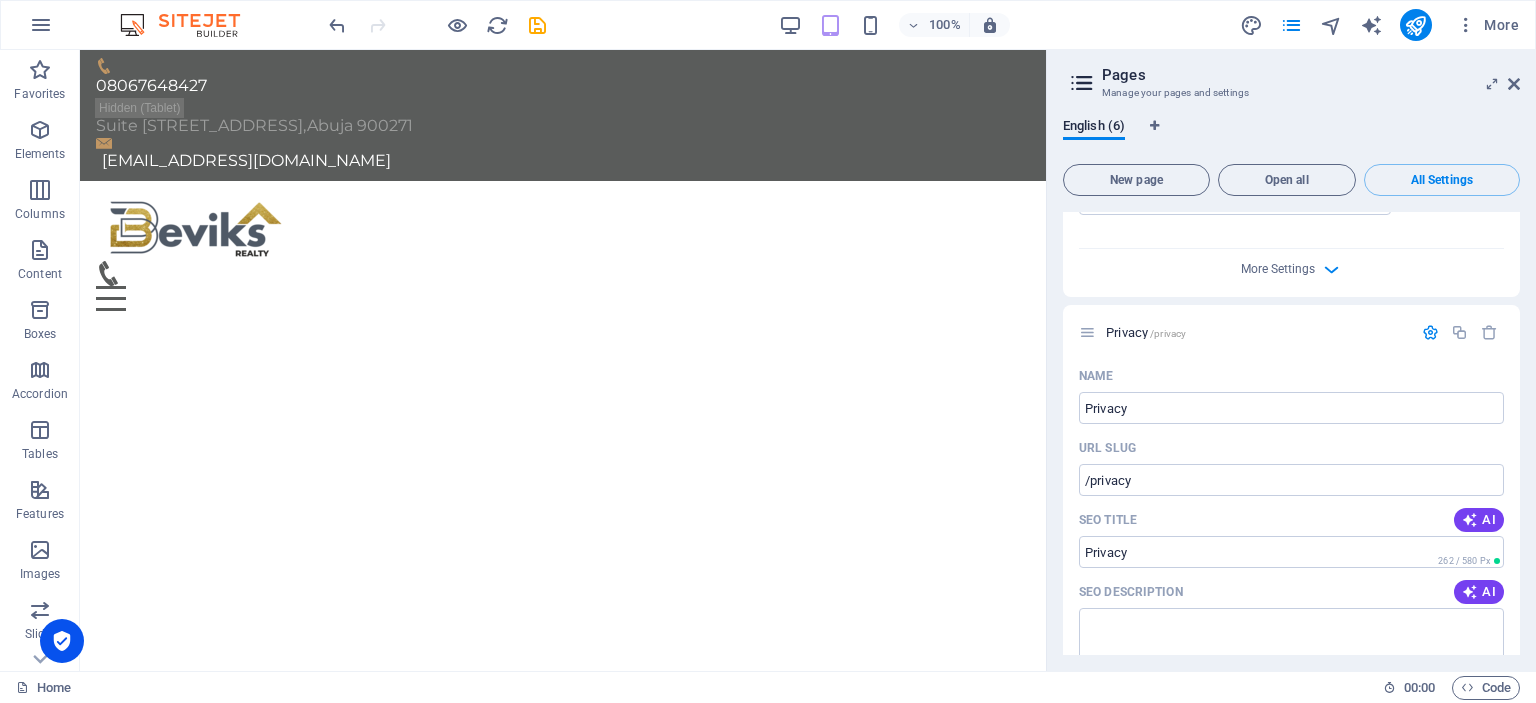 drag, startPoint x: 1519, startPoint y: 581, endPoint x: 1516, endPoint y: 566, distance: 15.297058 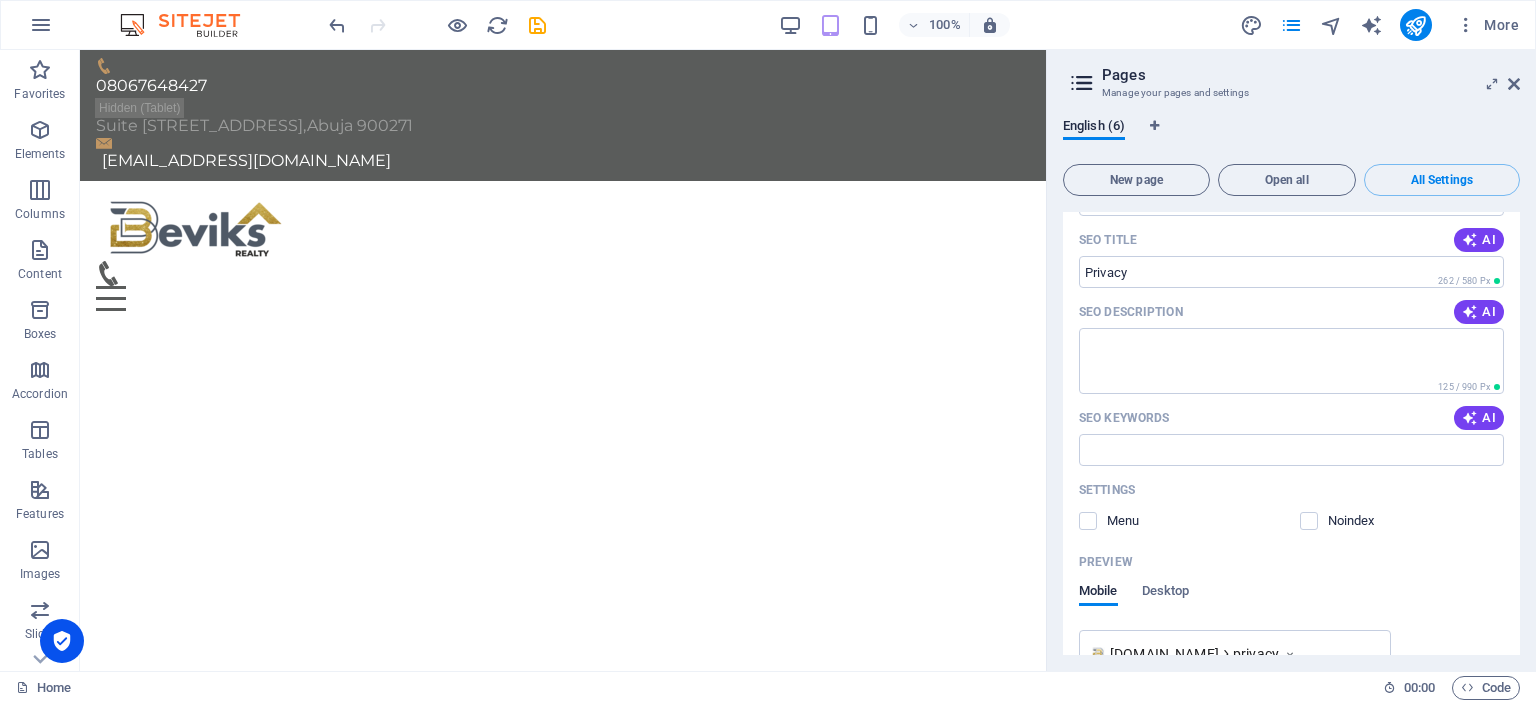 scroll, scrollTop: 4265, scrollLeft: 0, axis: vertical 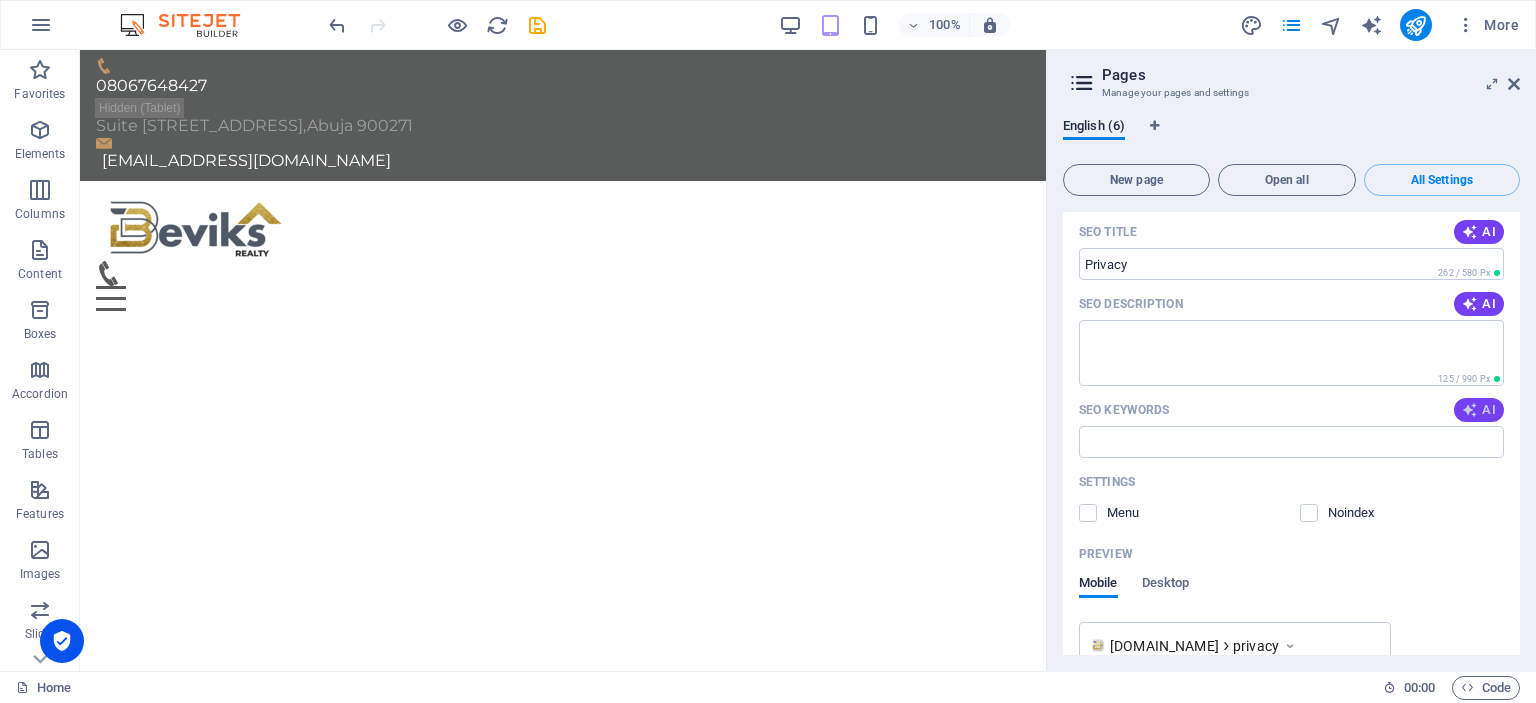 click on "AI" at bounding box center (1479, 410) 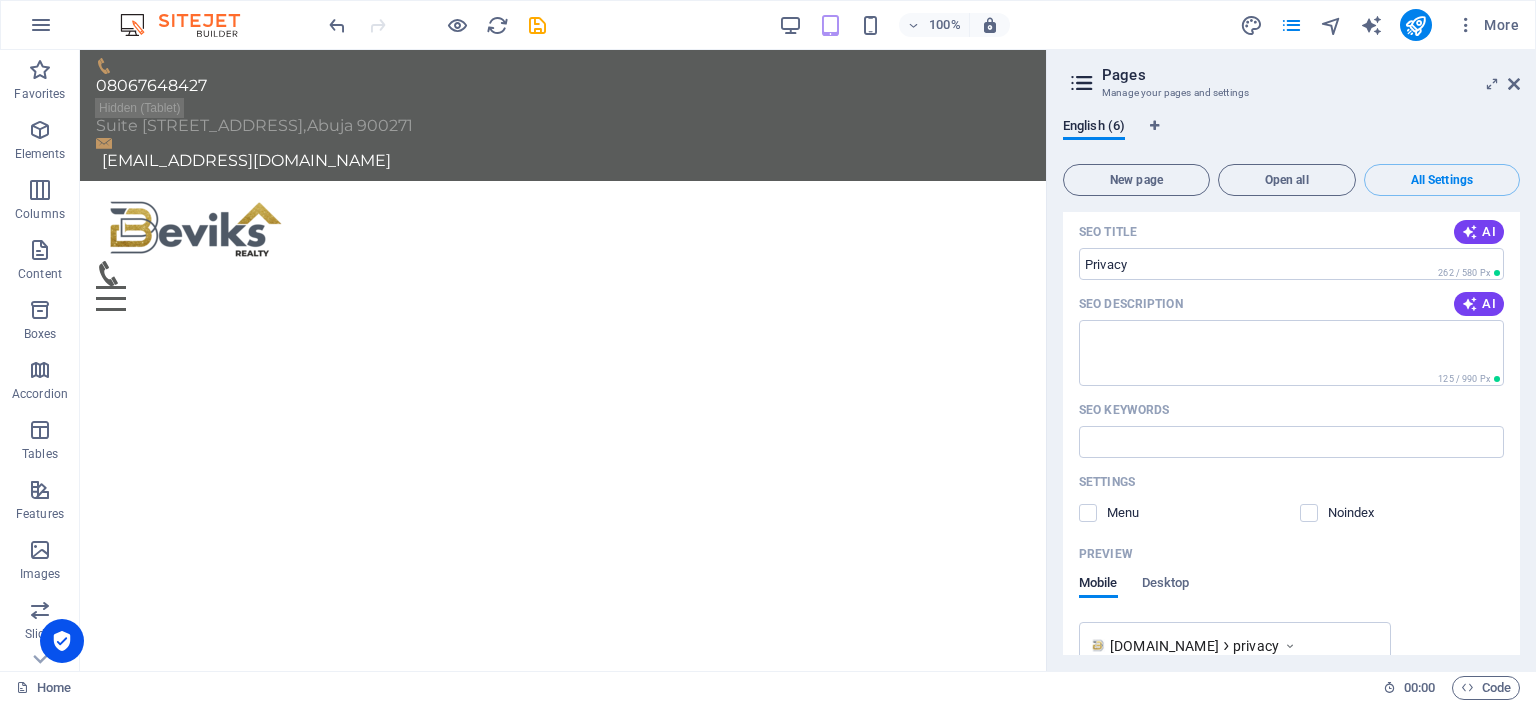 type on "property management, construction services, project planning, Abuja real estate, stakeholder management, resource optimization" 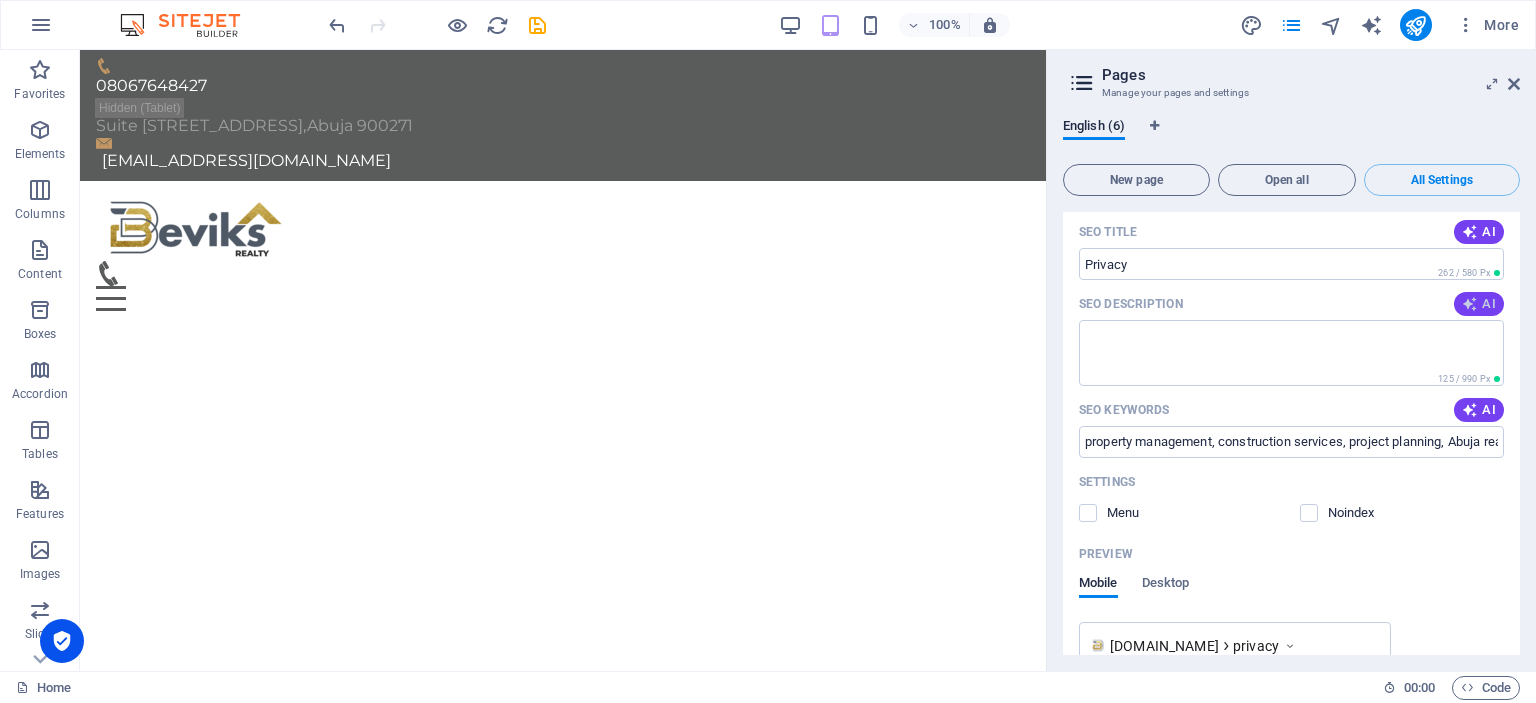 click on "AI" at bounding box center [1479, 304] 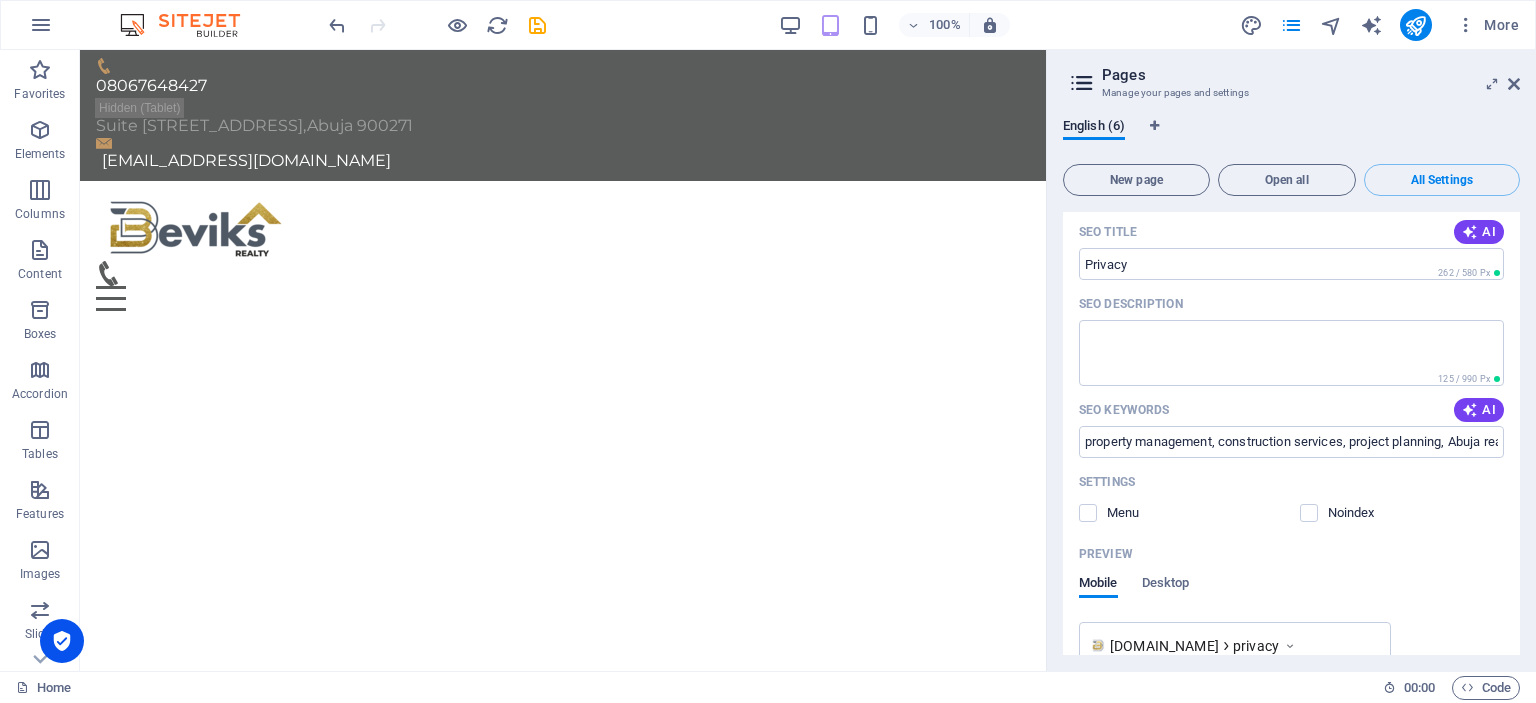 type on "Discover expert project planning and management services at Beviks Realty, [GEOGRAPHIC_DATA]. Contact us for tailored solutions [DATE]!" 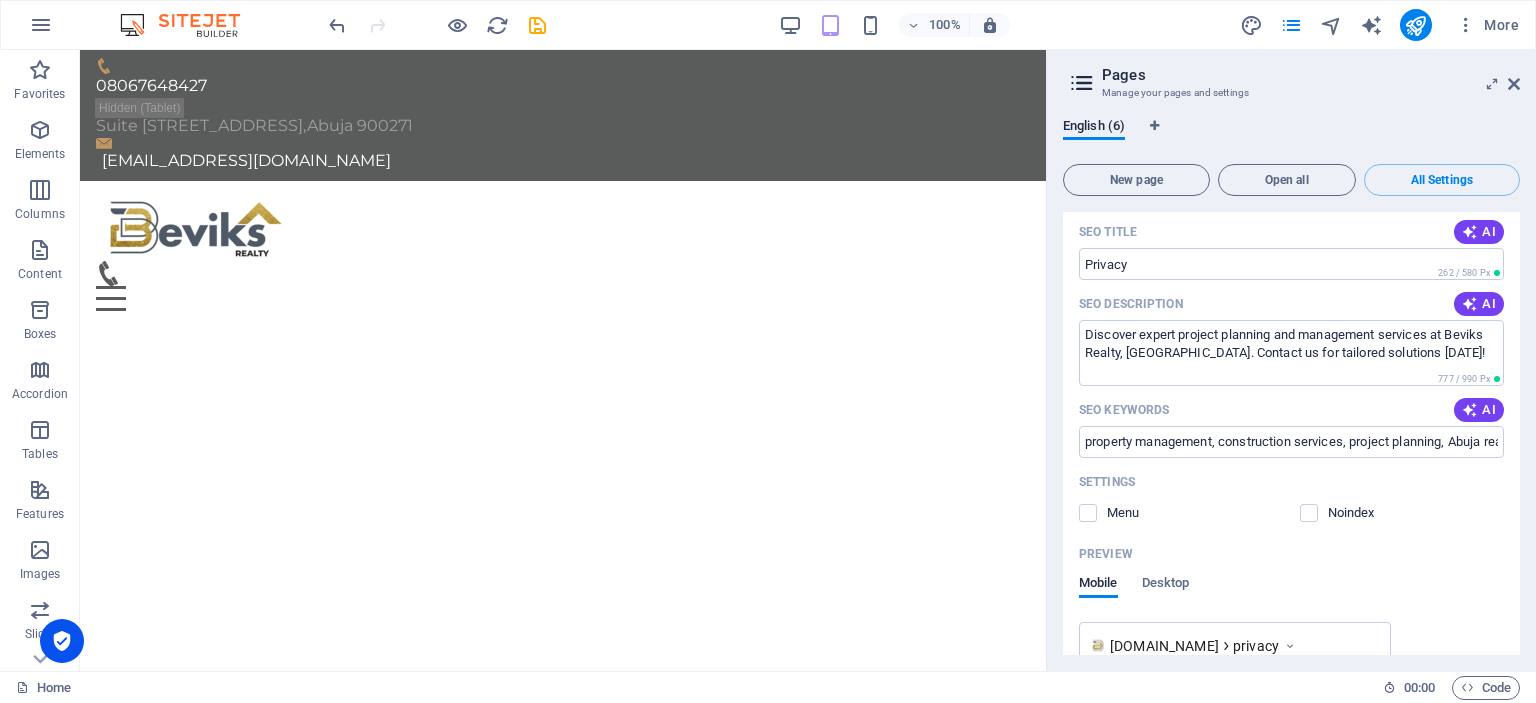 drag, startPoint x: 1519, startPoint y: 611, endPoint x: 1512, endPoint y: 495, distance: 116.21101 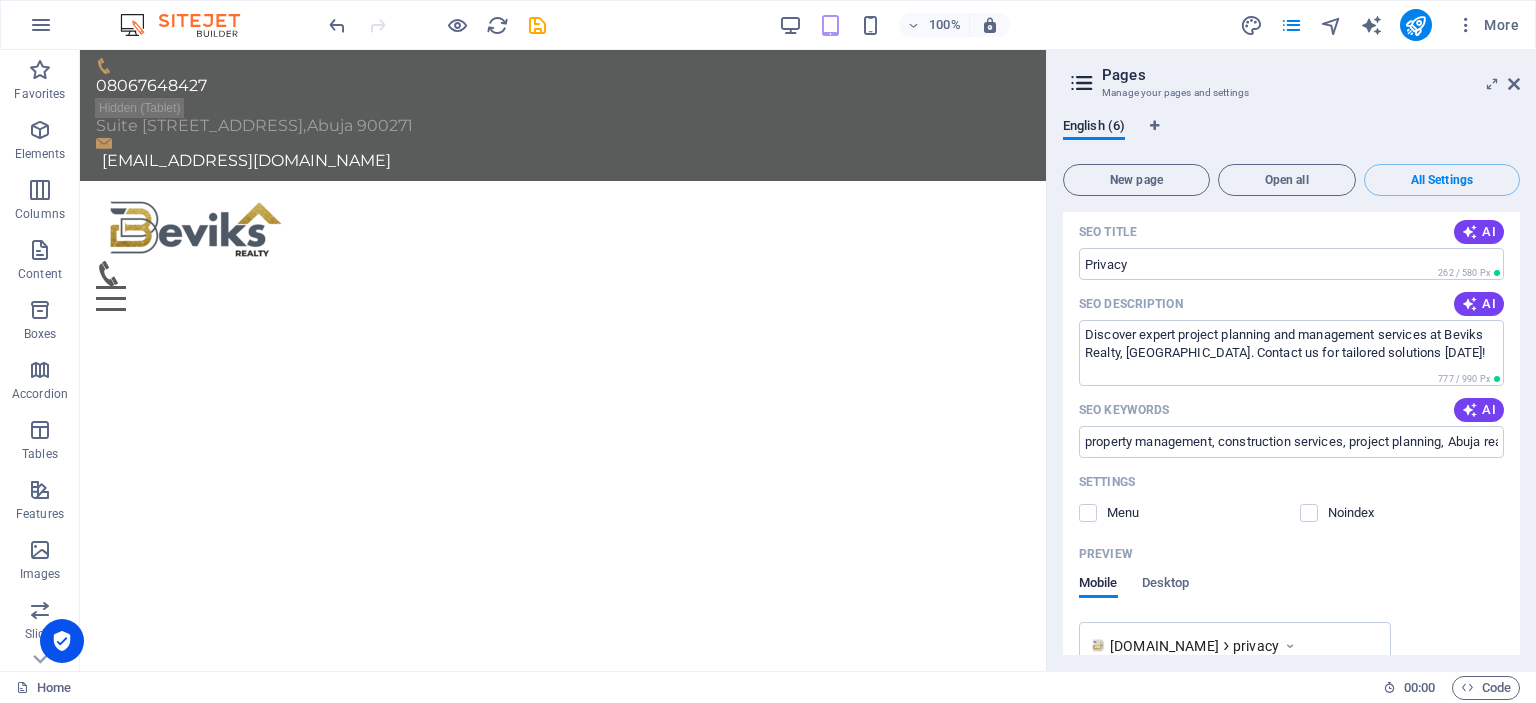 click on "Home / Name Home ​ URL SLUG / ​ SEO Title AI ​ 342 / 580 Px SEO Description AI ​ 125 / 990 Px SEO Keywords AI ​ Settings Menu Noindex Preview Mobile Desktop [DOMAIN_NAME] [DOMAIN_NAME] - [US_STATE], DC [DOMAIN_NAME] Meta tags ​ Preview Image (Open Graph) Drag files here, click to choose files or select files from Files or our free stock photos & videos More Settings Projects /projects Name Projects ​ URL SLUG /projects ​ SEO Title AI Projects ​ 268 / 580 Px SEO Description AI ​ 125 / 990 Px SEO Keywords AI ​ Settings Menu Noindex Preview Mobile Desktop [DOMAIN_NAME] projects Projects - [DOMAIN_NAME] [DOMAIN_NAME] Meta tags ​ Preview Image (Open Graph) Drag files here, click to choose files or select files from Files or our free stock photos & videos More Settings About us /about-us Name About us ​ URL SLUG /about-us ​ SEO Title AI About us ​ 275 / 580 Px SEO Description AI ​ 125 / 990 Px SEO Keywords AI ​ Settings Menu Noindex Preview Mobile AI" at bounding box center (1291, 433) 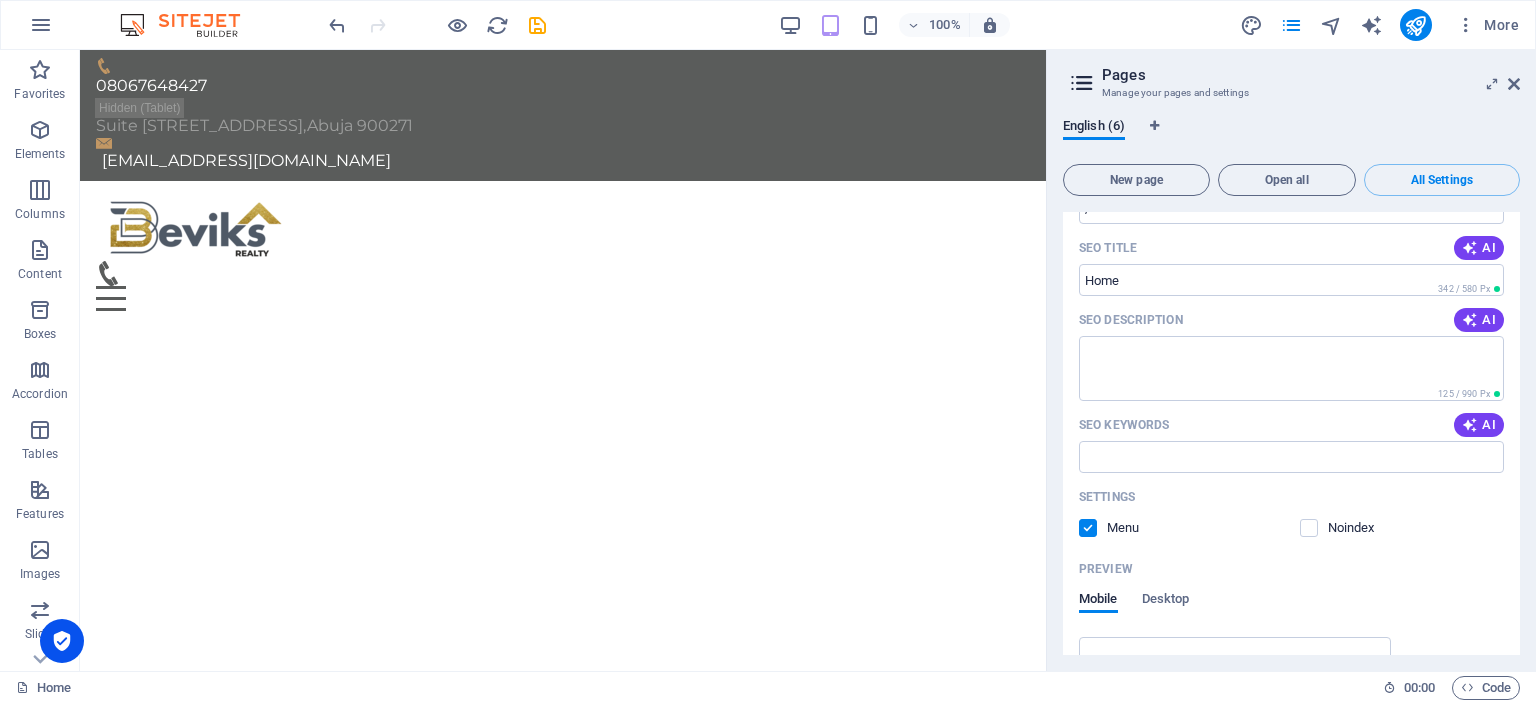 scroll, scrollTop: 160, scrollLeft: 0, axis: vertical 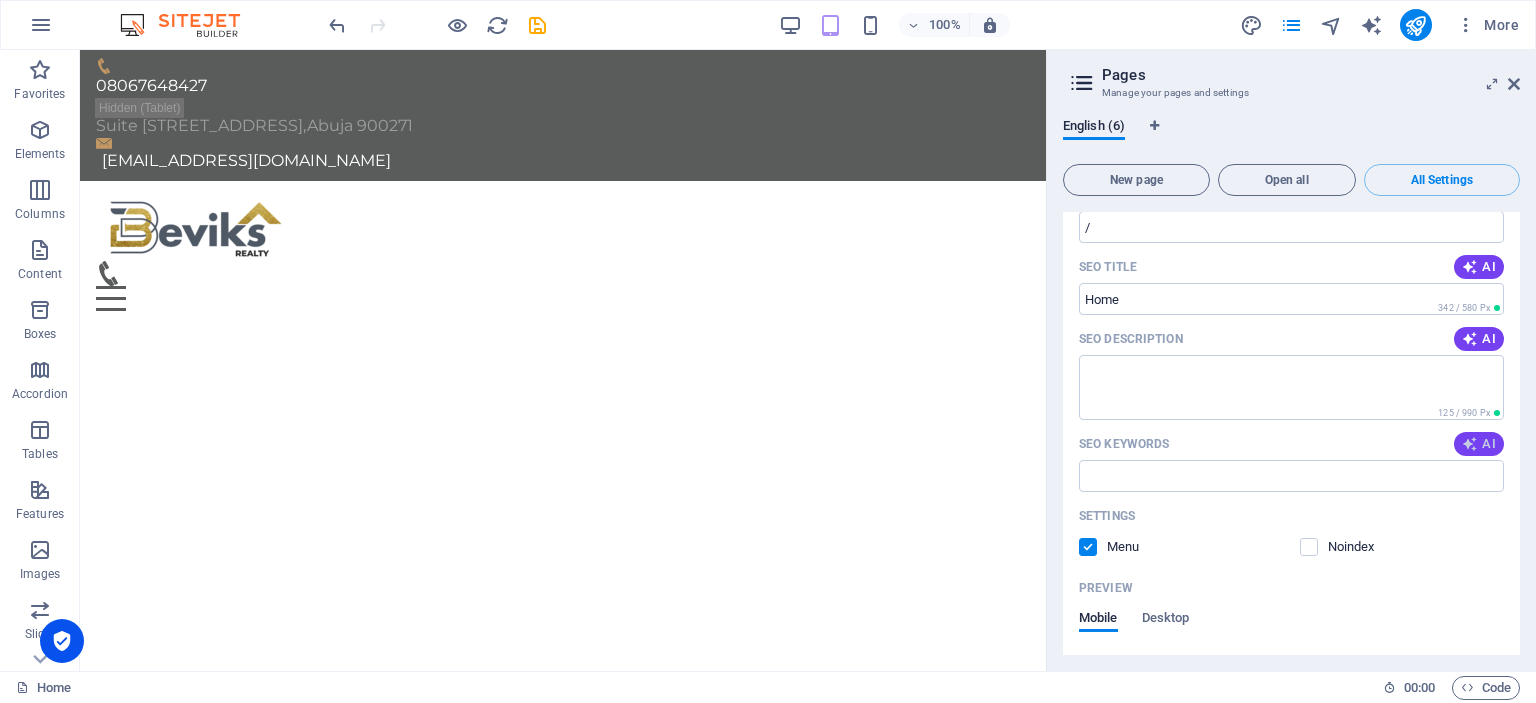 click on "AI" at bounding box center (1479, 444) 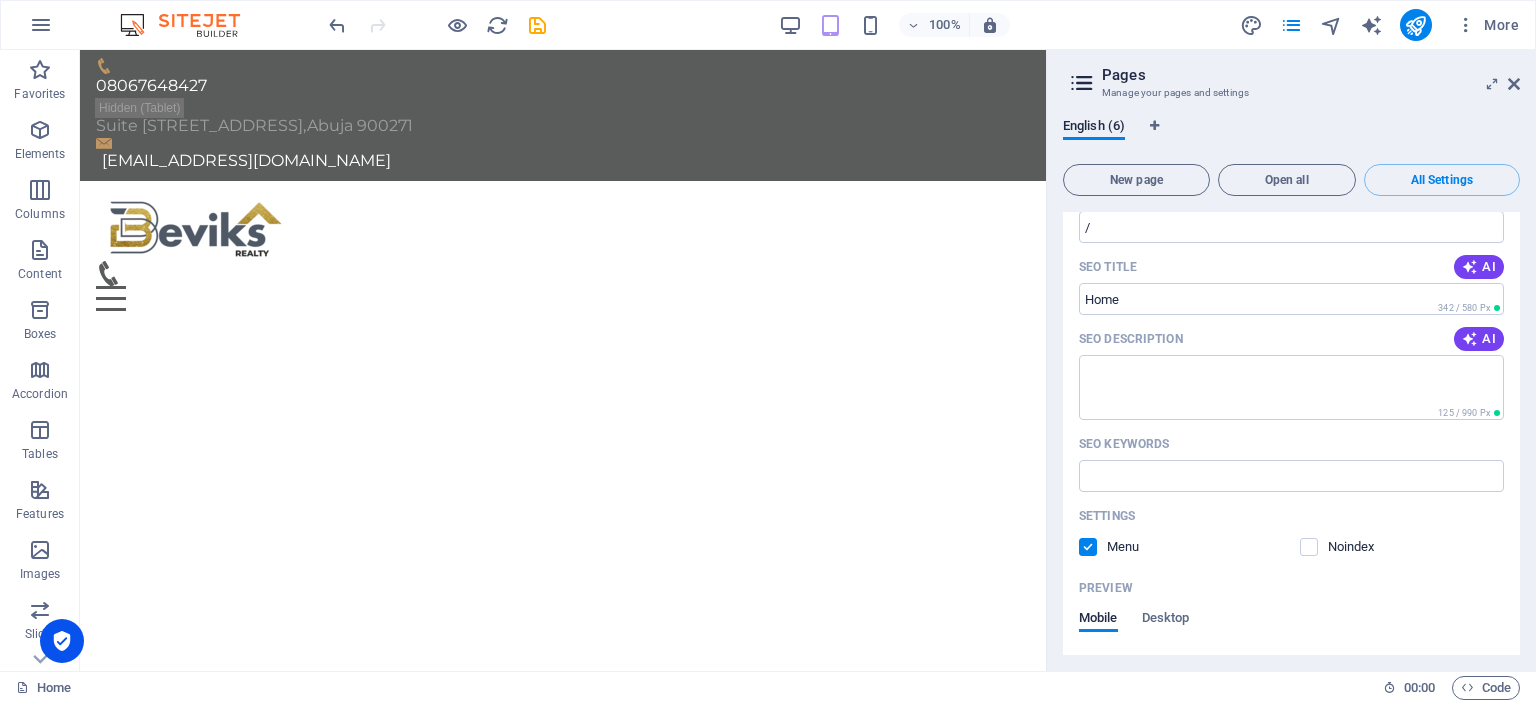type on "real estate investment, sustainable development, project management services, eco-friendly properties, construction management, property planning and design" 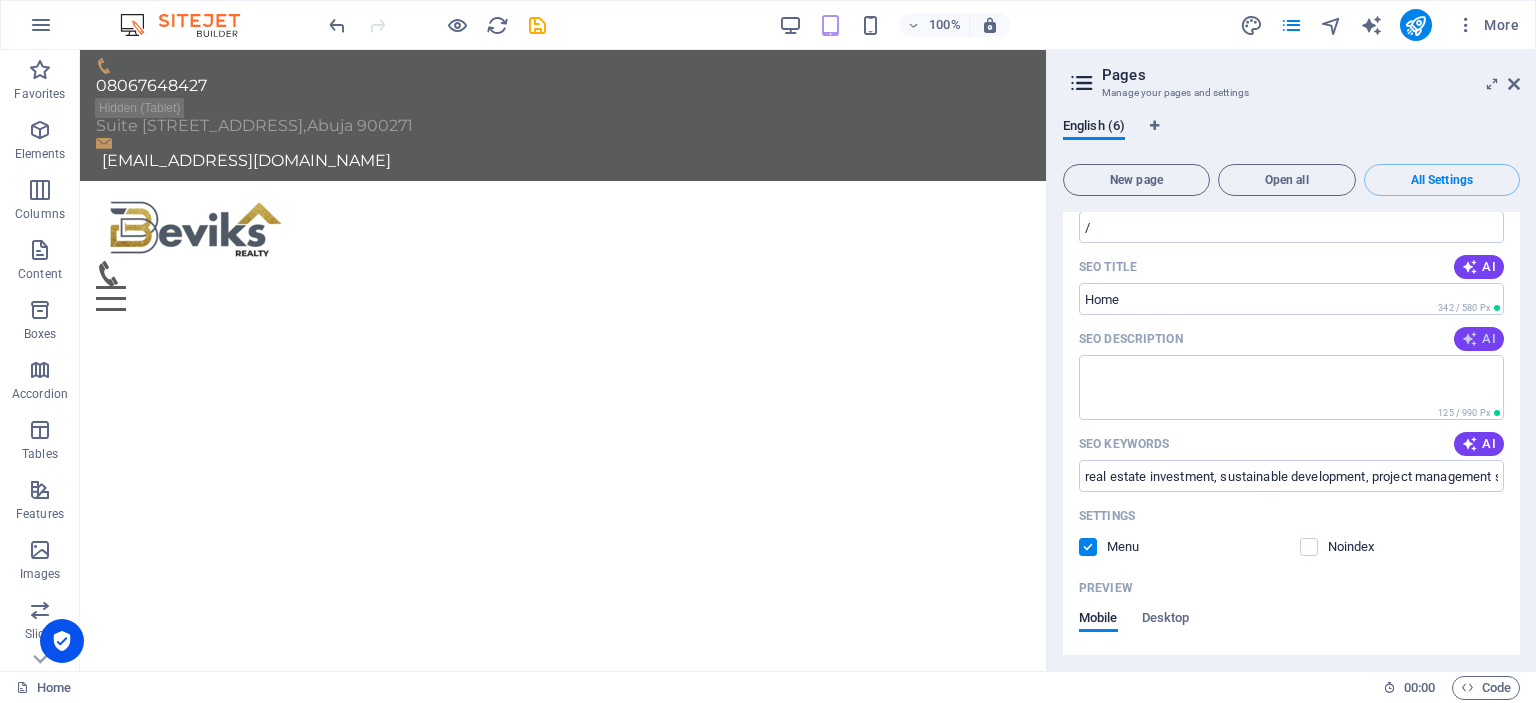click on "AI" at bounding box center [1479, 339] 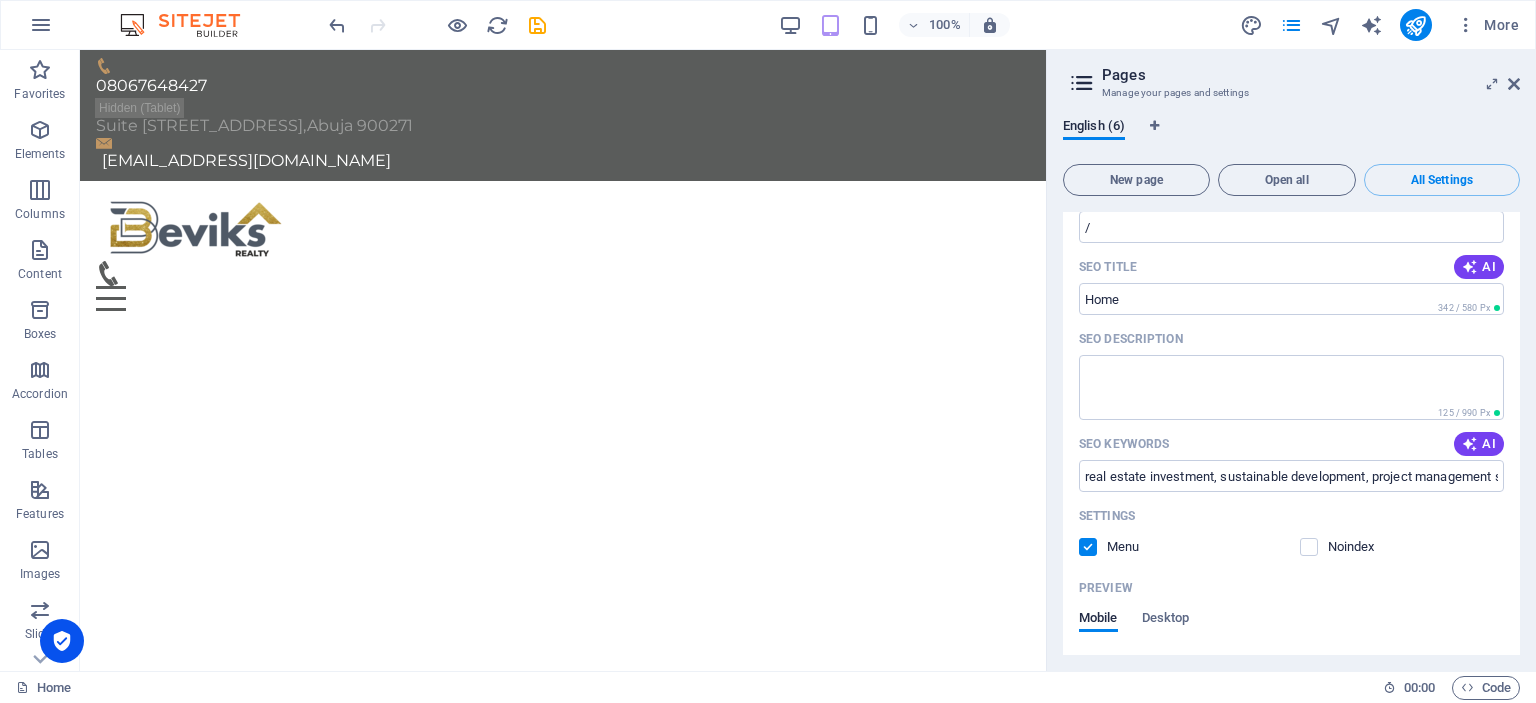 type on "Discover your ideal property with BEVIKS Realty! Expert guidance in real estate, investment, and sustainable development awaits." 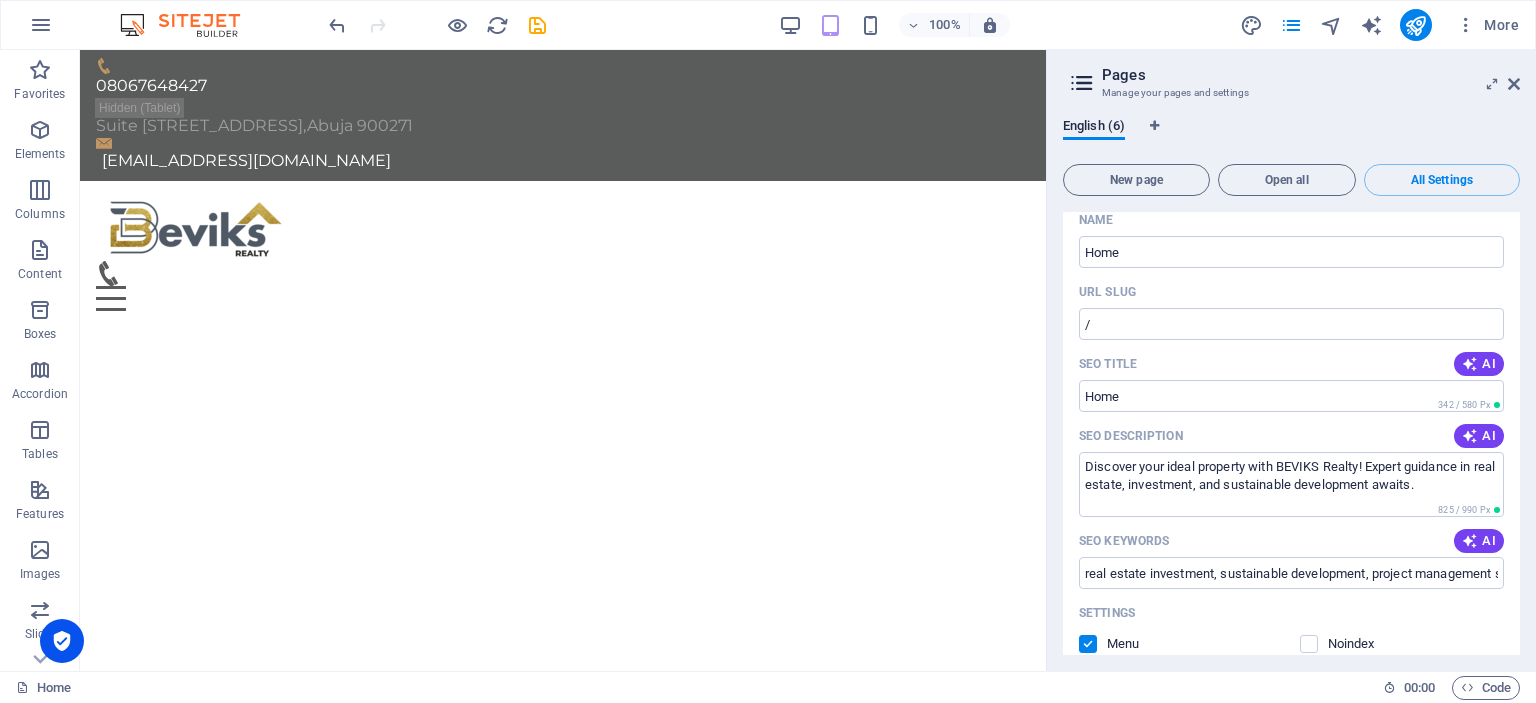 scroll, scrollTop: 0, scrollLeft: 0, axis: both 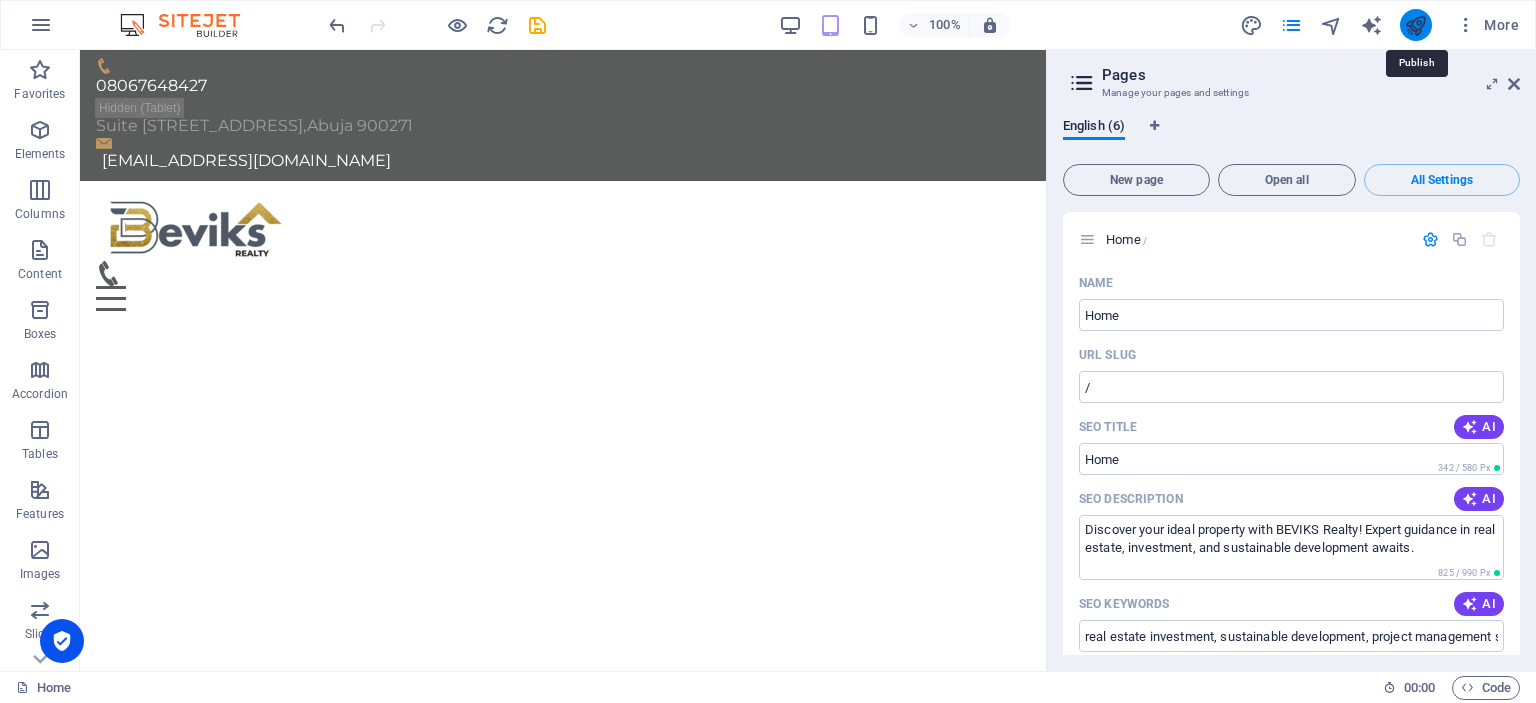 click at bounding box center [1415, 25] 